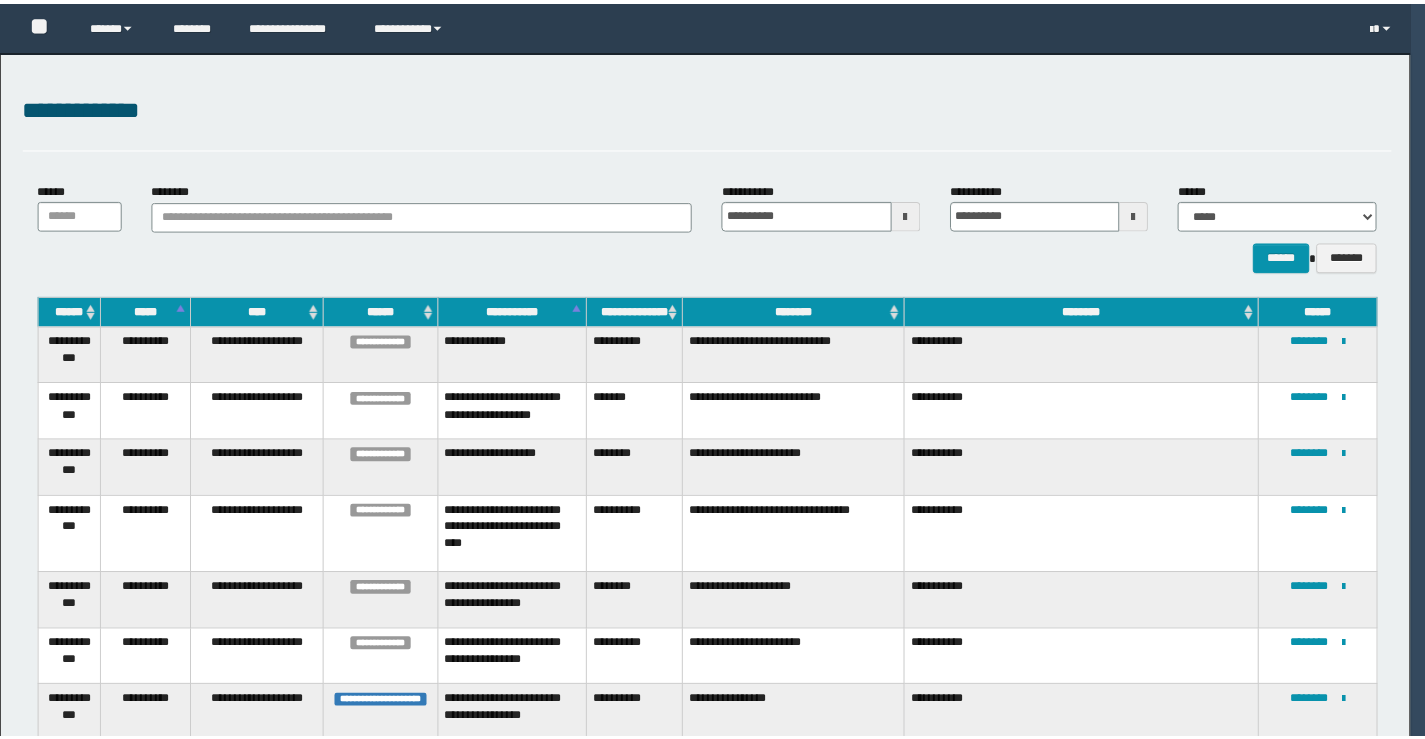scroll, scrollTop: 0, scrollLeft: 0, axis: both 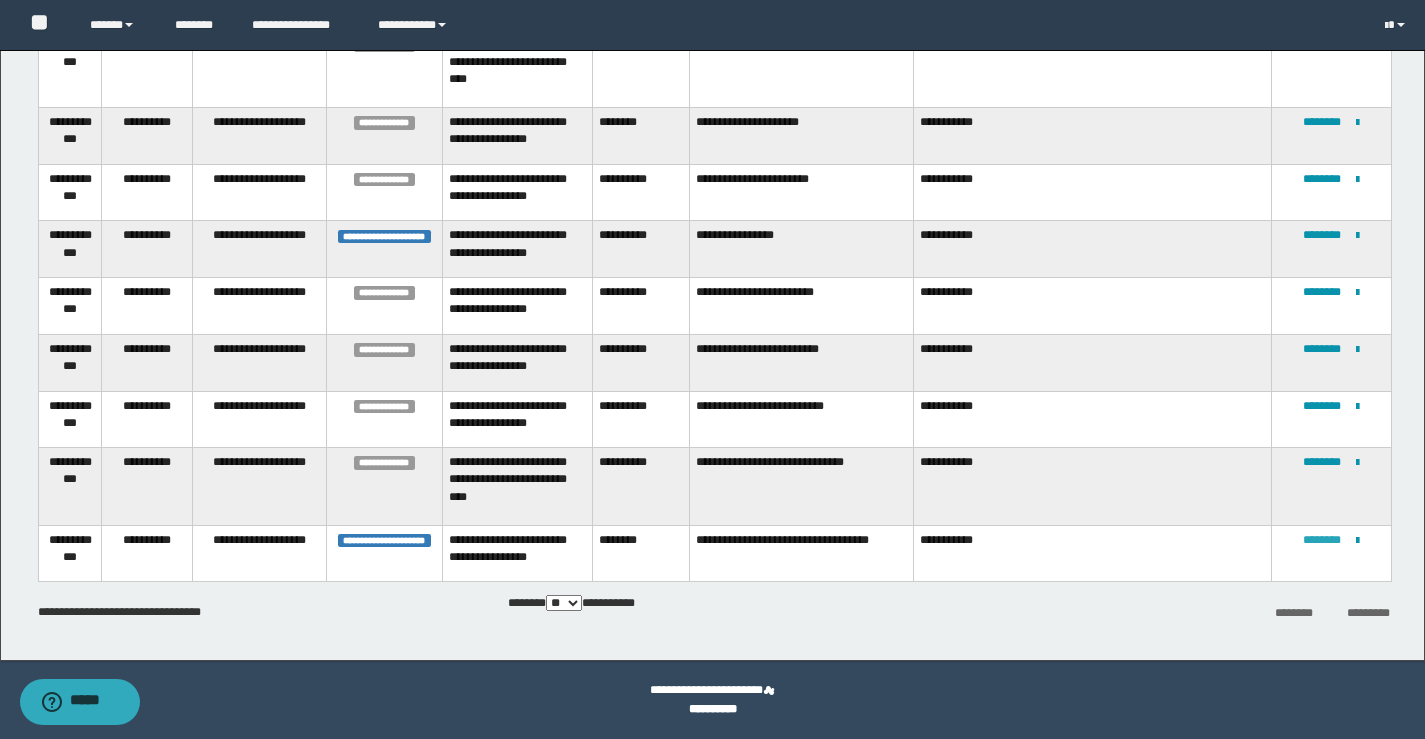 click on "********" at bounding box center [1322, 540] 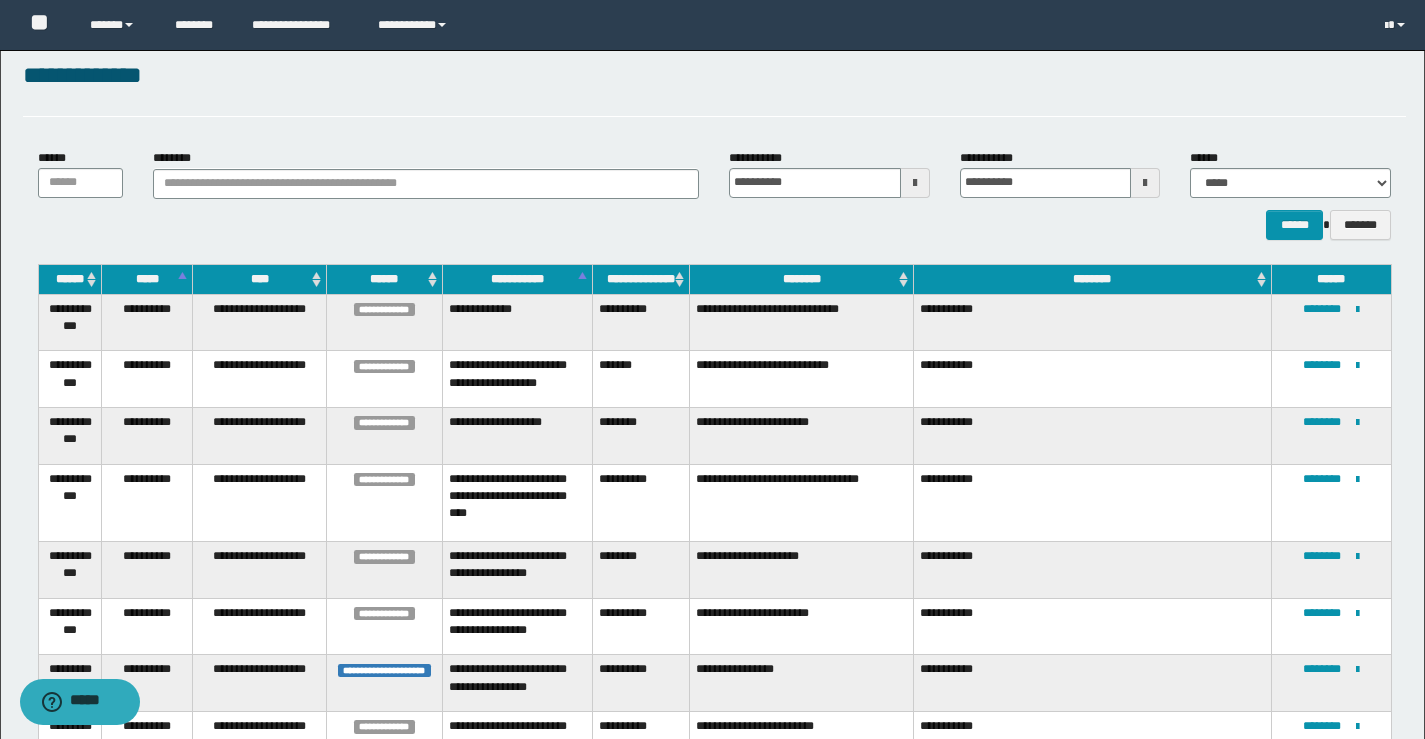 scroll, scrollTop: 100, scrollLeft: 0, axis: vertical 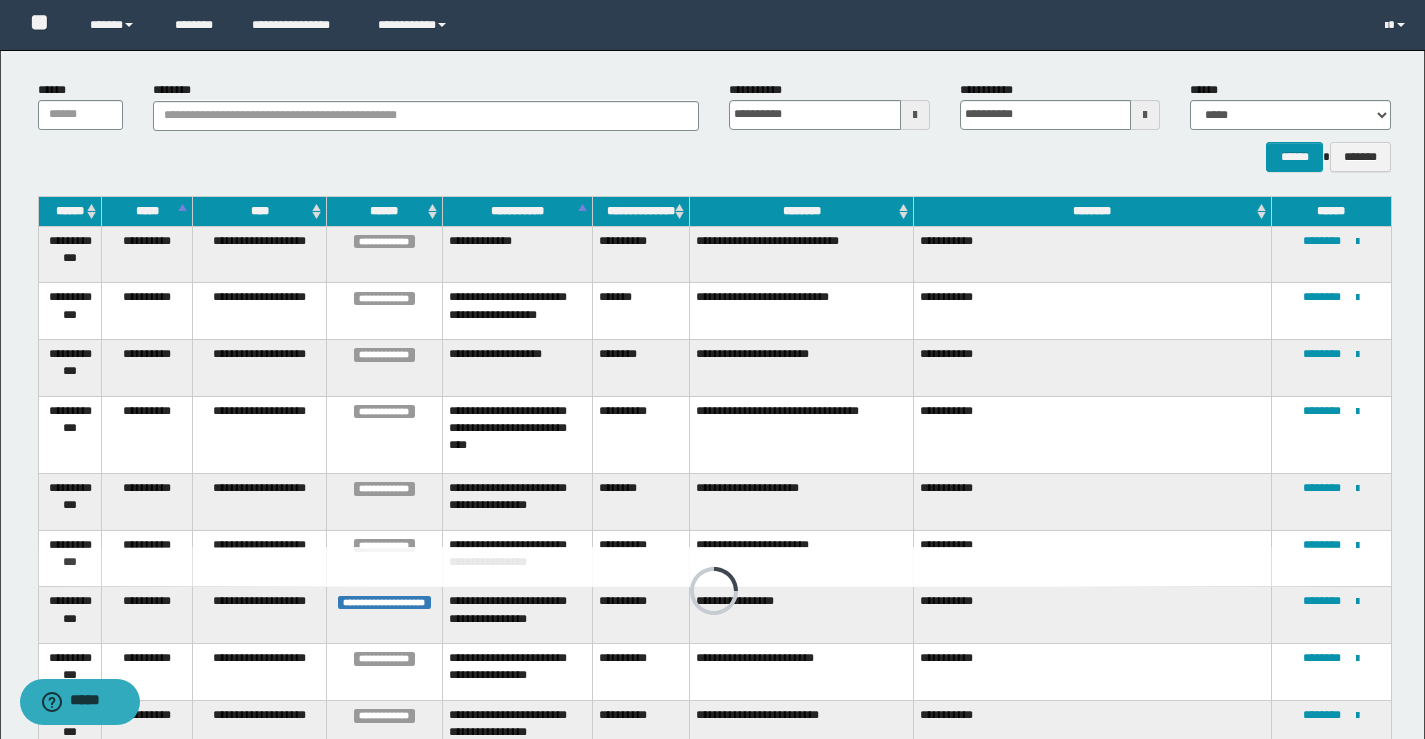 click at bounding box center [714, 567] 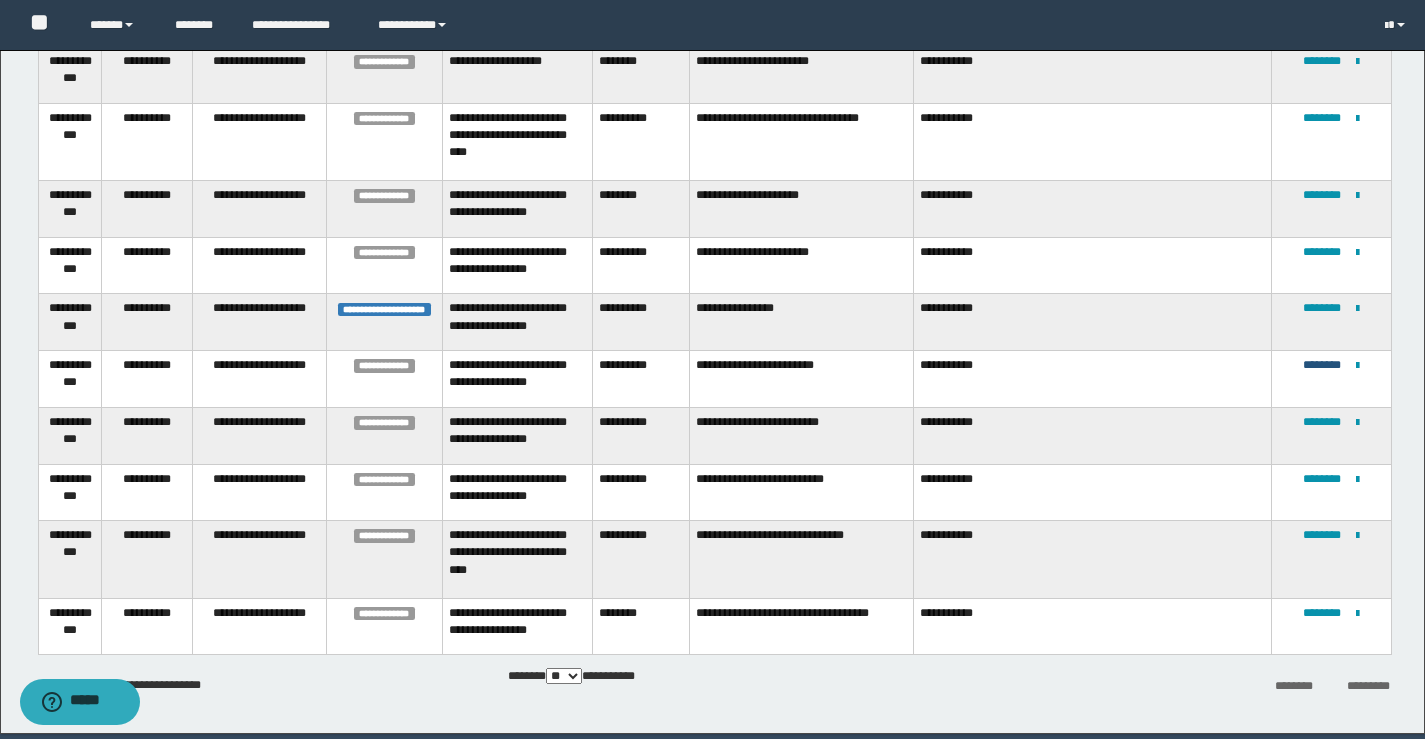 scroll, scrollTop: 466, scrollLeft: 0, axis: vertical 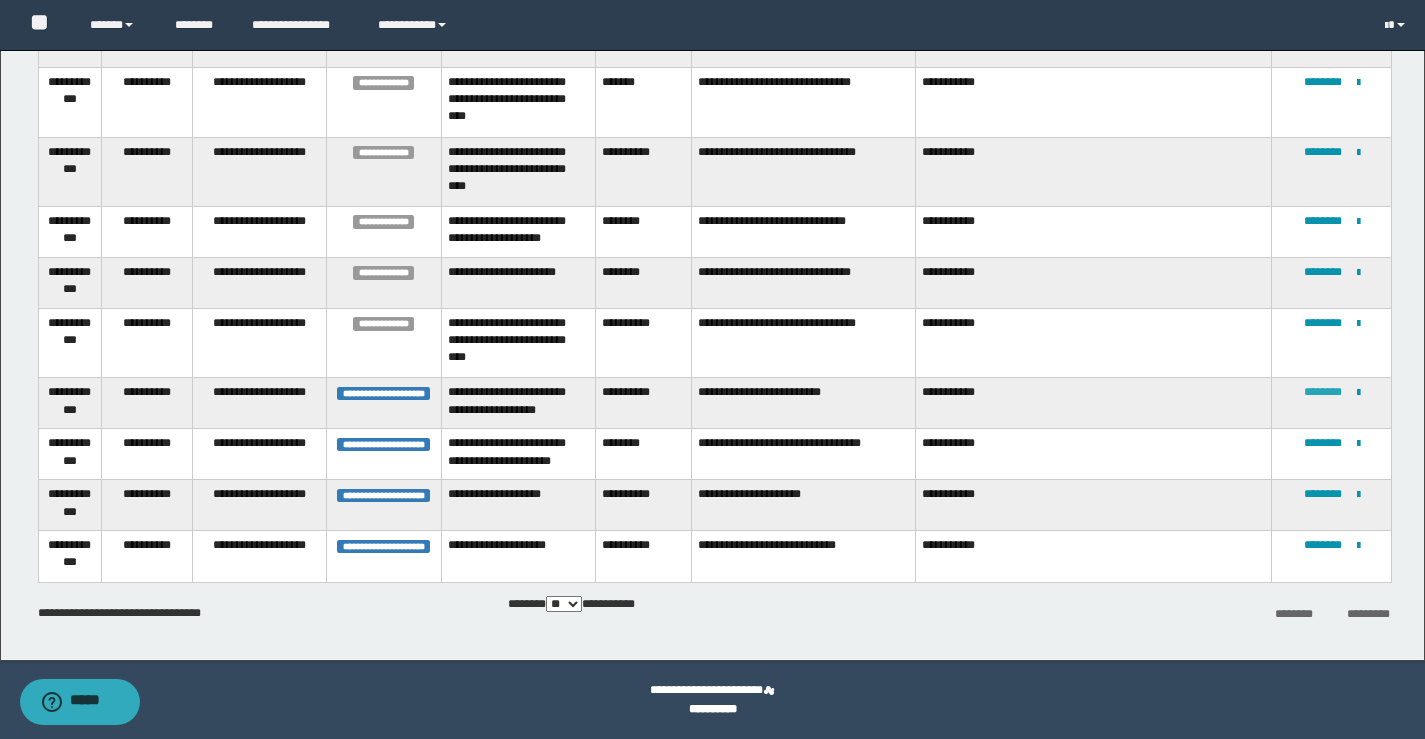 drag, startPoint x: 1343, startPoint y: 390, endPoint x: 1328, endPoint y: 388, distance: 15.132746 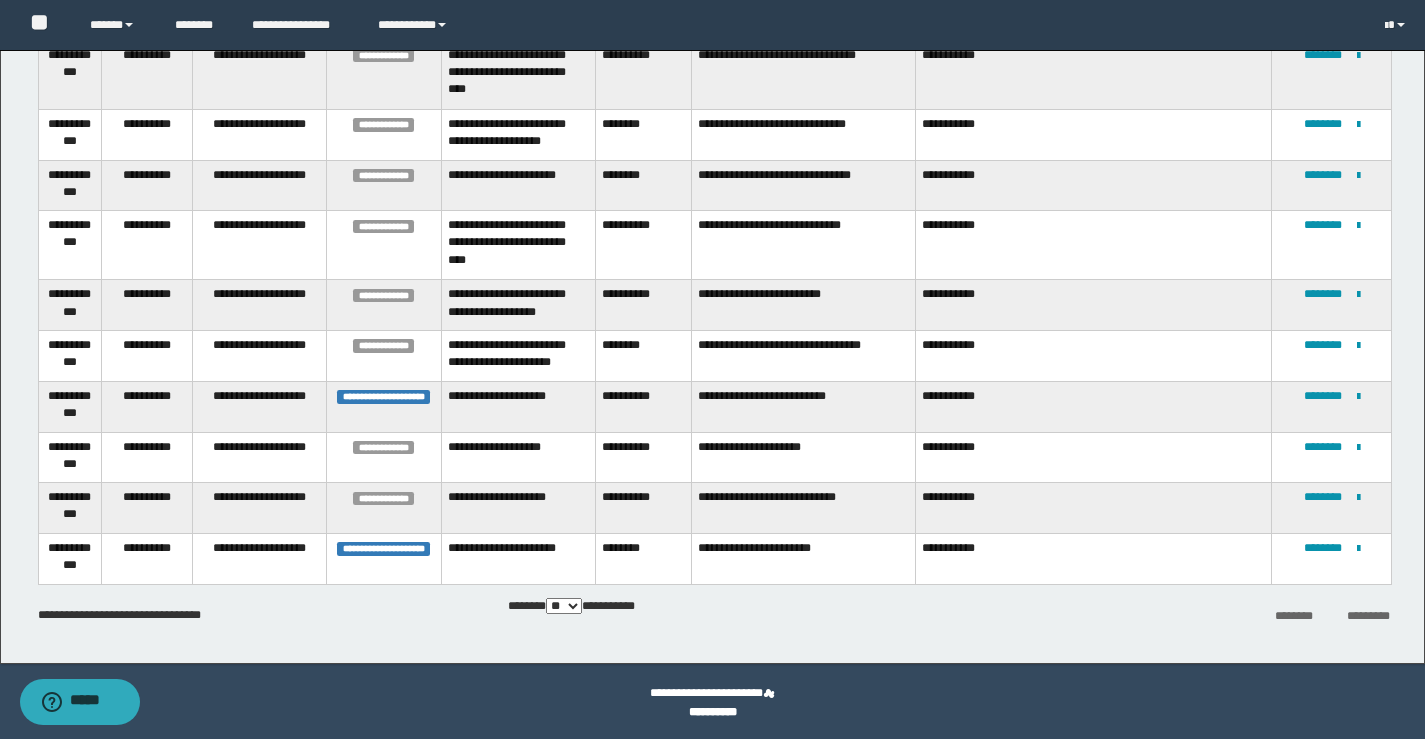 scroll, scrollTop: 1257, scrollLeft: 0, axis: vertical 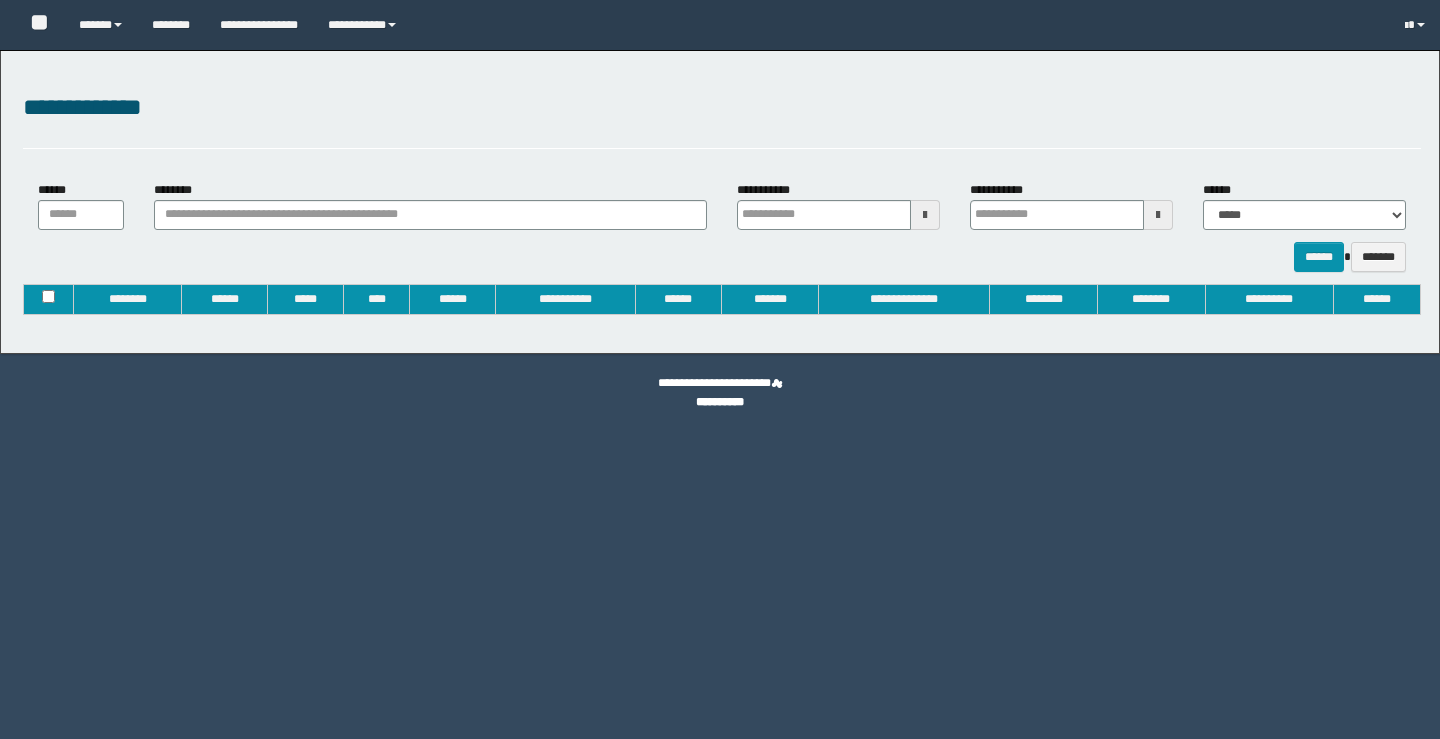 type on "**********" 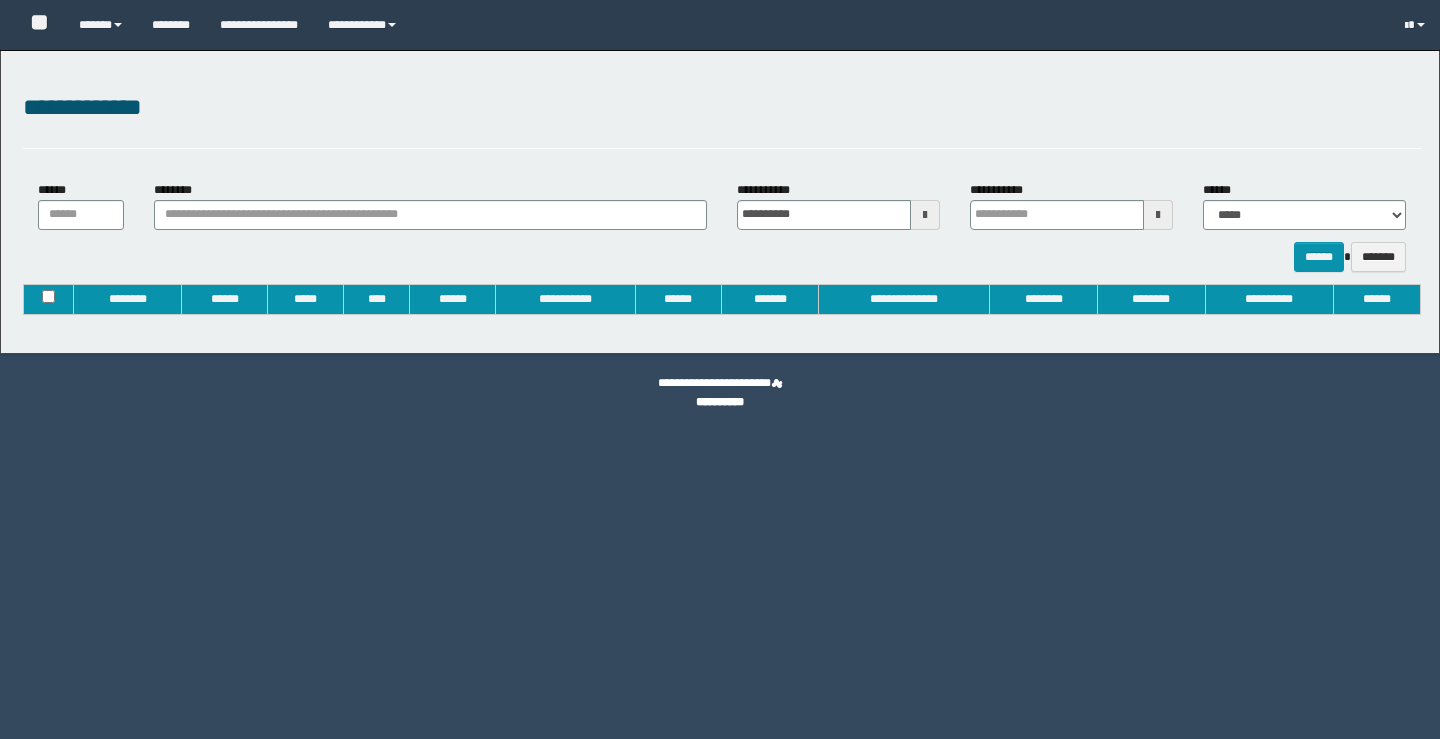 type on "**********" 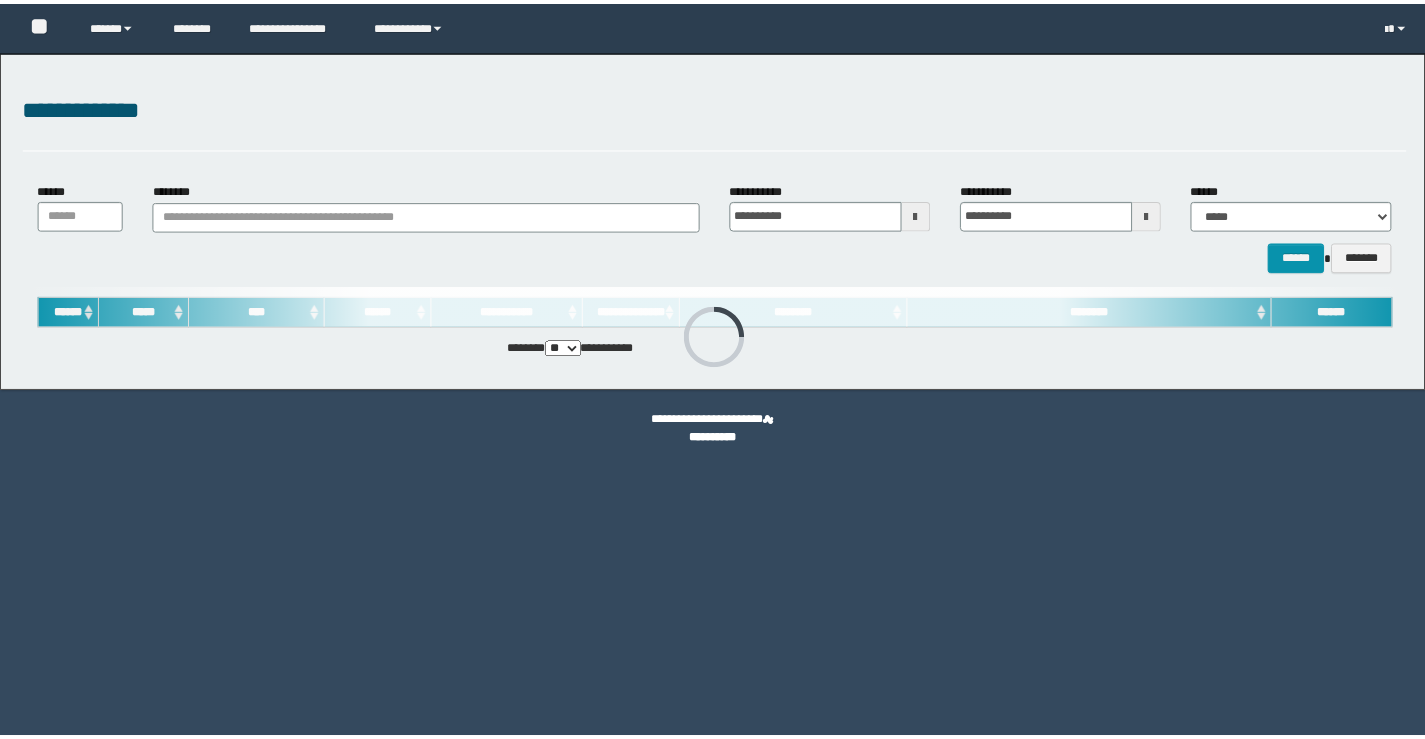 scroll, scrollTop: 0, scrollLeft: 0, axis: both 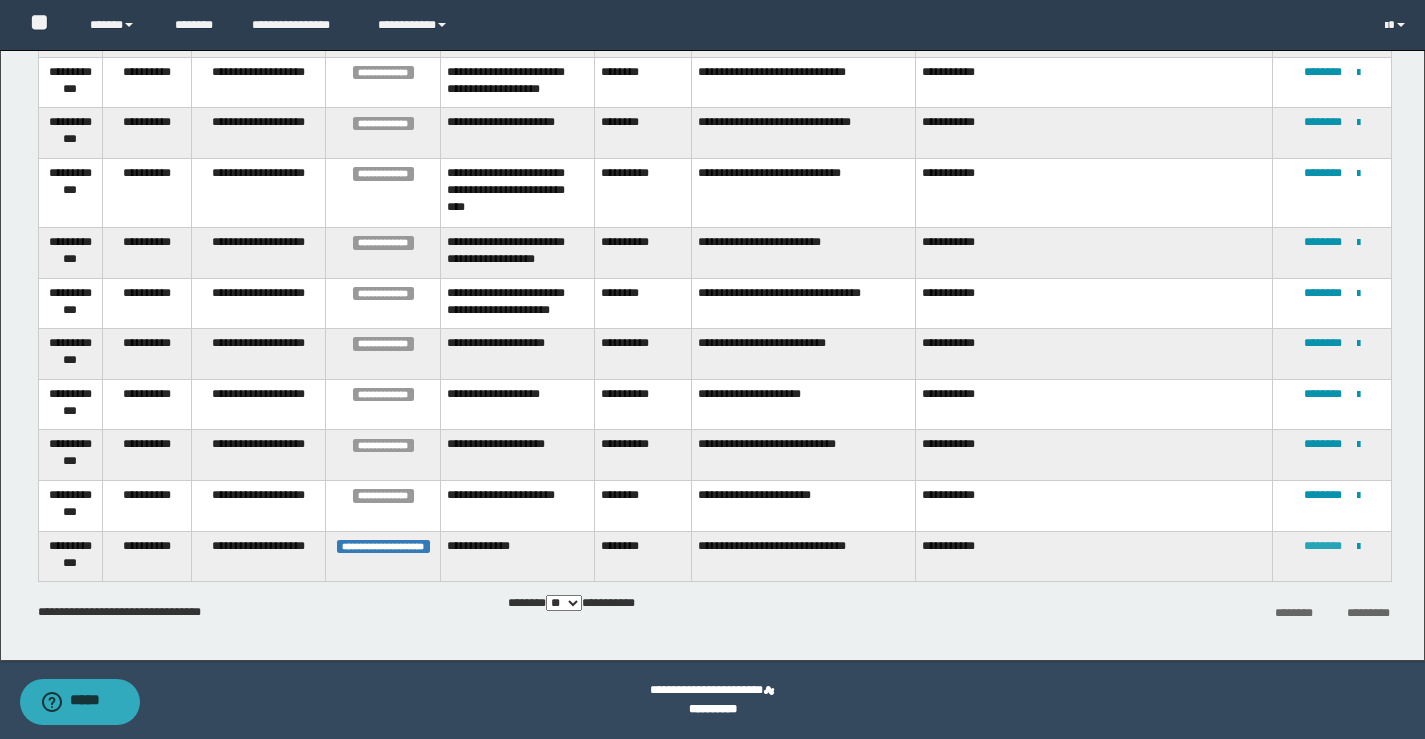 click on "********" at bounding box center (1323, 546) 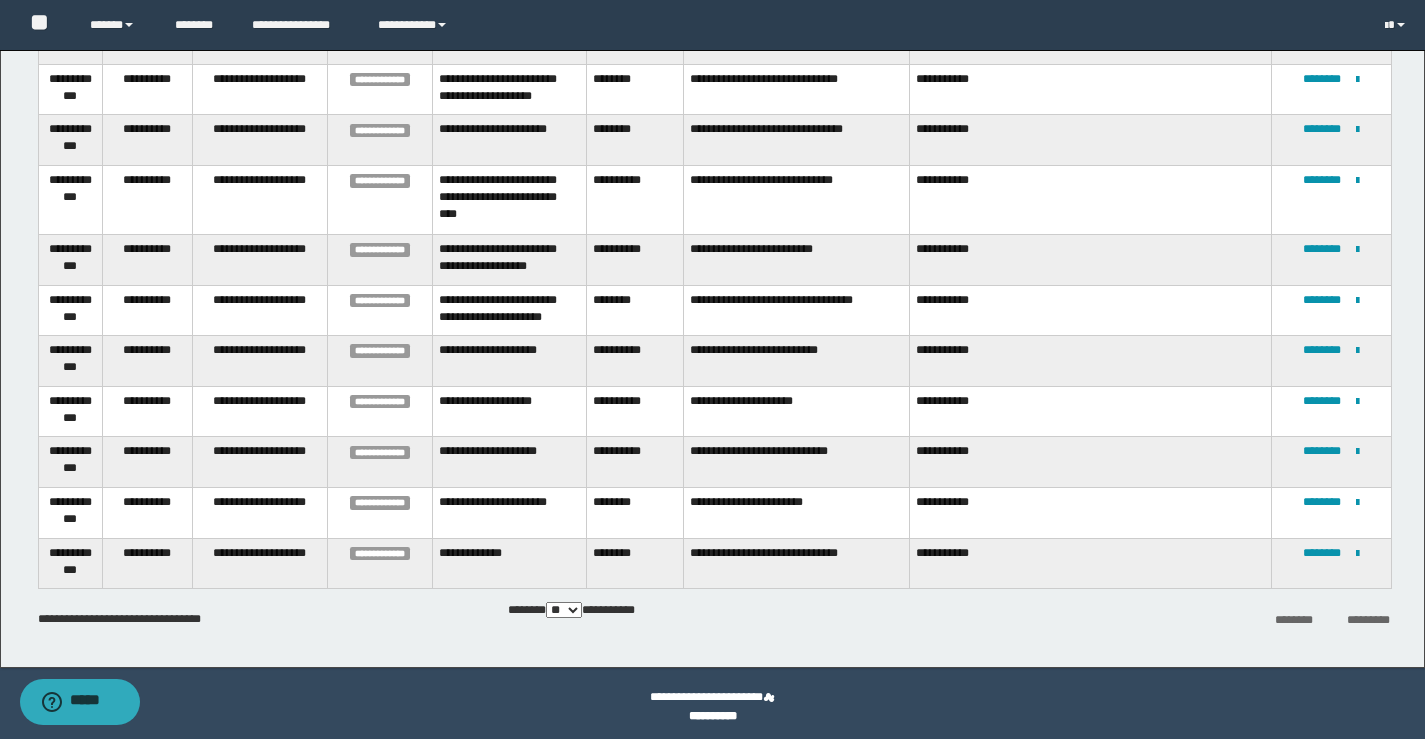 scroll, scrollTop: 1300, scrollLeft: 0, axis: vertical 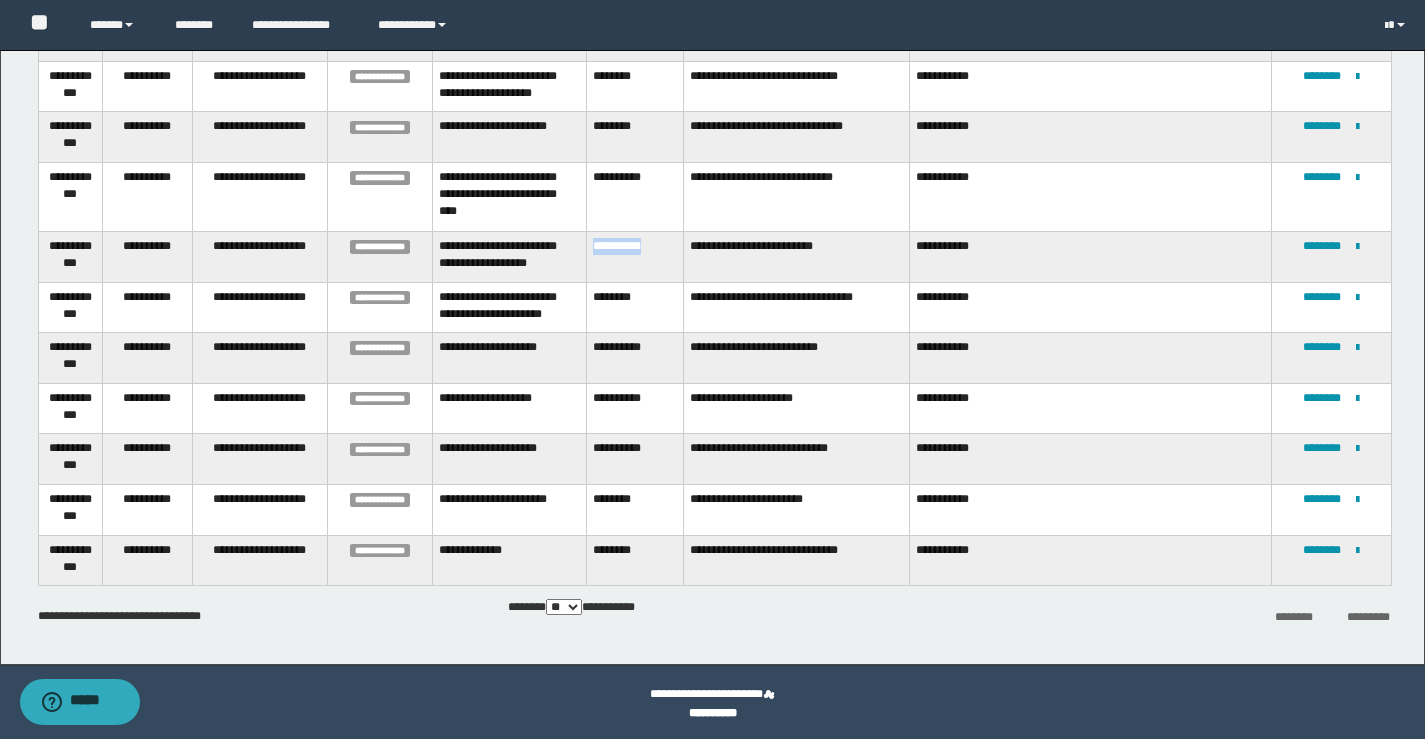 drag, startPoint x: 666, startPoint y: 245, endPoint x: 594, endPoint y: 260, distance: 73.545906 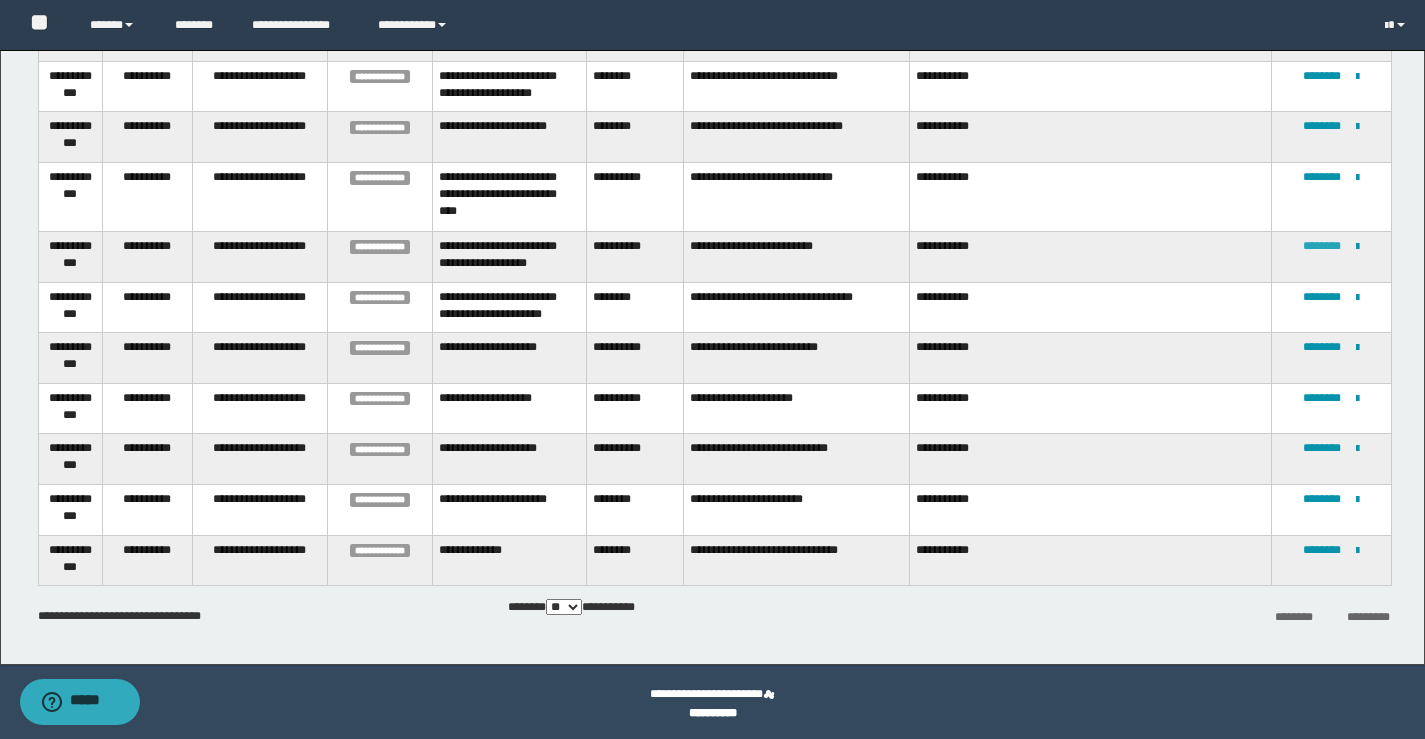click on "********" at bounding box center [1322, 246] 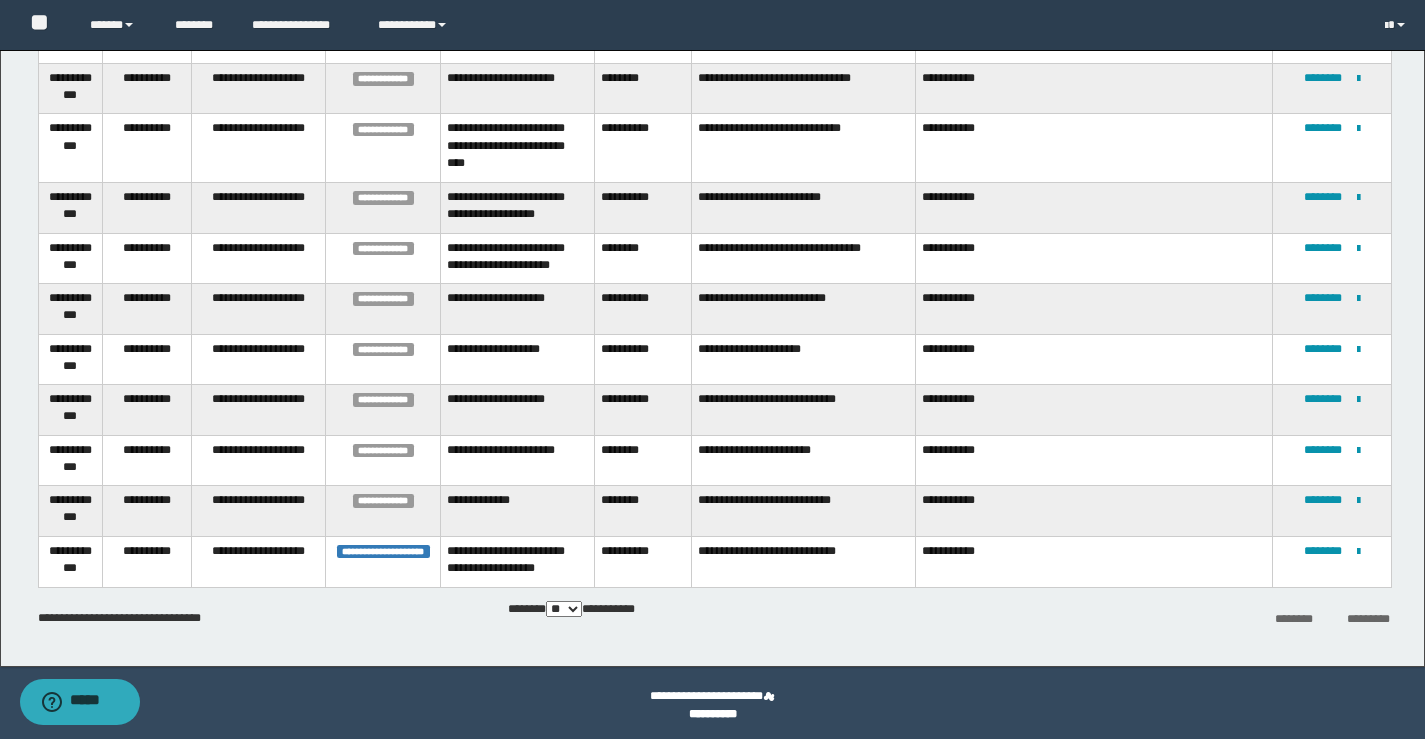 scroll, scrollTop: 1351, scrollLeft: 0, axis: vertical 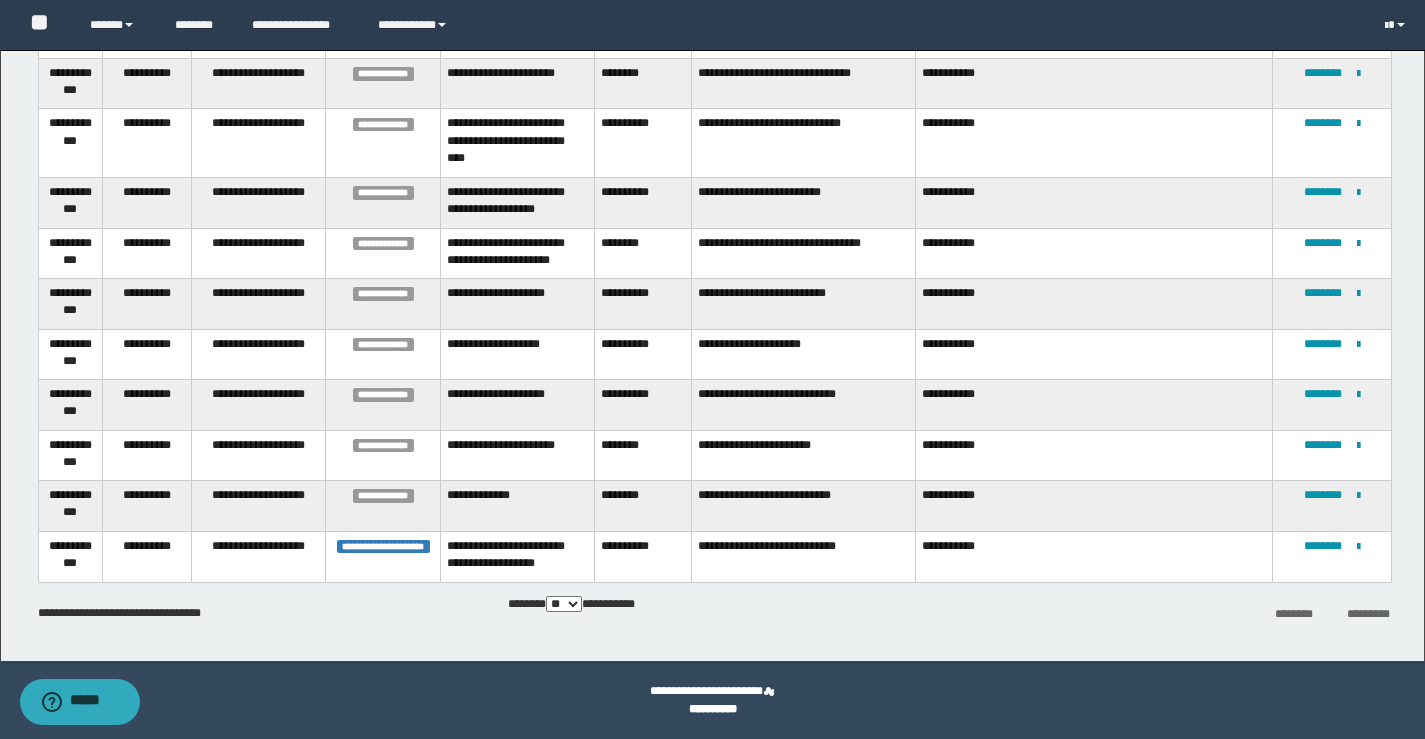 click on "**********" at bounding box center (1331, 556) 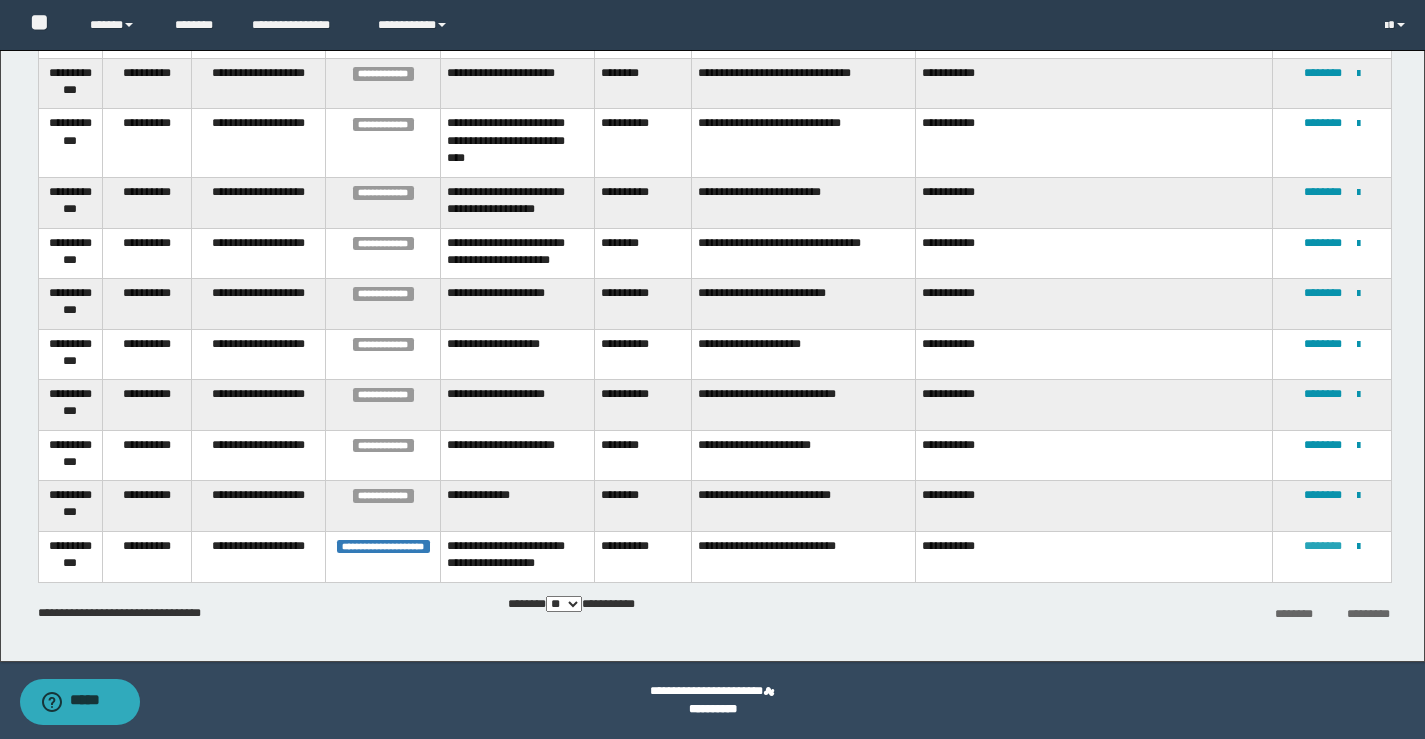 click on "********" at bounding box center (1323, 546) 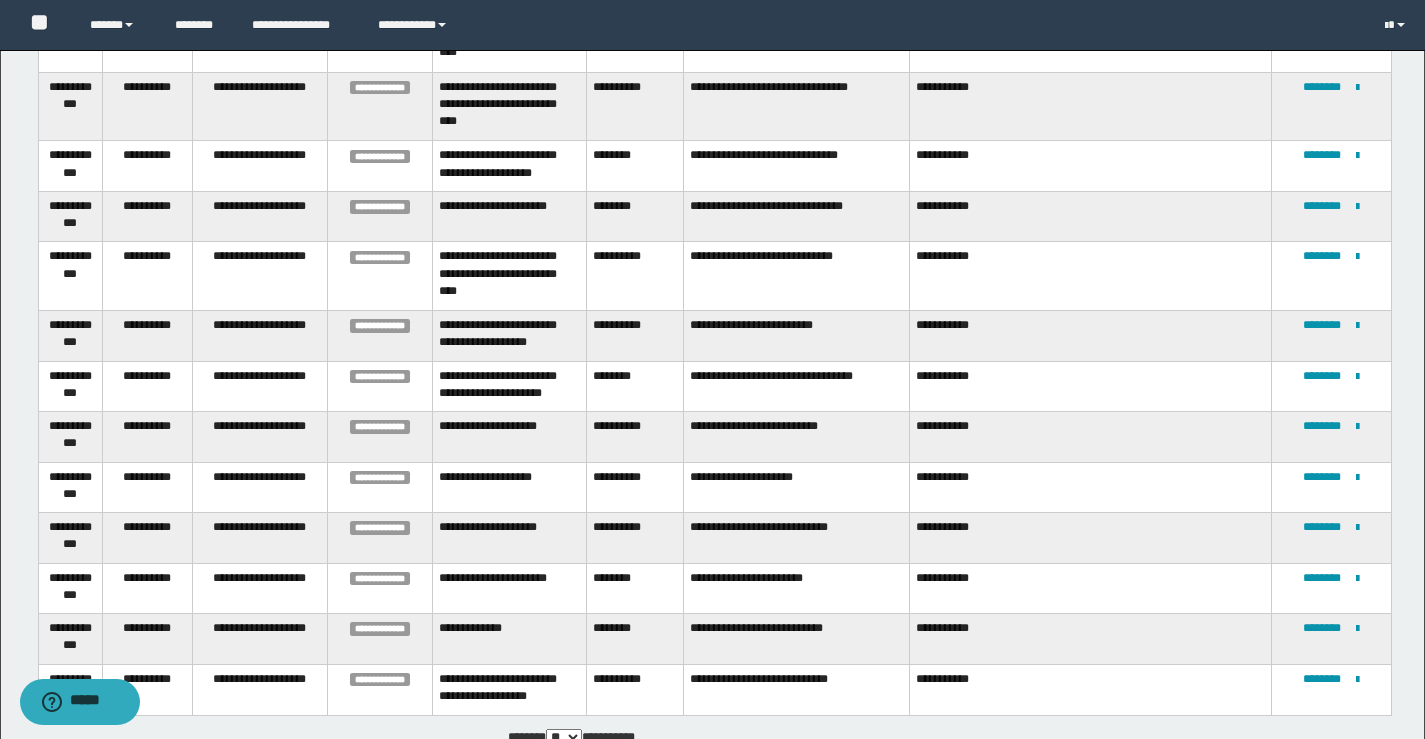 scroll, scrollTop: 1351, scrollLeft: 0, axis: vertical 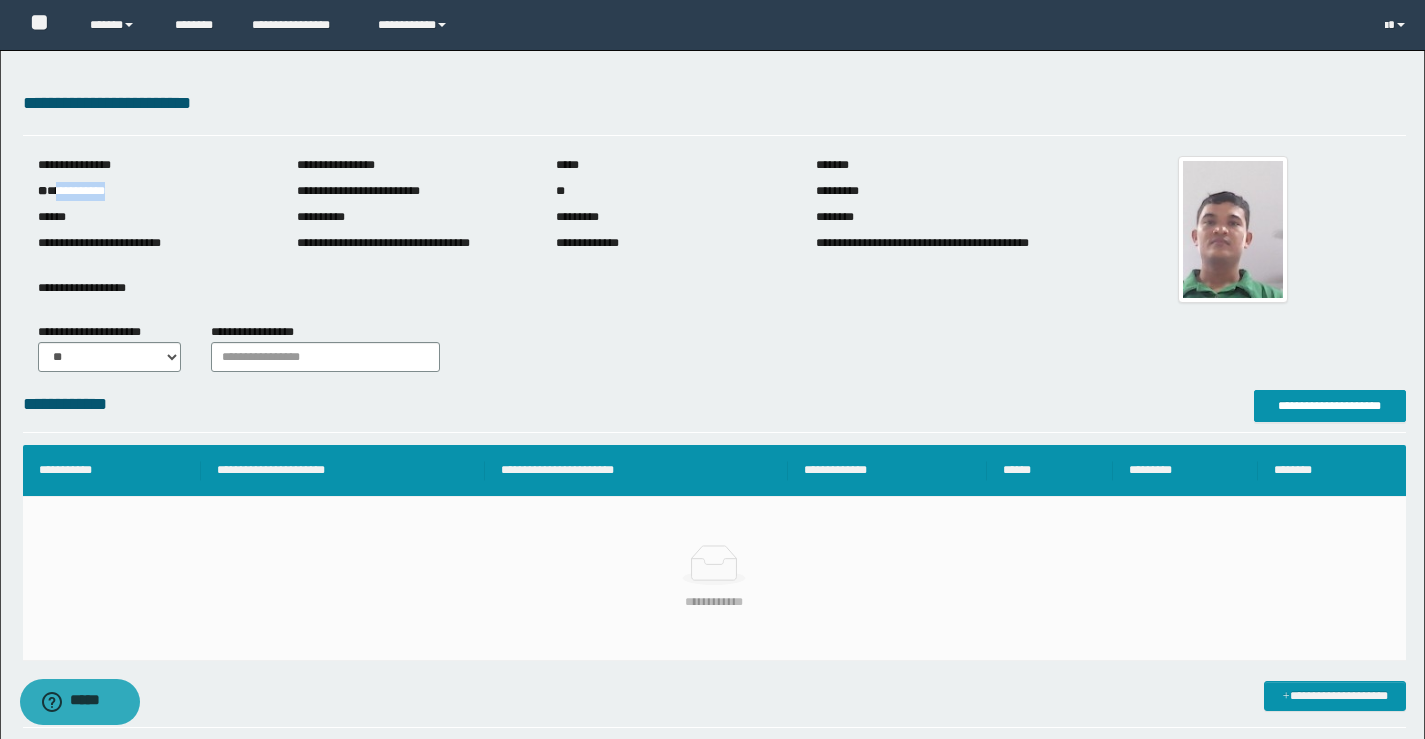 drag, startPoint x: 133, startPoint y: 182, endPoint x: 58, endPoint y: 185, distance: 75.059975 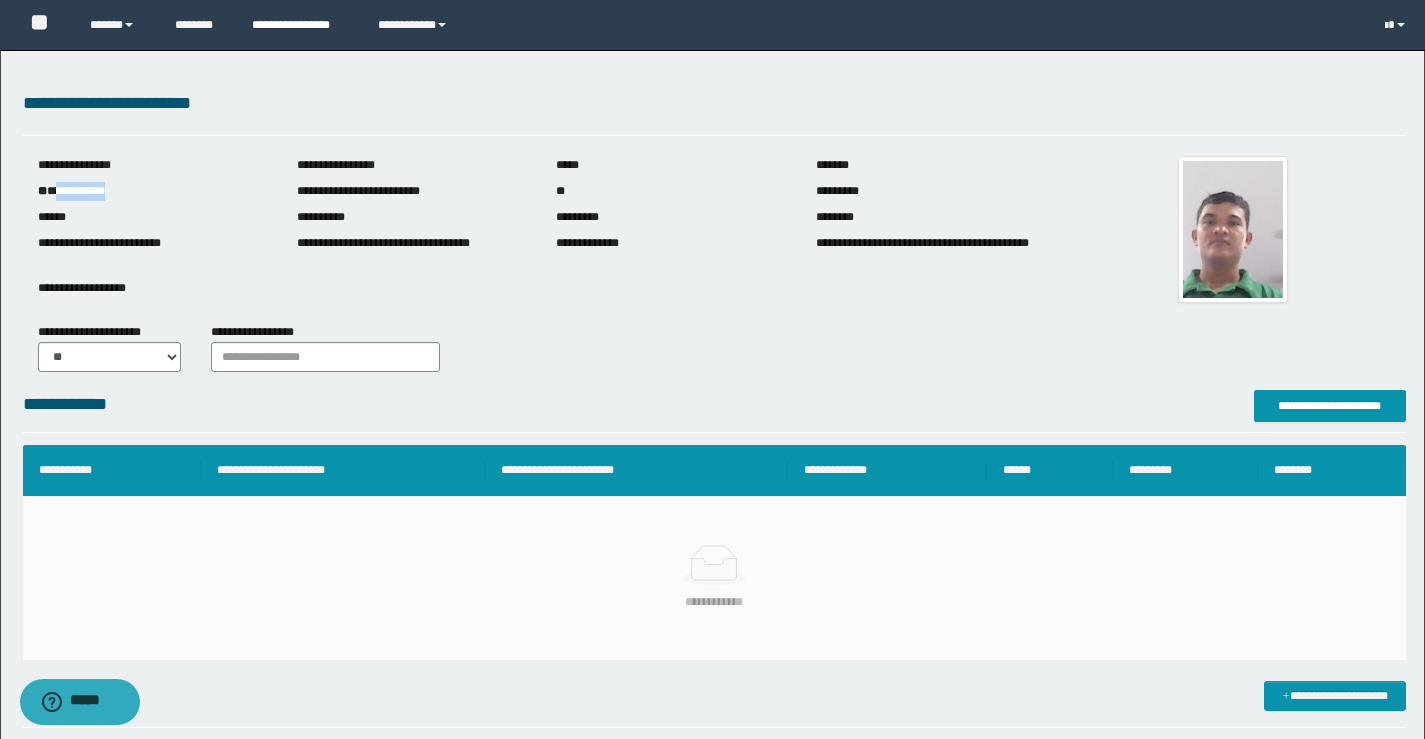 drag, startPoint x: 285, startPoint y: 13, endPoint x: 753, endPoint y: 72, distance: 471.70435 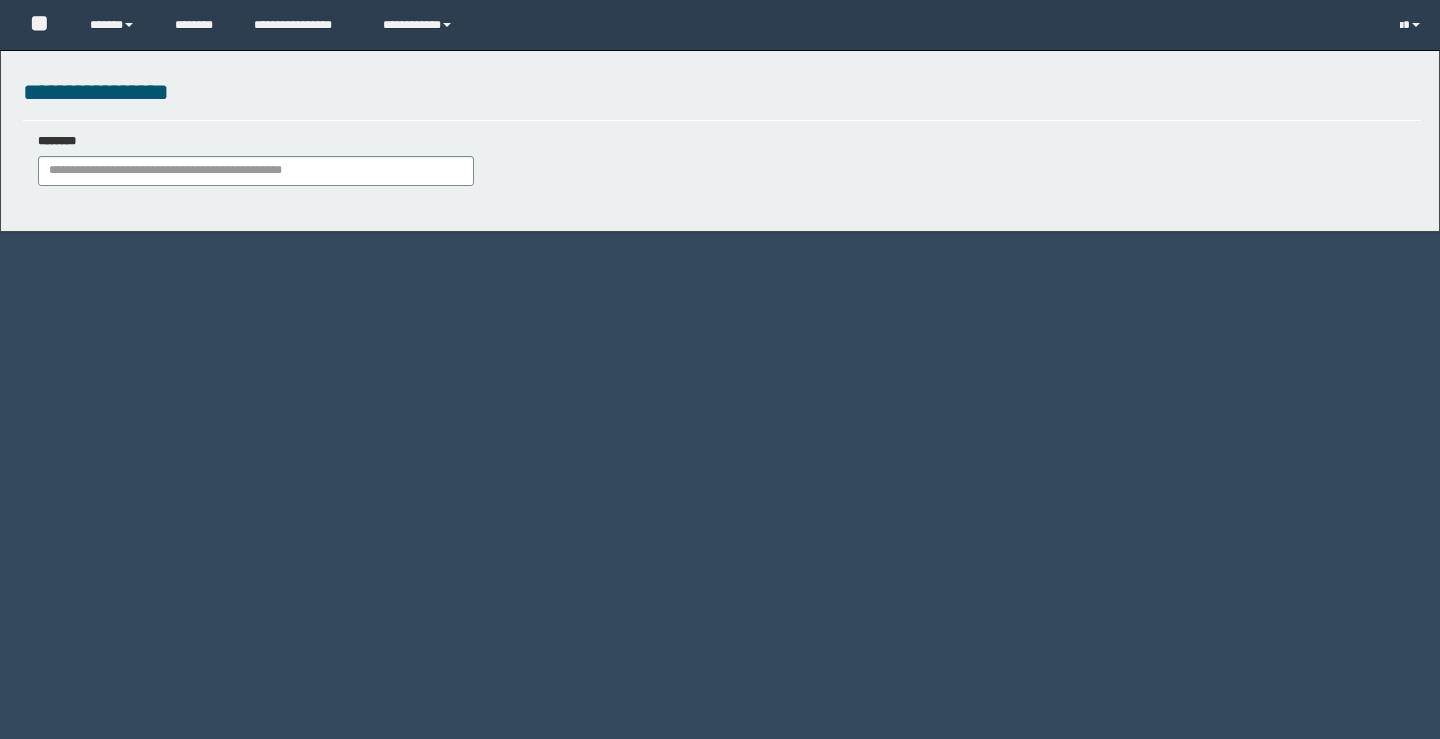 scroll, scrollTop: 0, scrollLeft: 0, axis: both 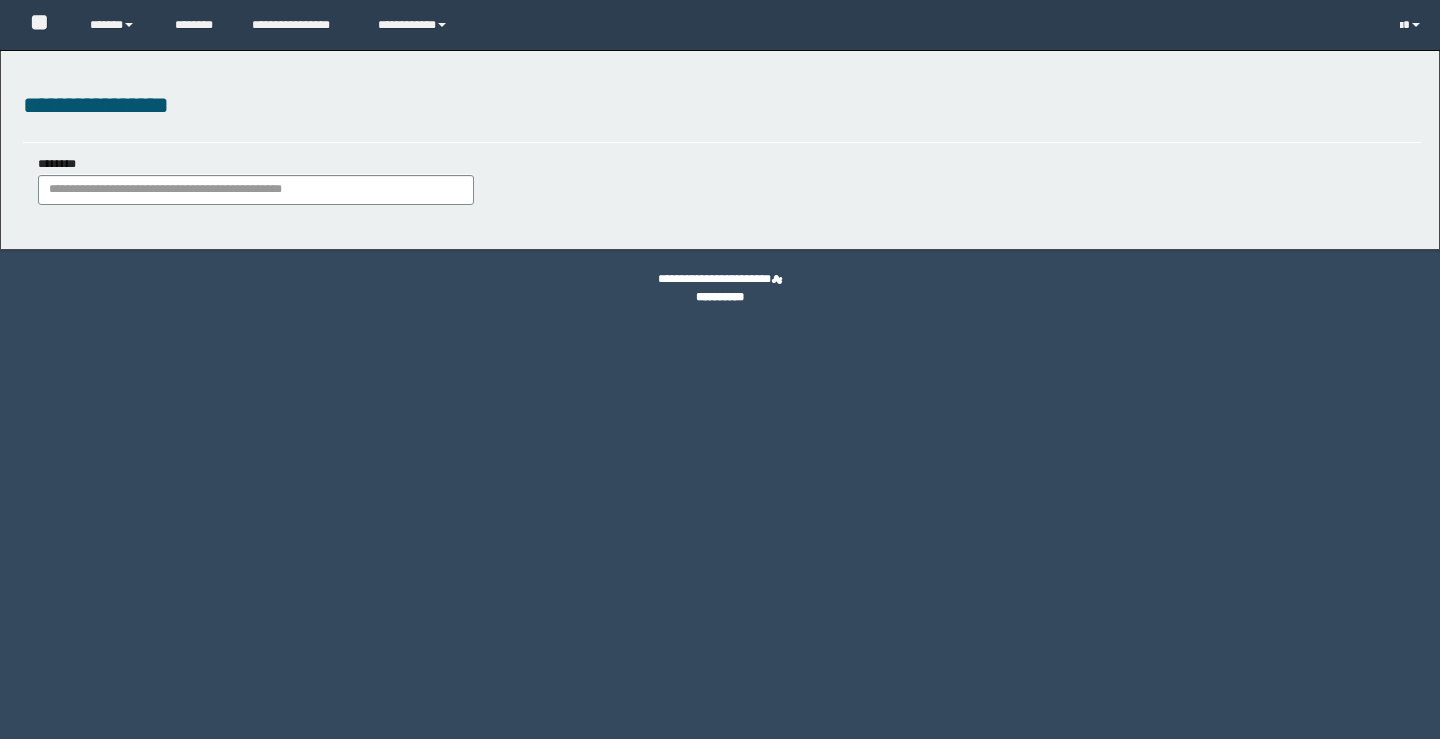 click on "********" at bounding box center [256, 190] 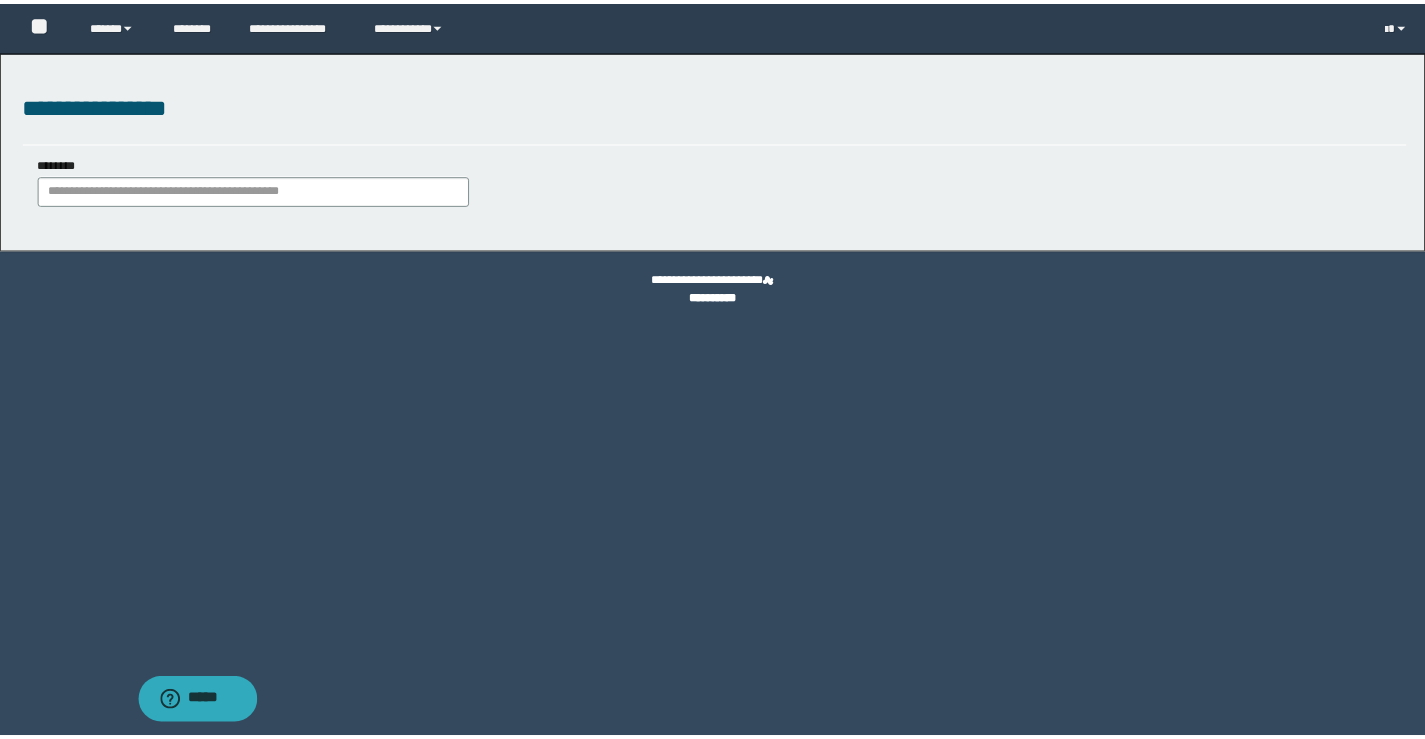 scroll, scrollTop: 0, scrollLeft: 0, axis: both 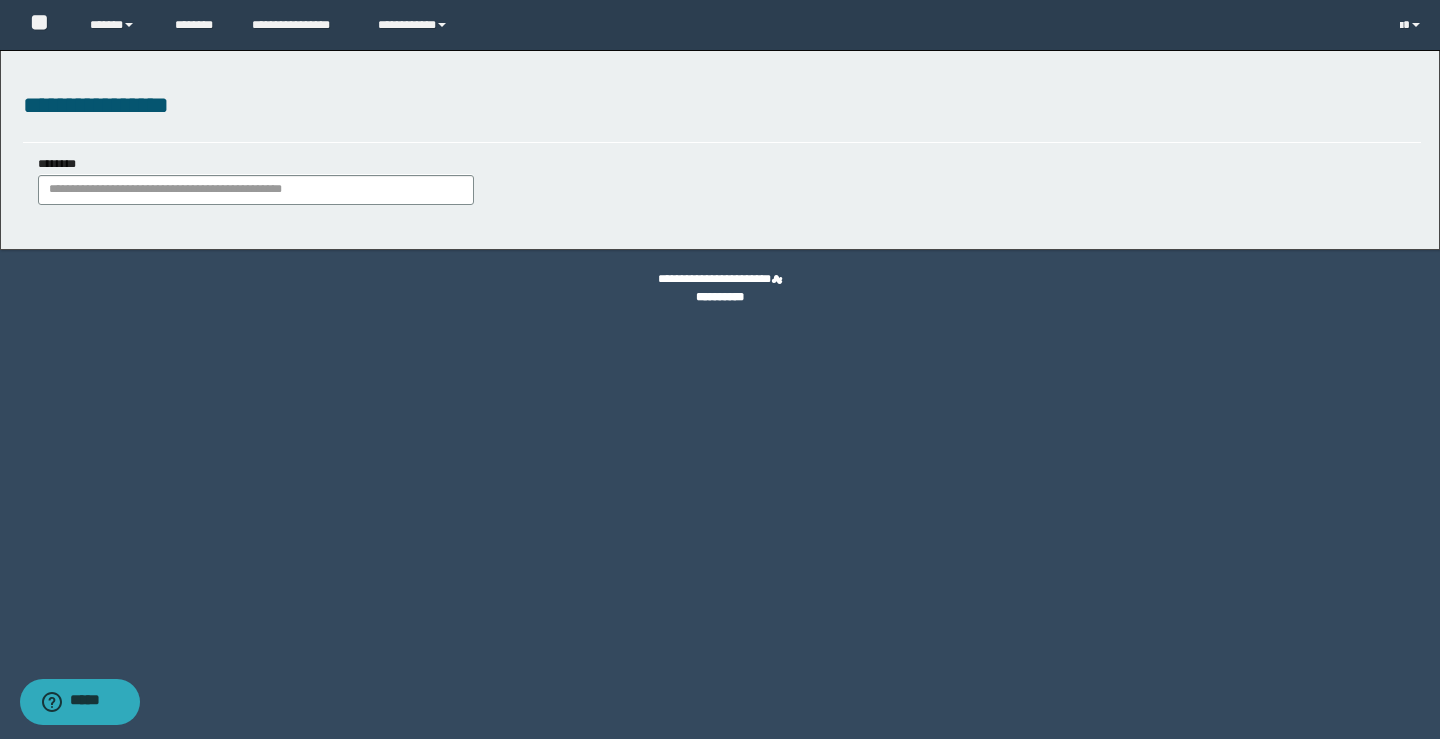 type on "**********" 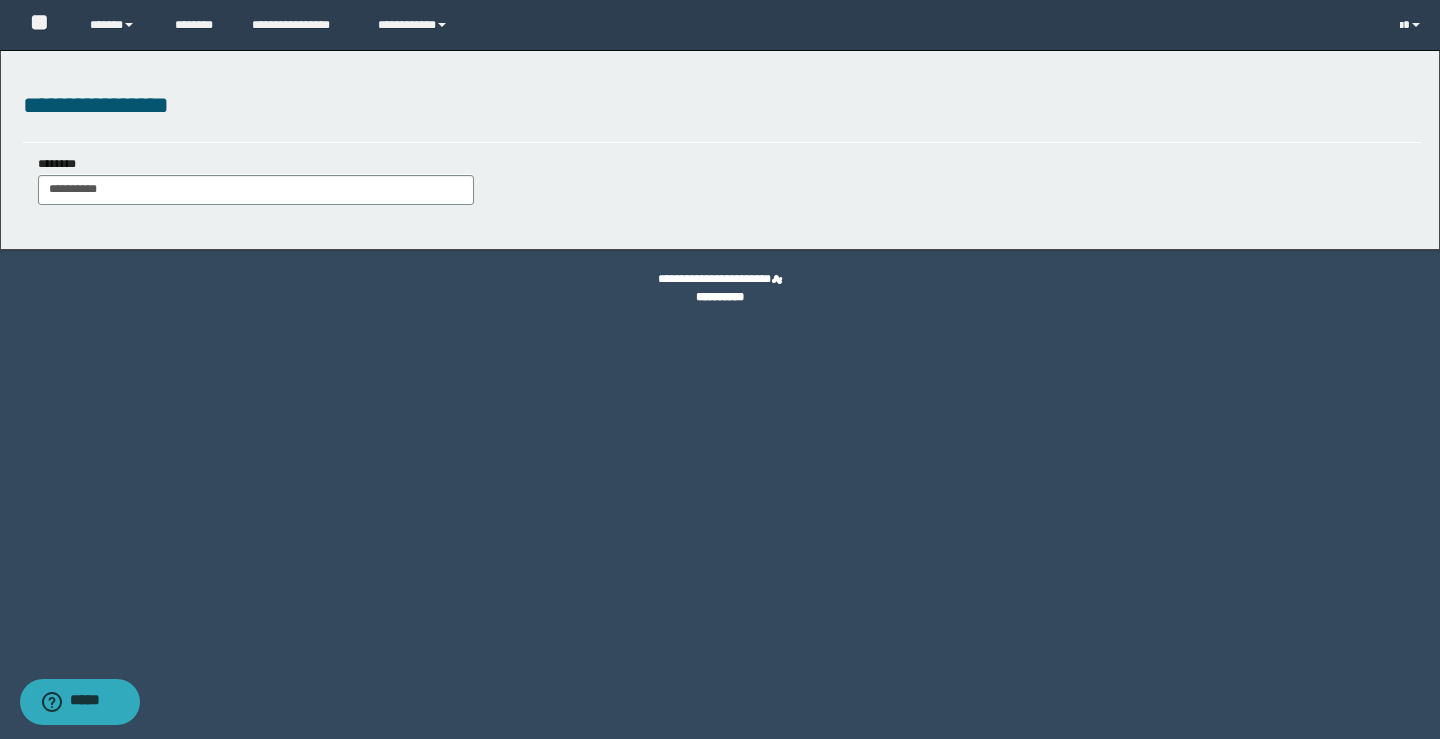 type on "**********" 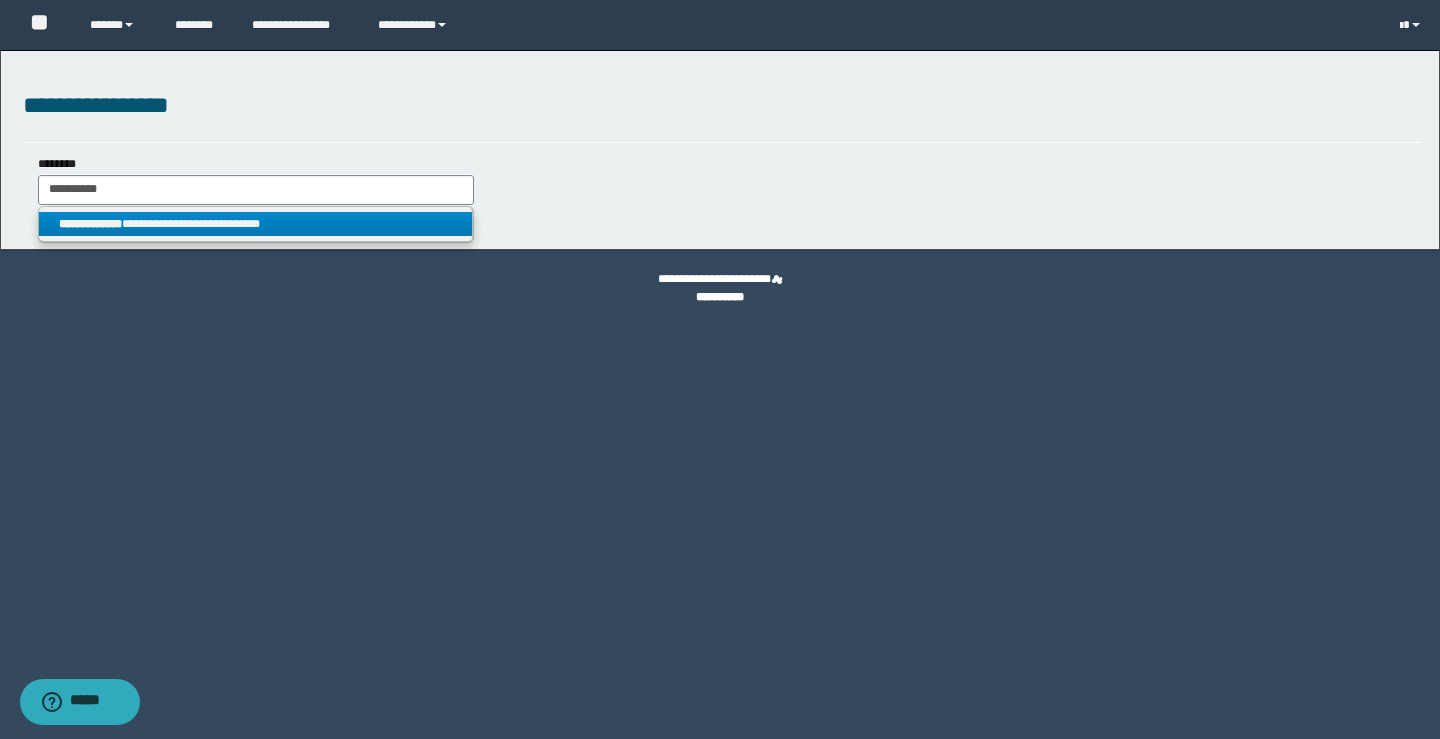 type on "**********" 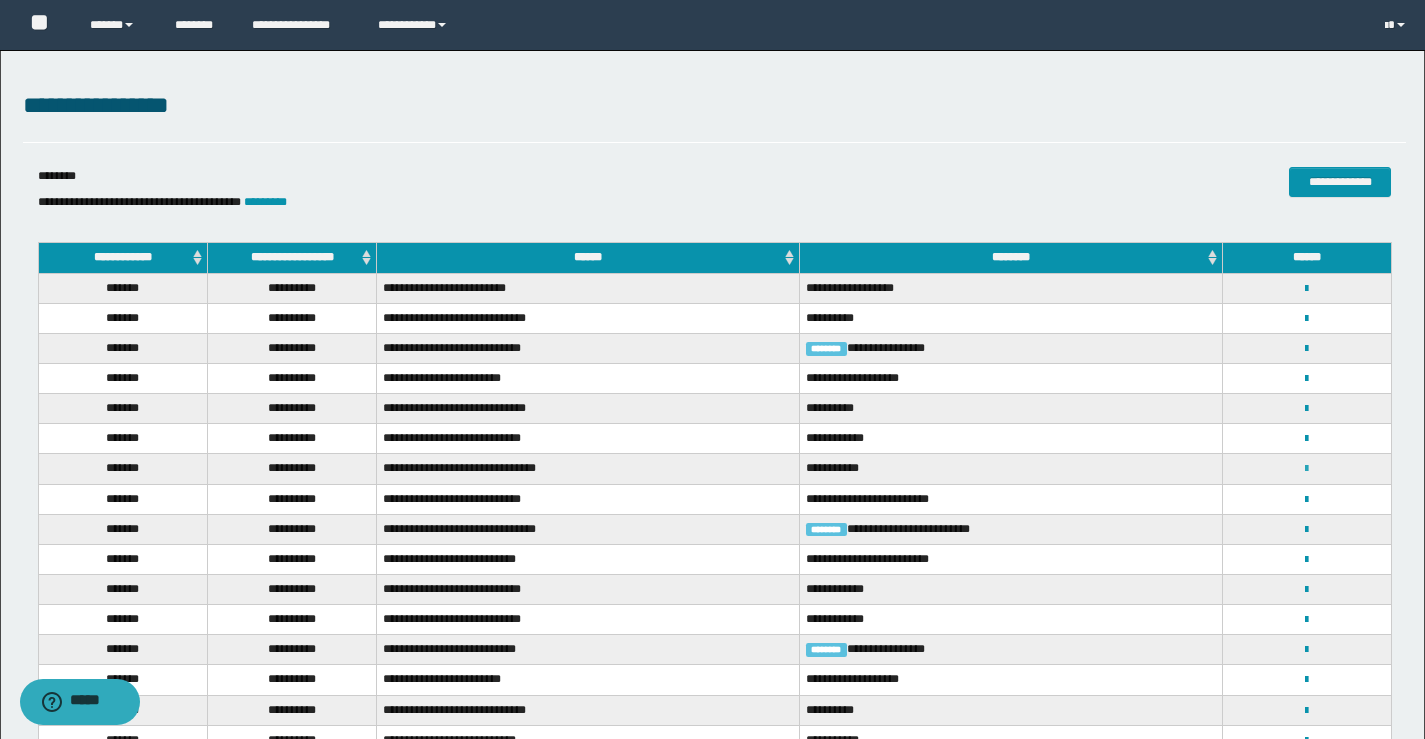click at bounding box center [1306, 469] 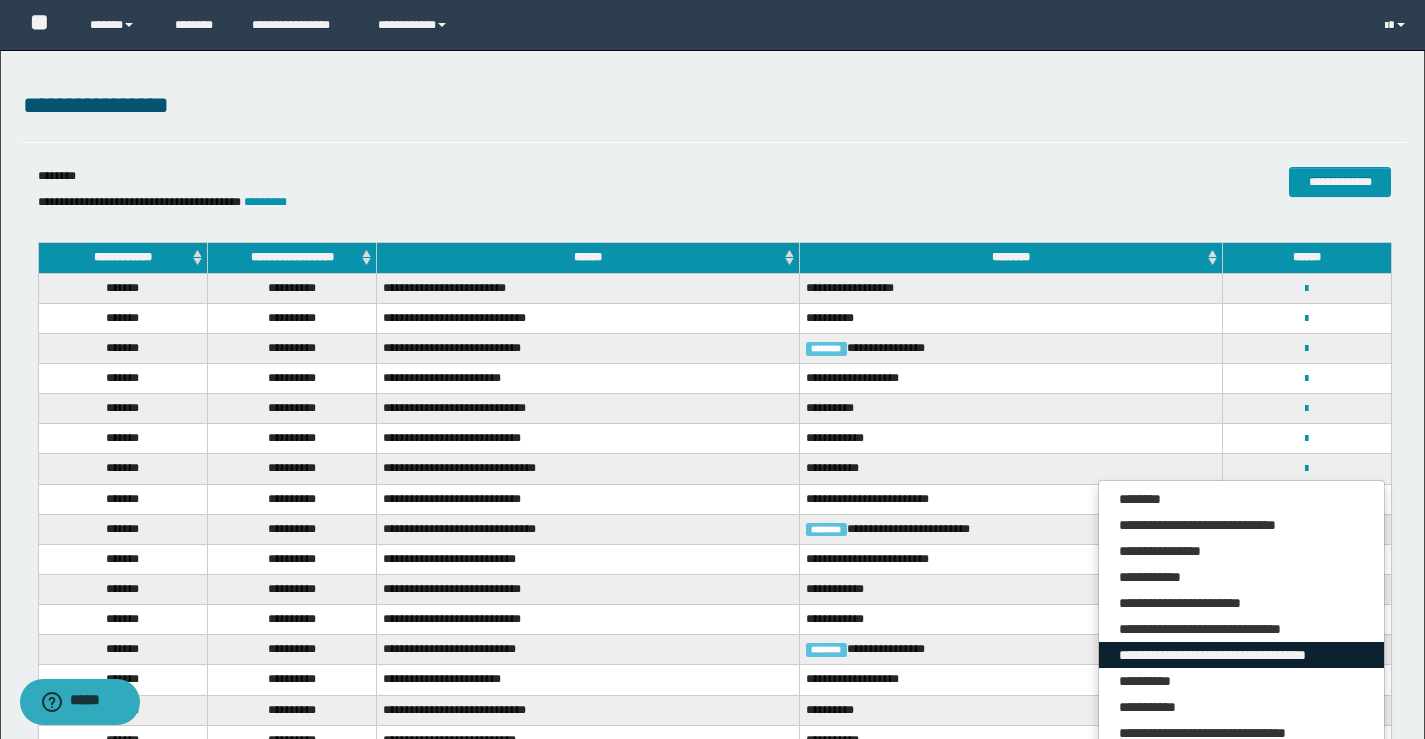 click on "**********" at bounding box center (1241, 655) 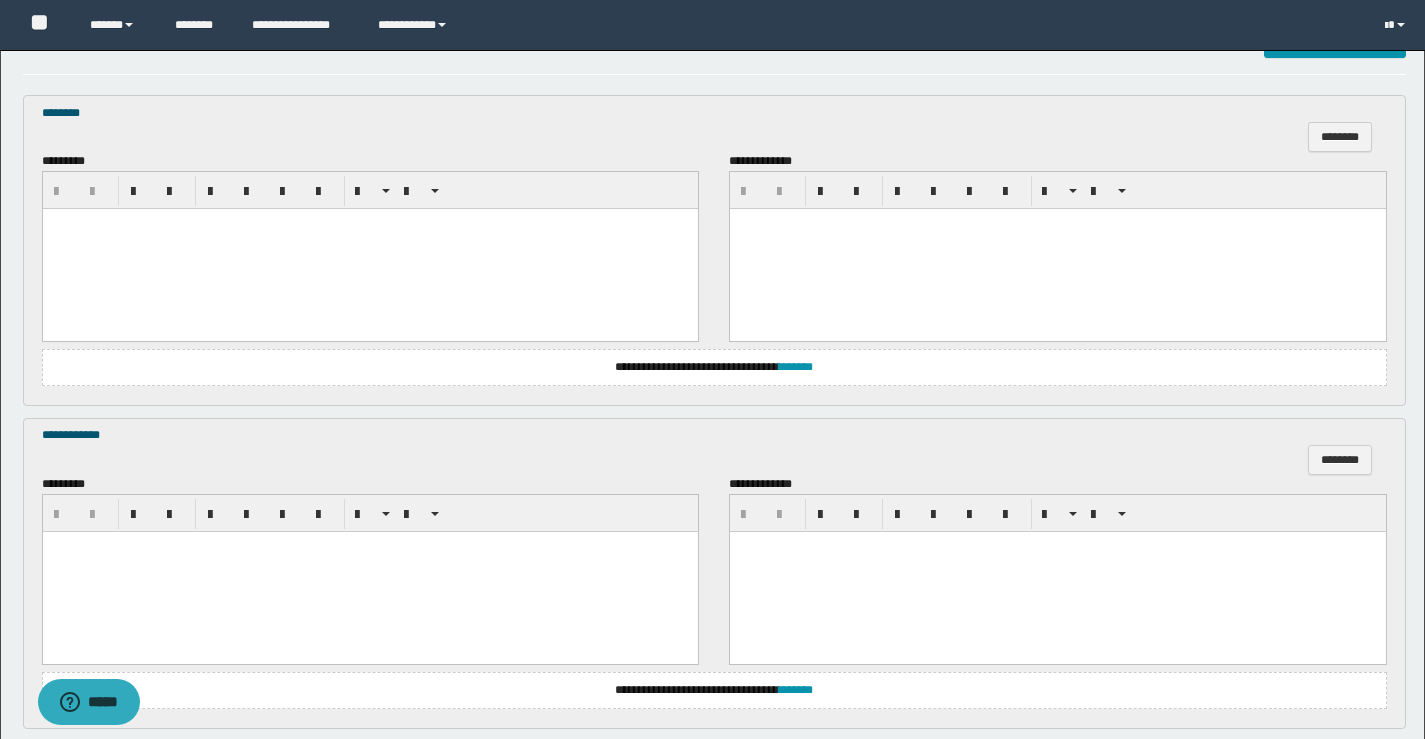 scroll, scrollTop: 948, scrollLeft: 0, axis: vertical 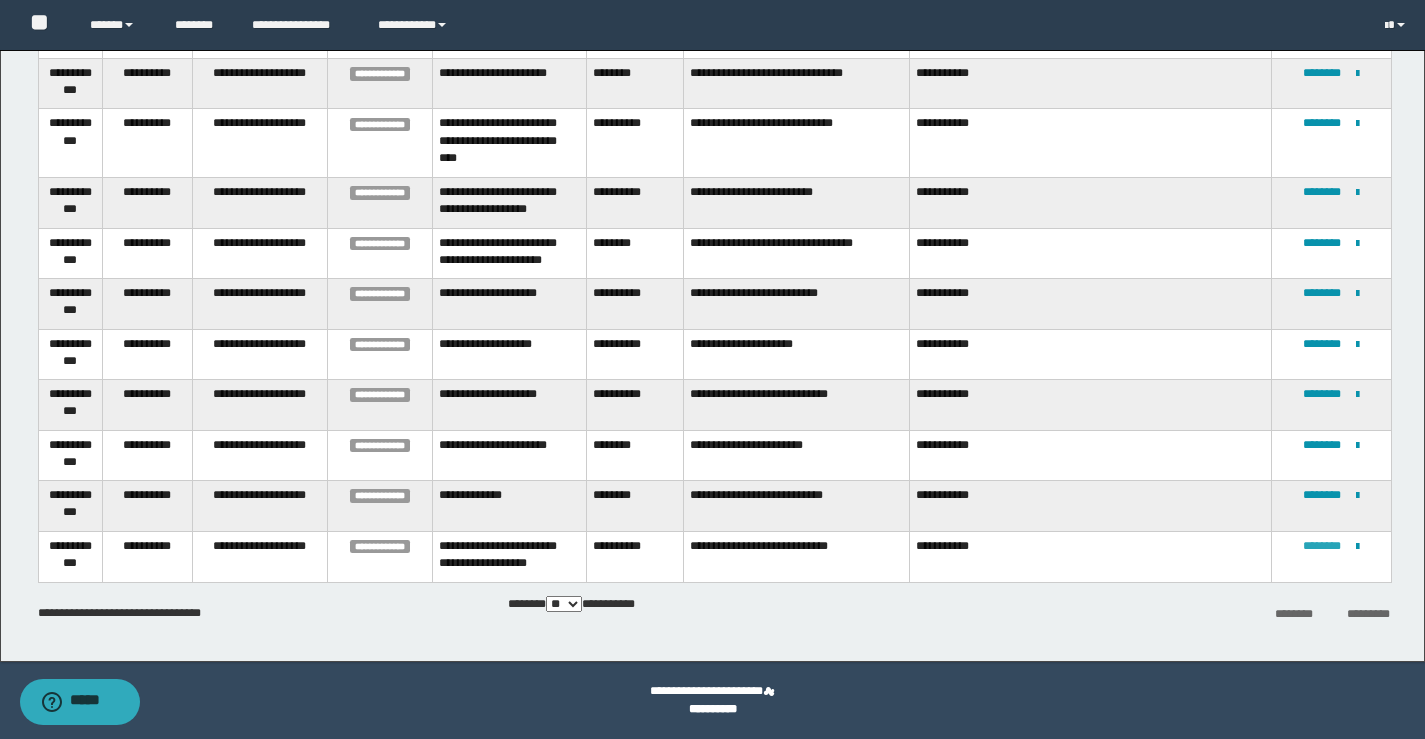 click on "********" at bounding box center [1322, 546] 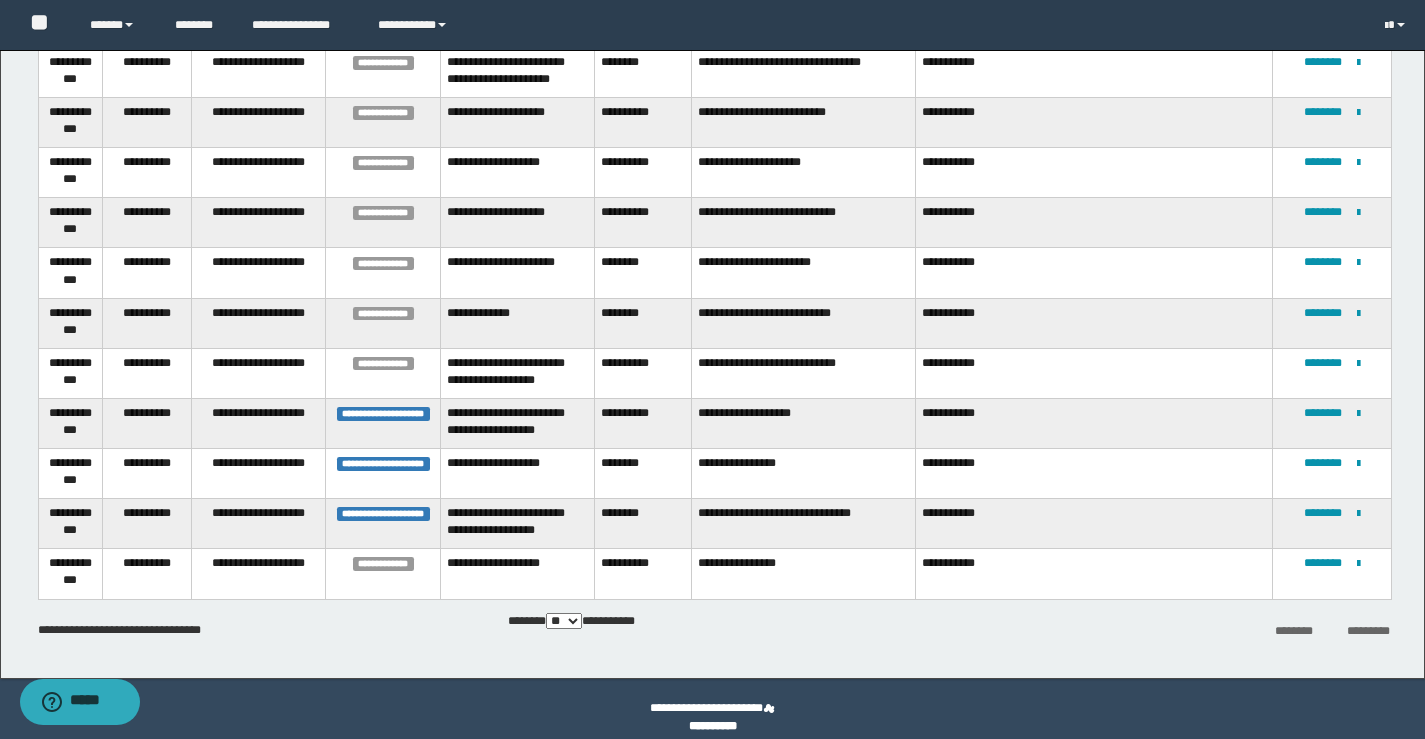 scroll, scrollTop: 1540, scrollLeft: 0, axis: vertical 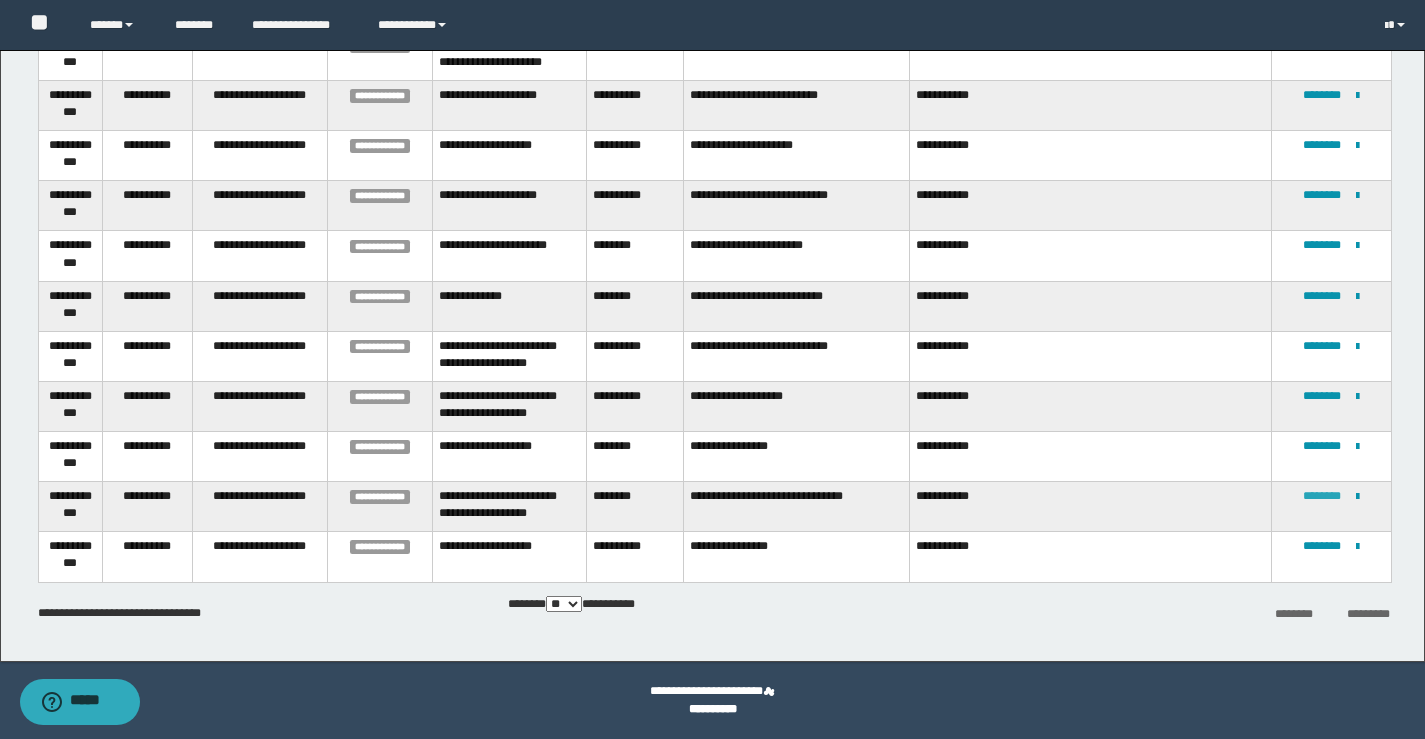 click on "********" at bounding box center [1322, 496] 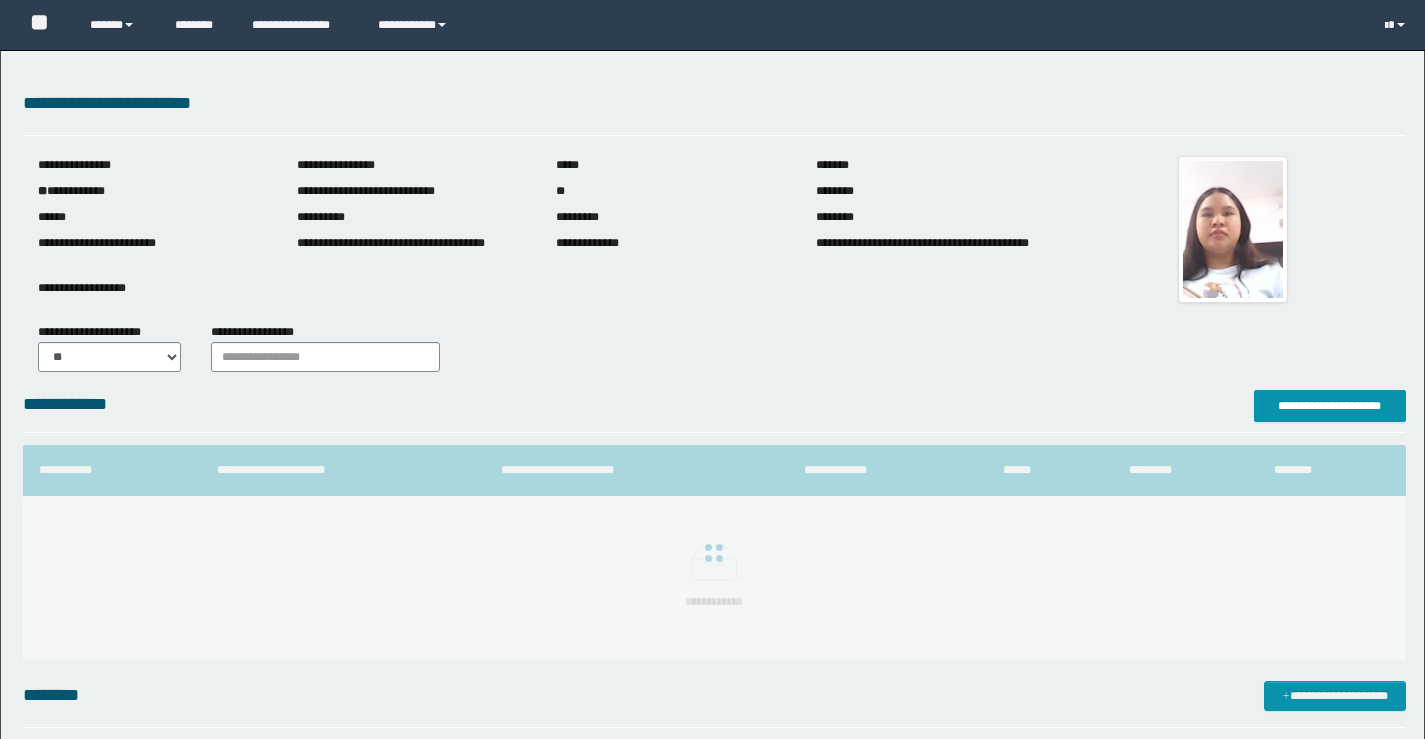 scroll, scrollTop: 0, scrollLeft: 0, axis: both 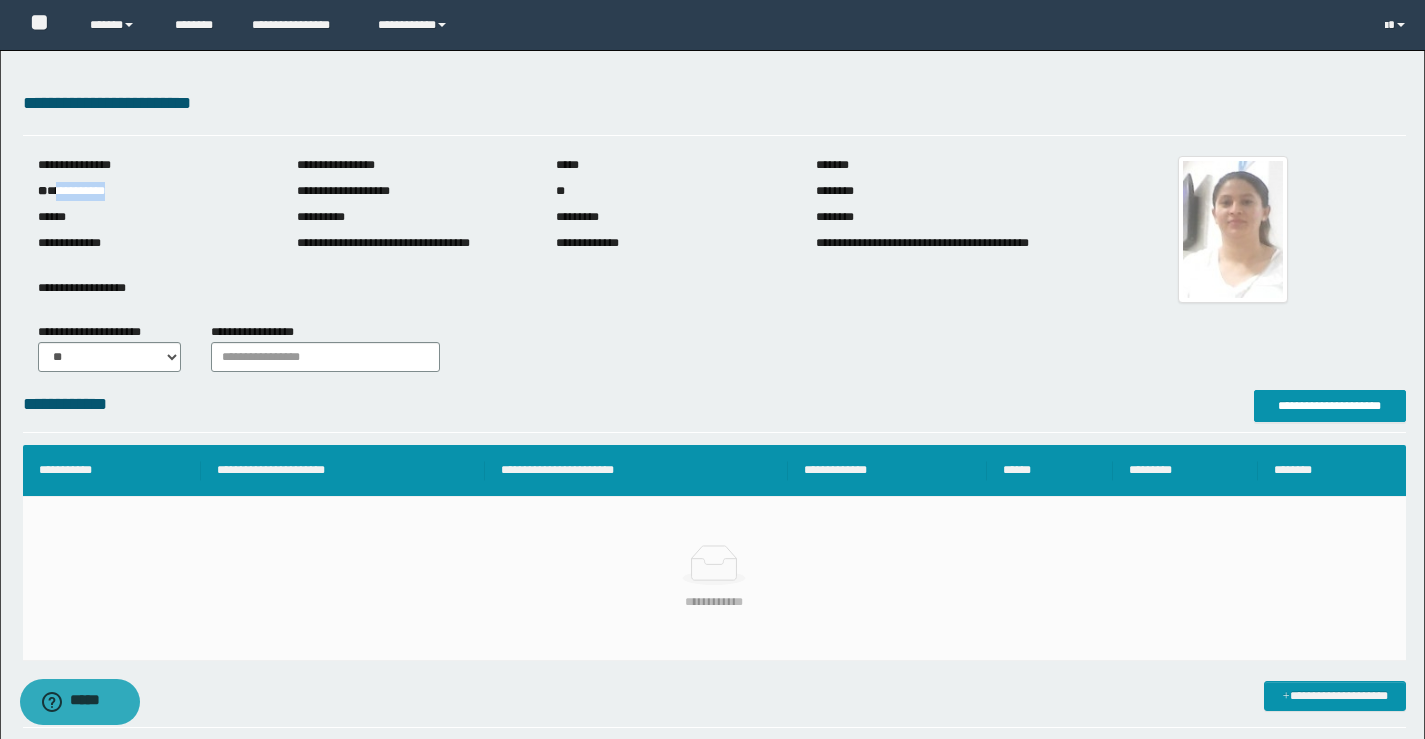 drag, startPoint x: 133, startPoint y: 189, endPoint x: 58, endPoint y: 190, distance: 75.00667 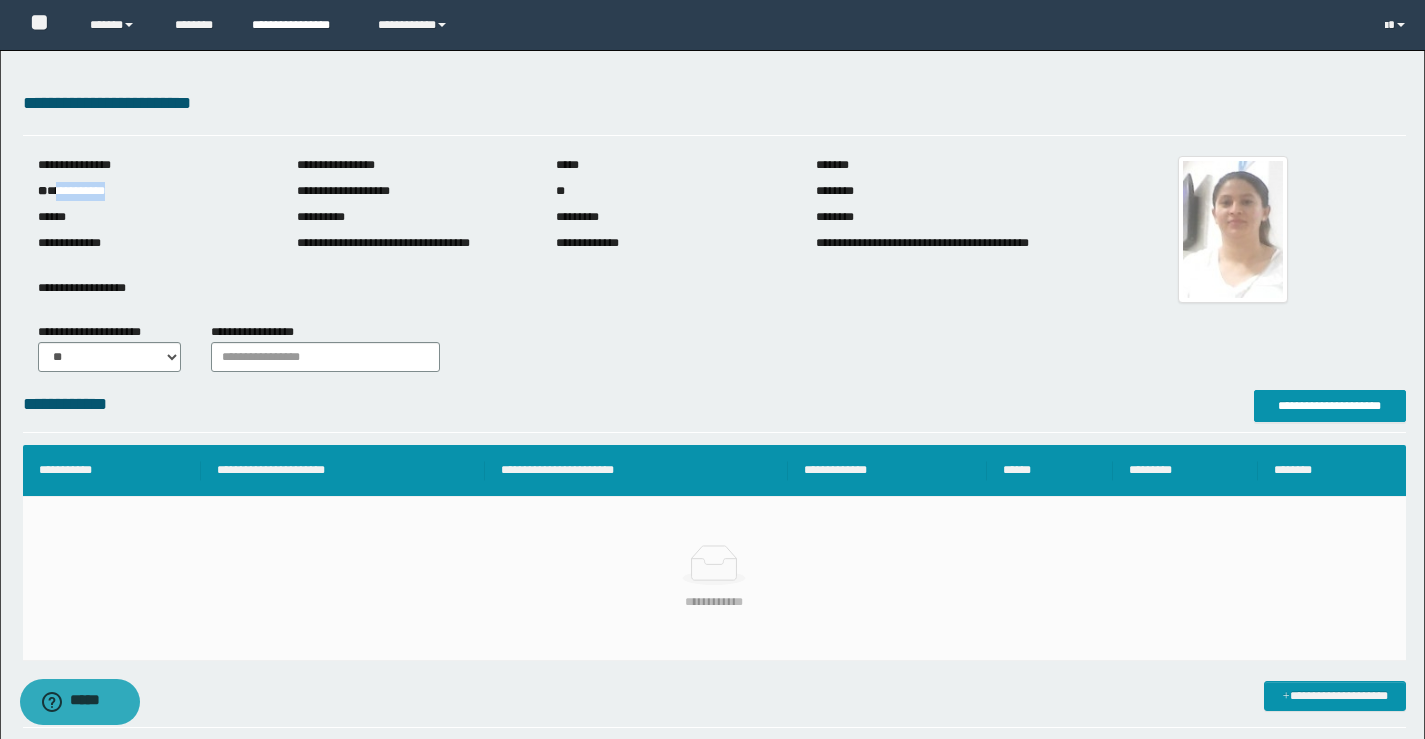click on "**********" at bounding box center [300, 25] 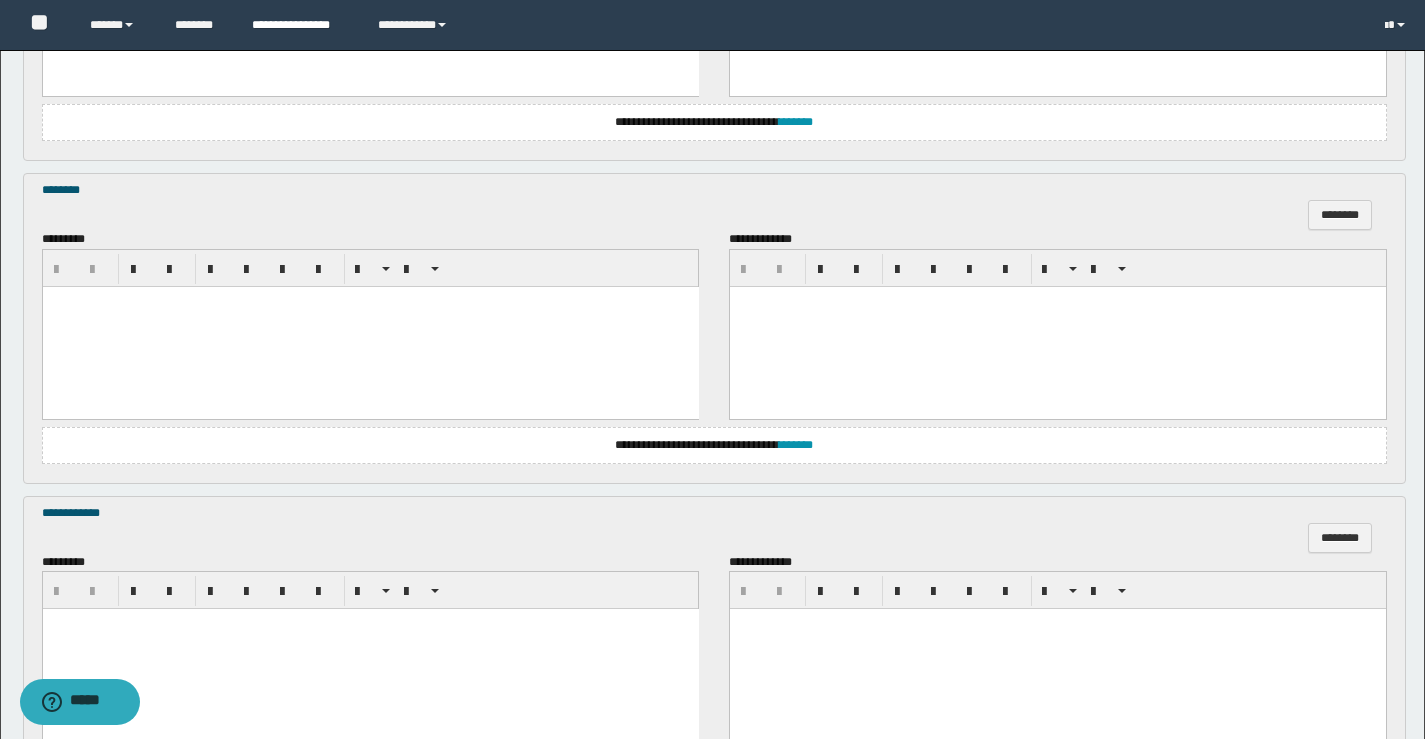 scroll, scrollTop: 1200, scrollLeft: 0, axis: vertical 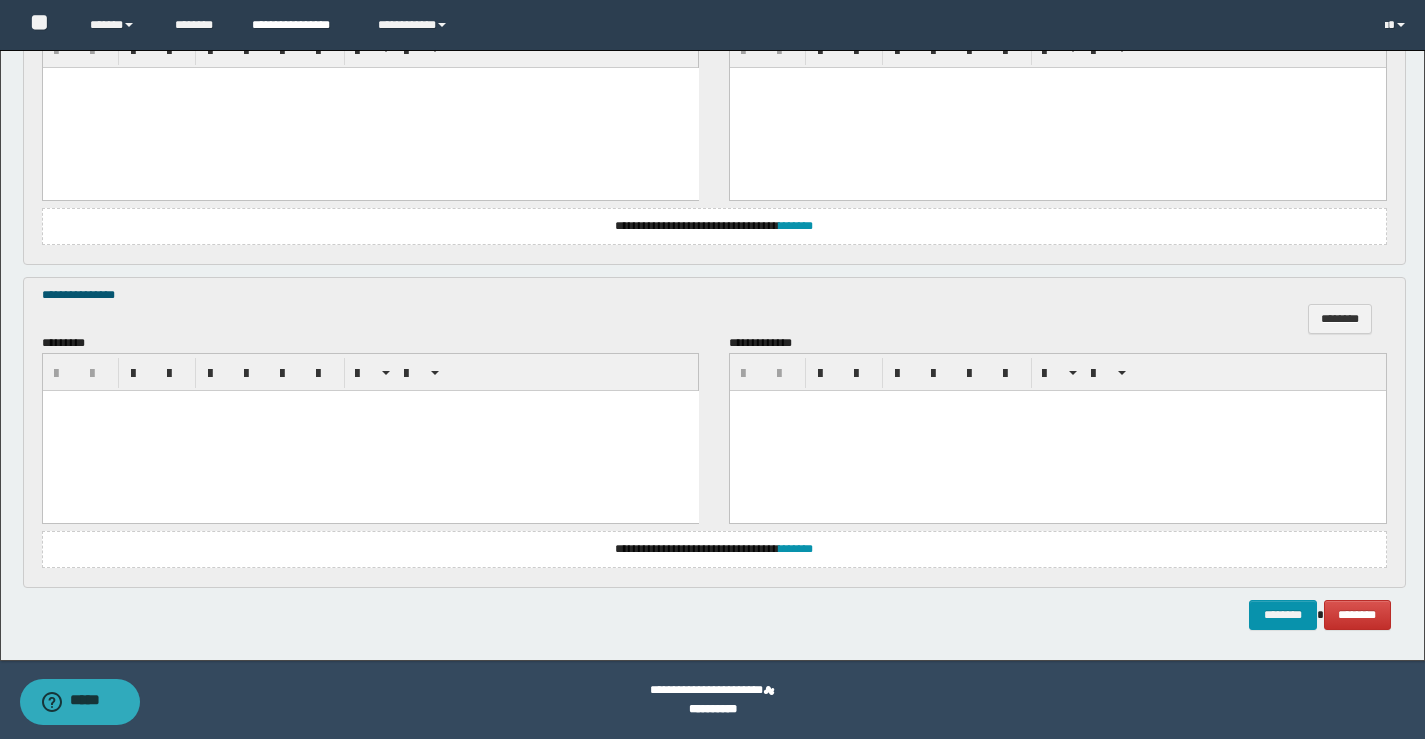 click on "**********" at bounding box center (300, 25) 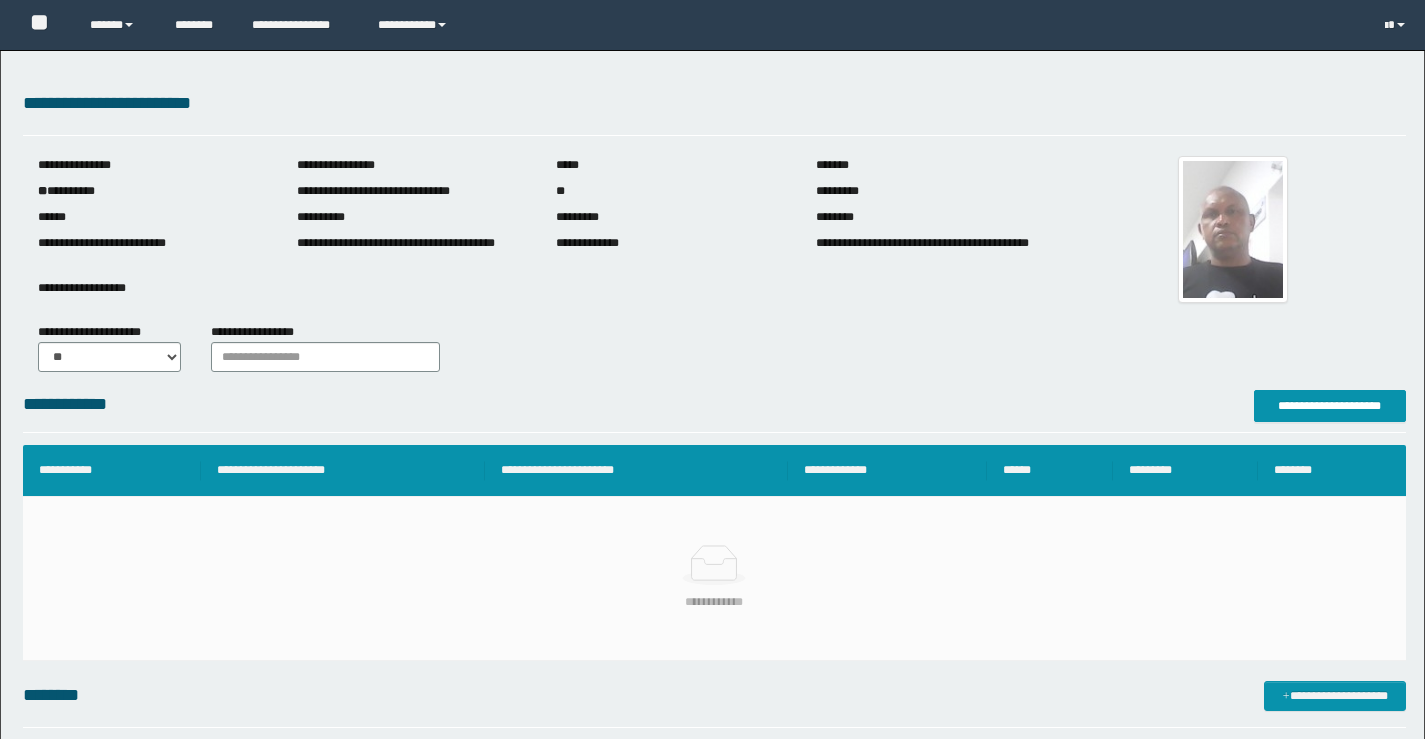 scroll, scrollTop: 0, scrollLeft: 0, axis: both 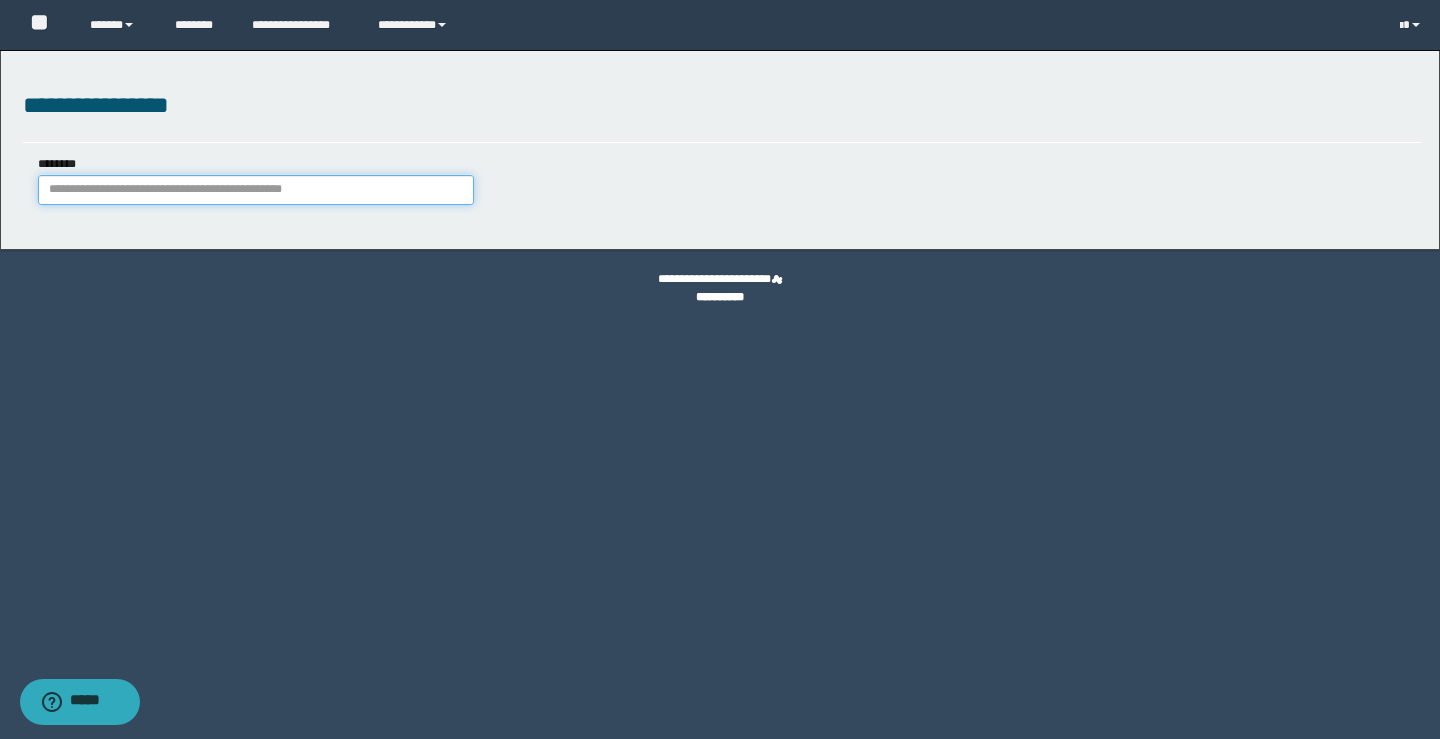 click on "********" at bounding box center (256, 190) 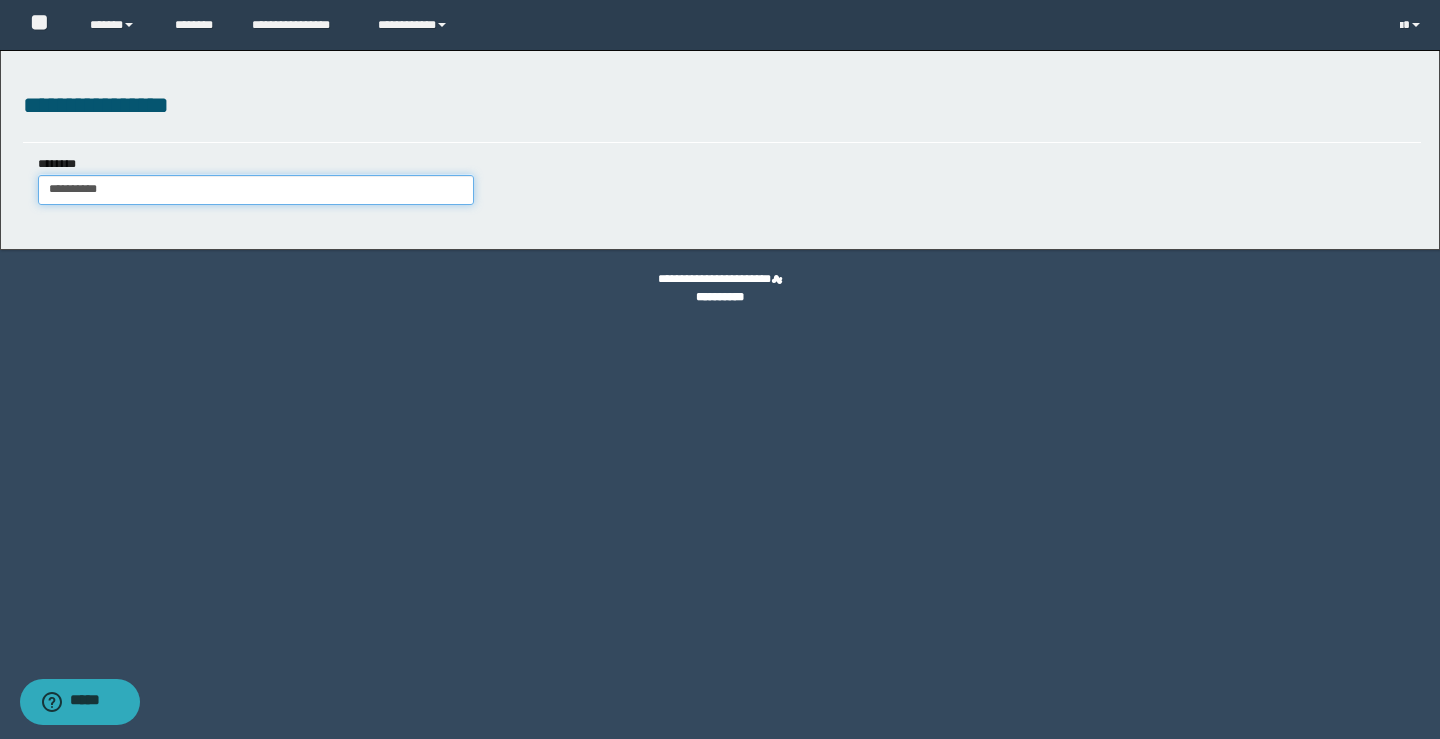 type on "**********" 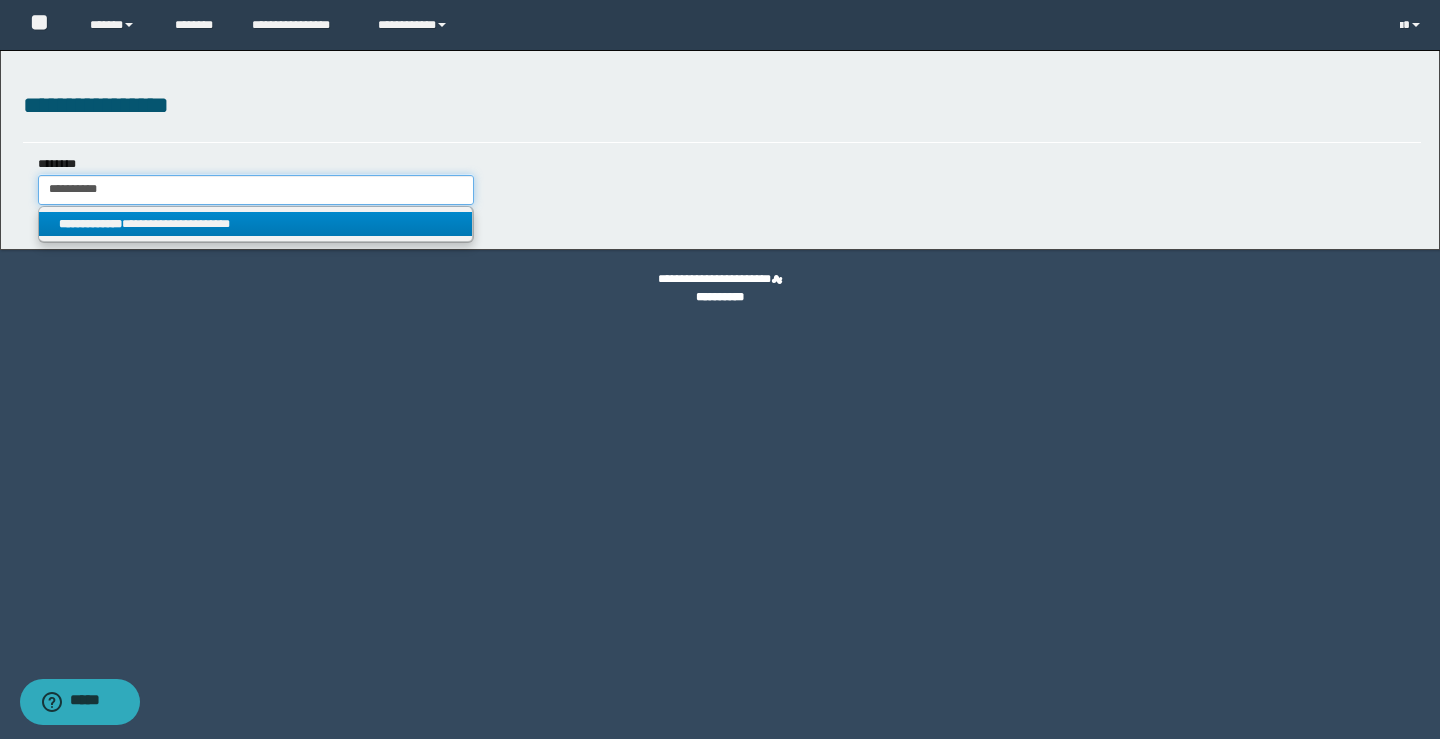 type on "**********" 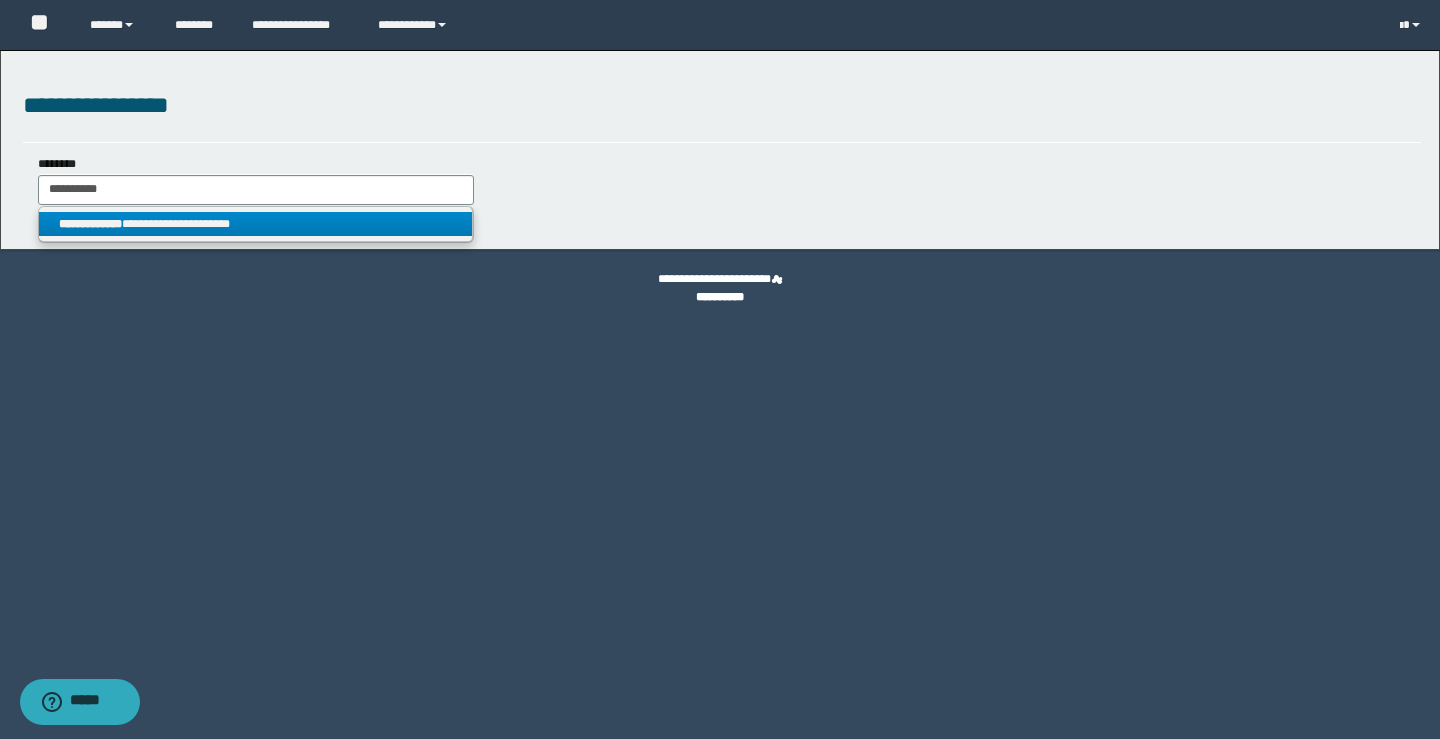 click on "**********" at bounding box center (90, 224) 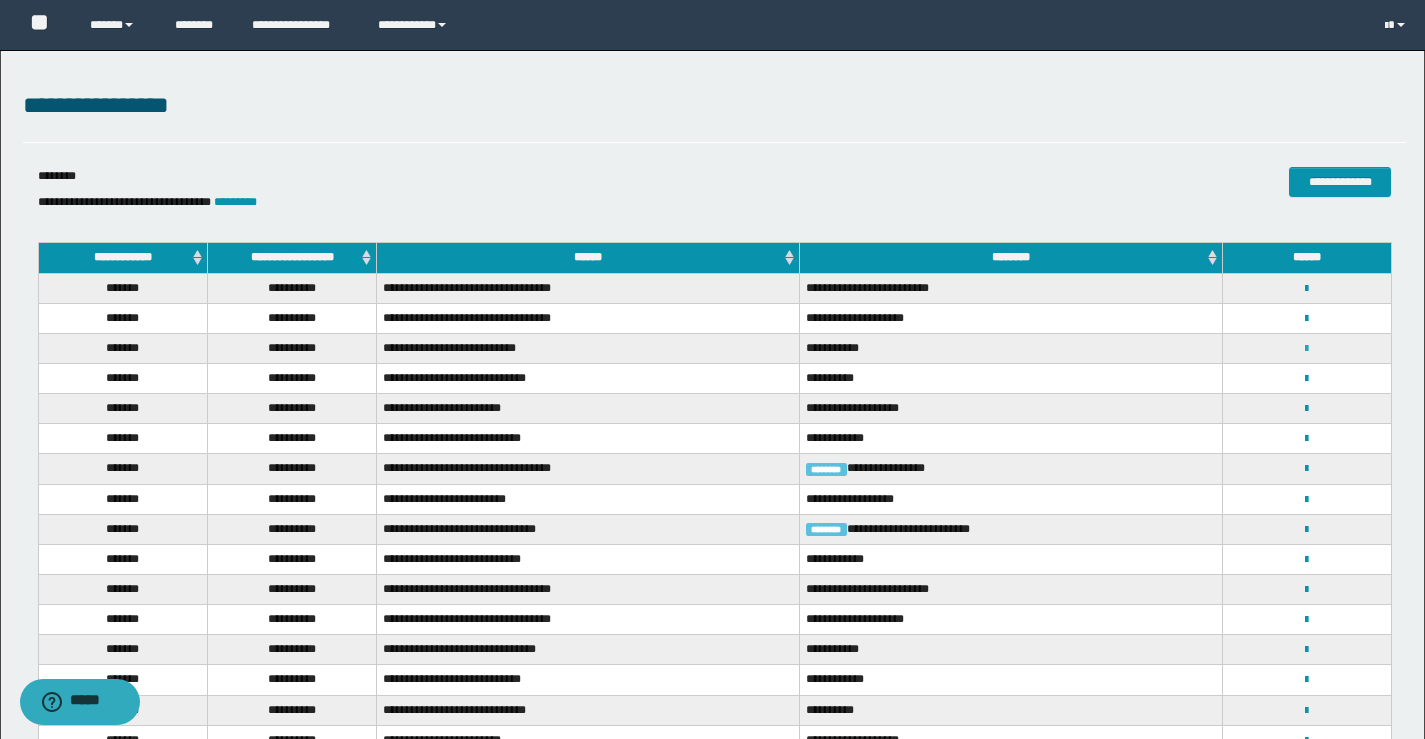 click at bounding box center [1306, 349] 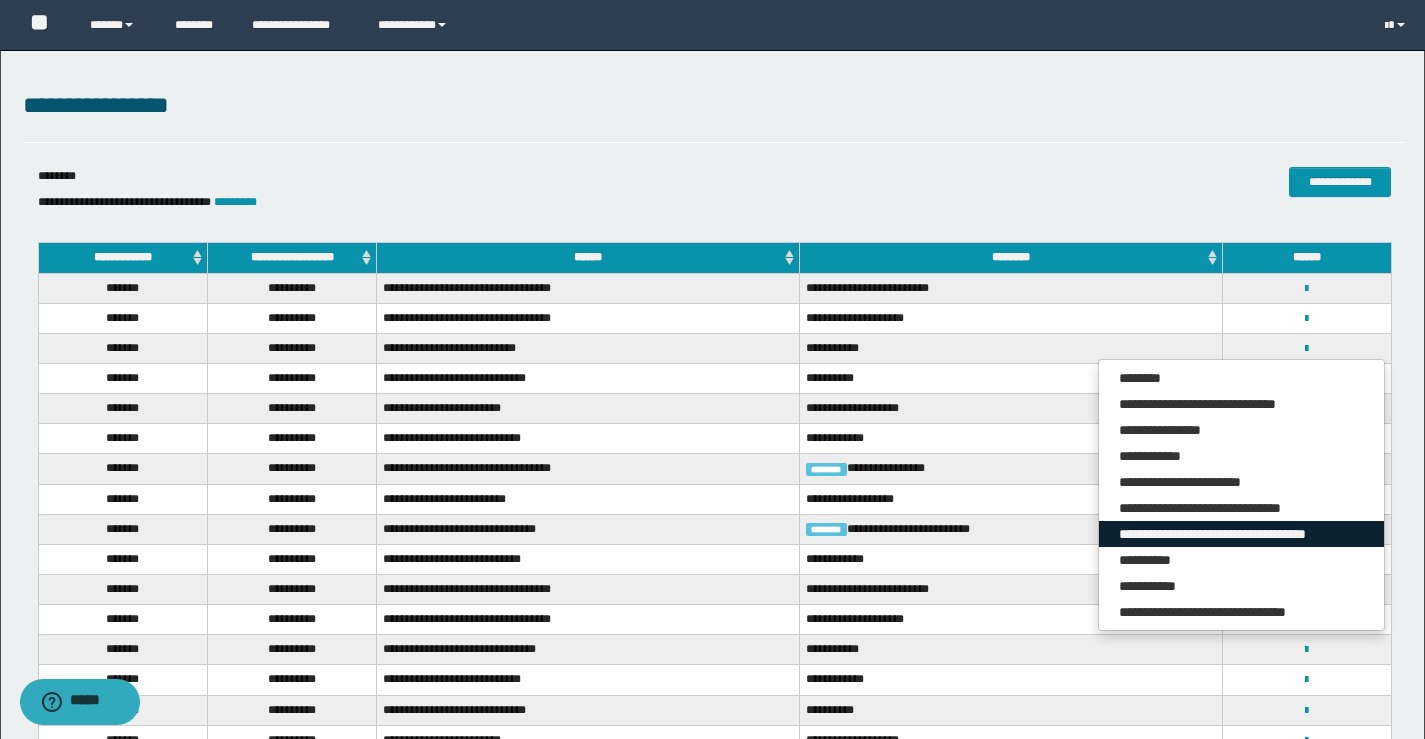 click on "**********" at bounding box center (1241, 534) 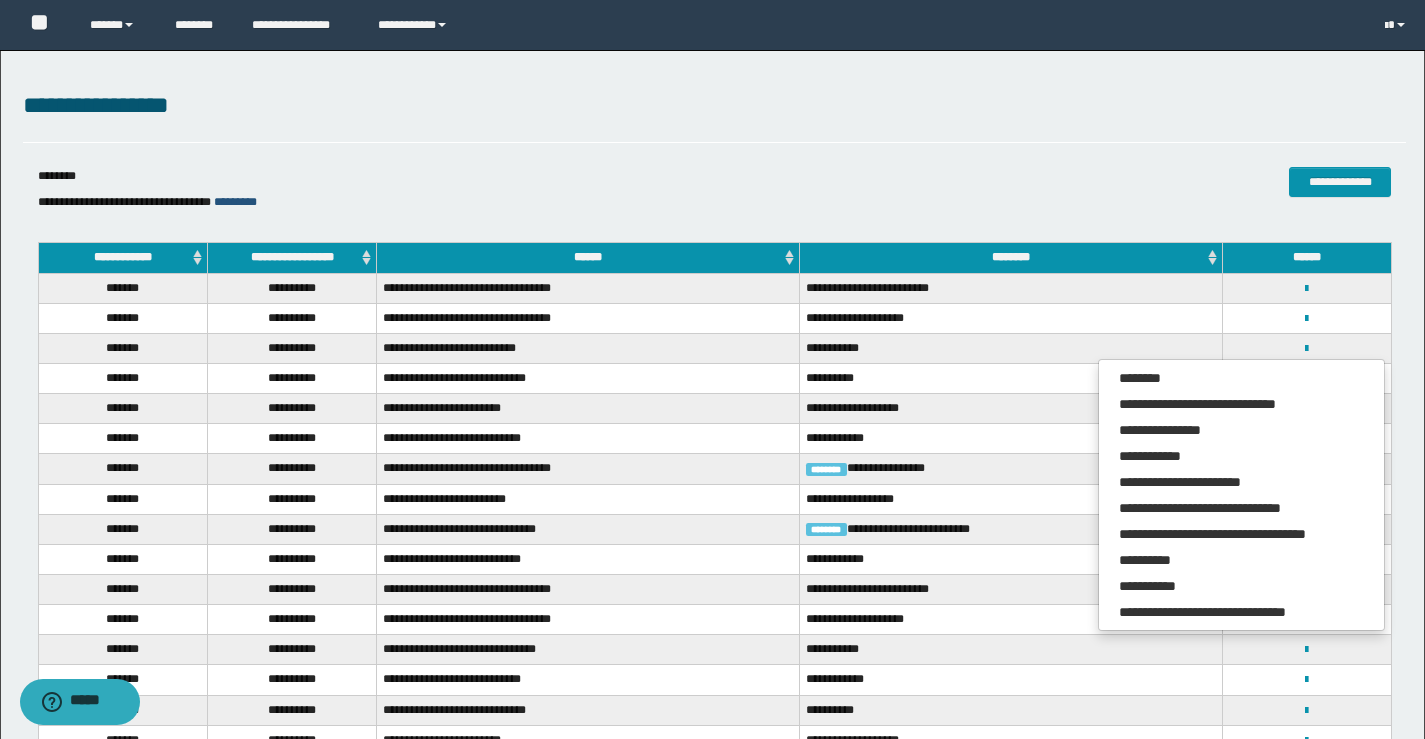 click on "*********" at bounding box center (235, 202) 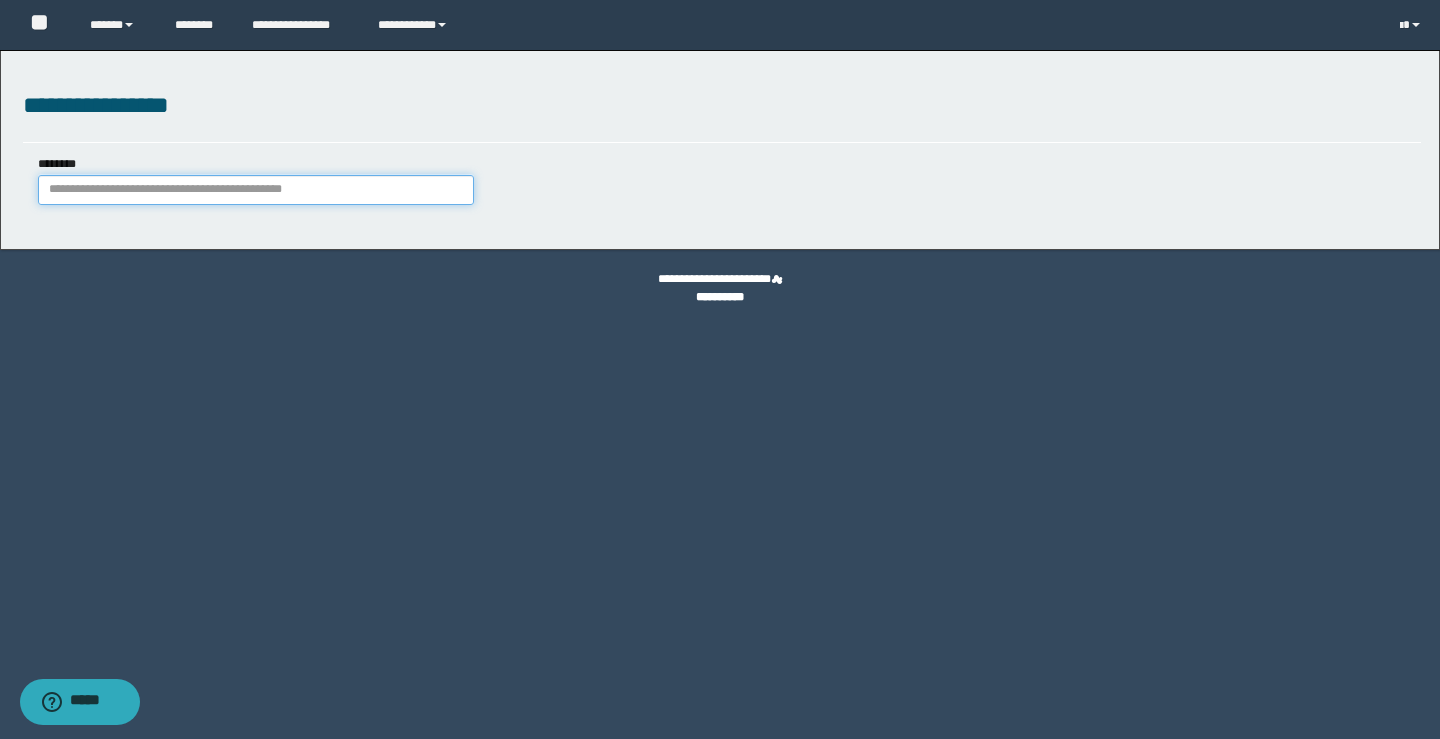 click on "********" at bounding box center [256, 190] 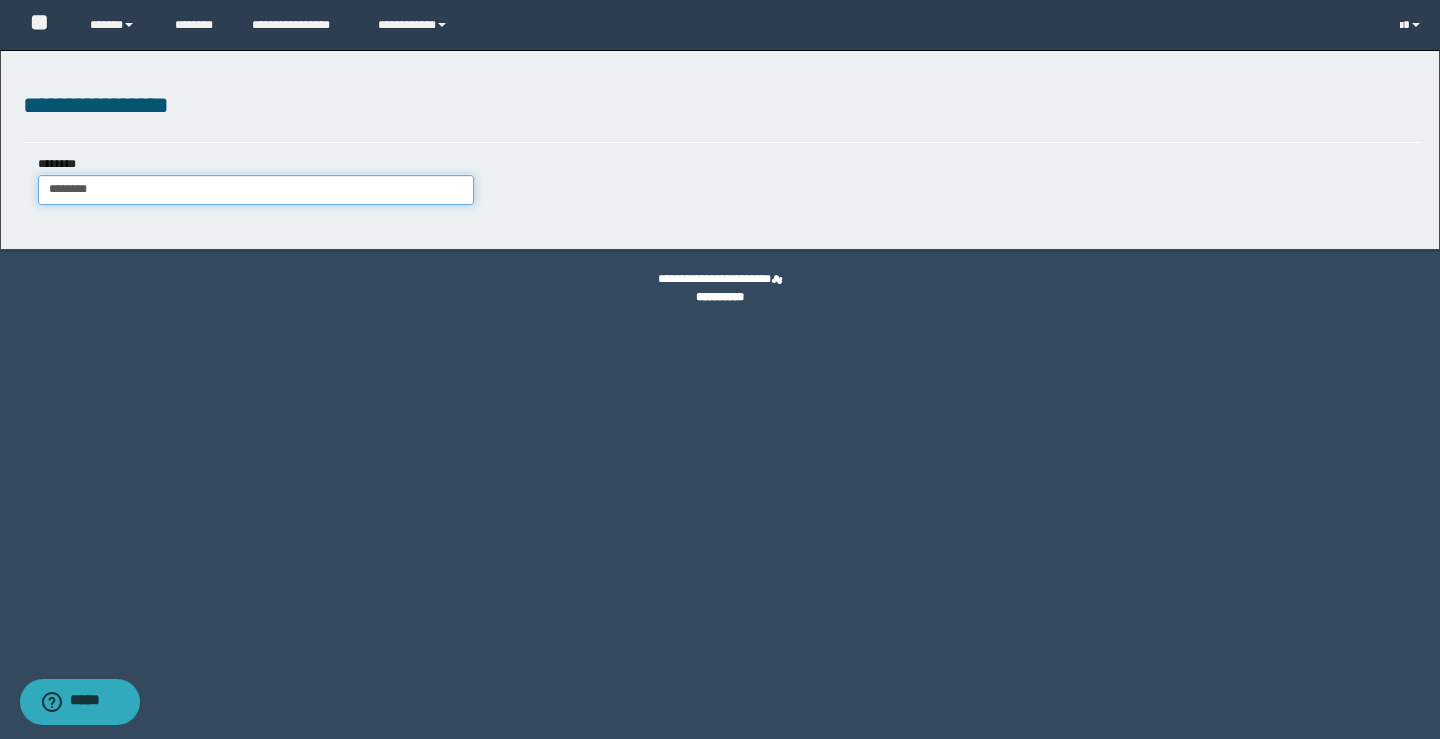 type on "********" 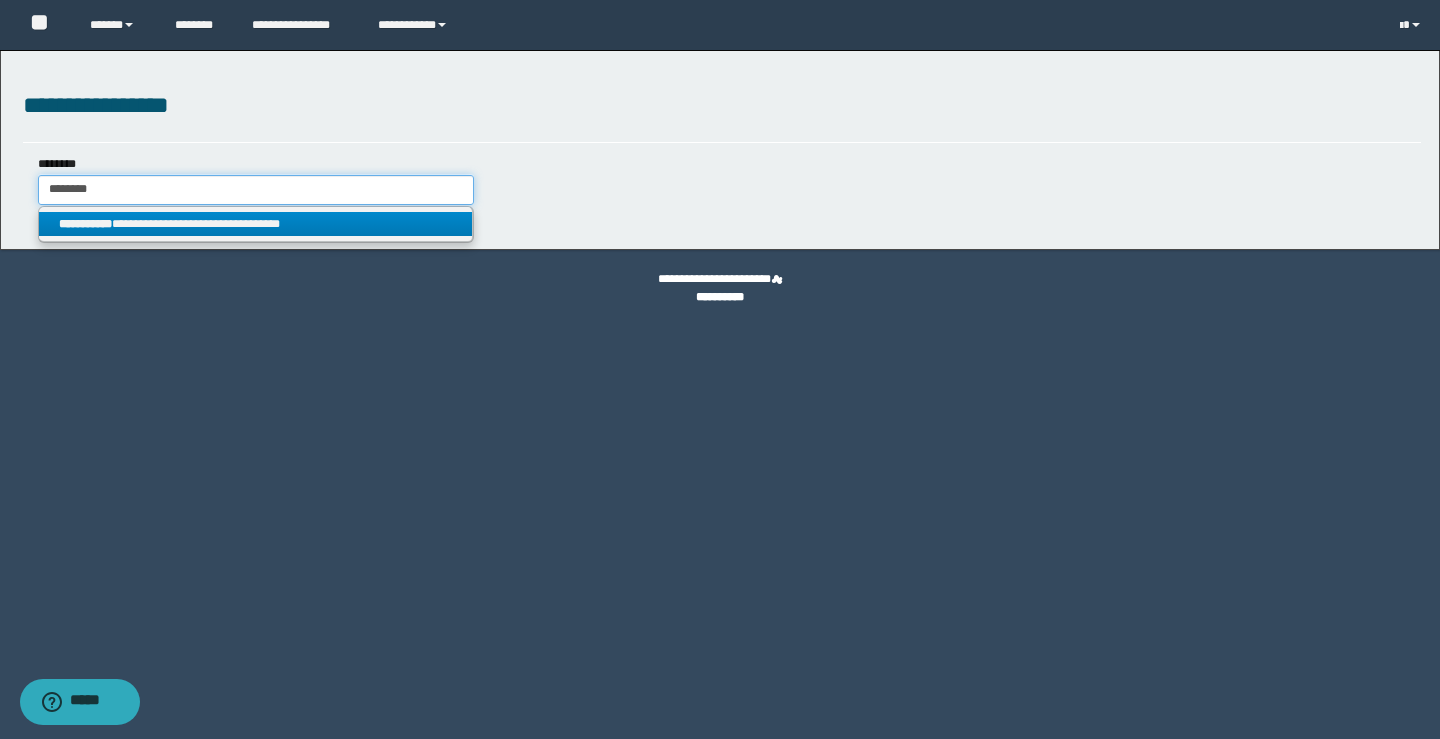 type on "********" 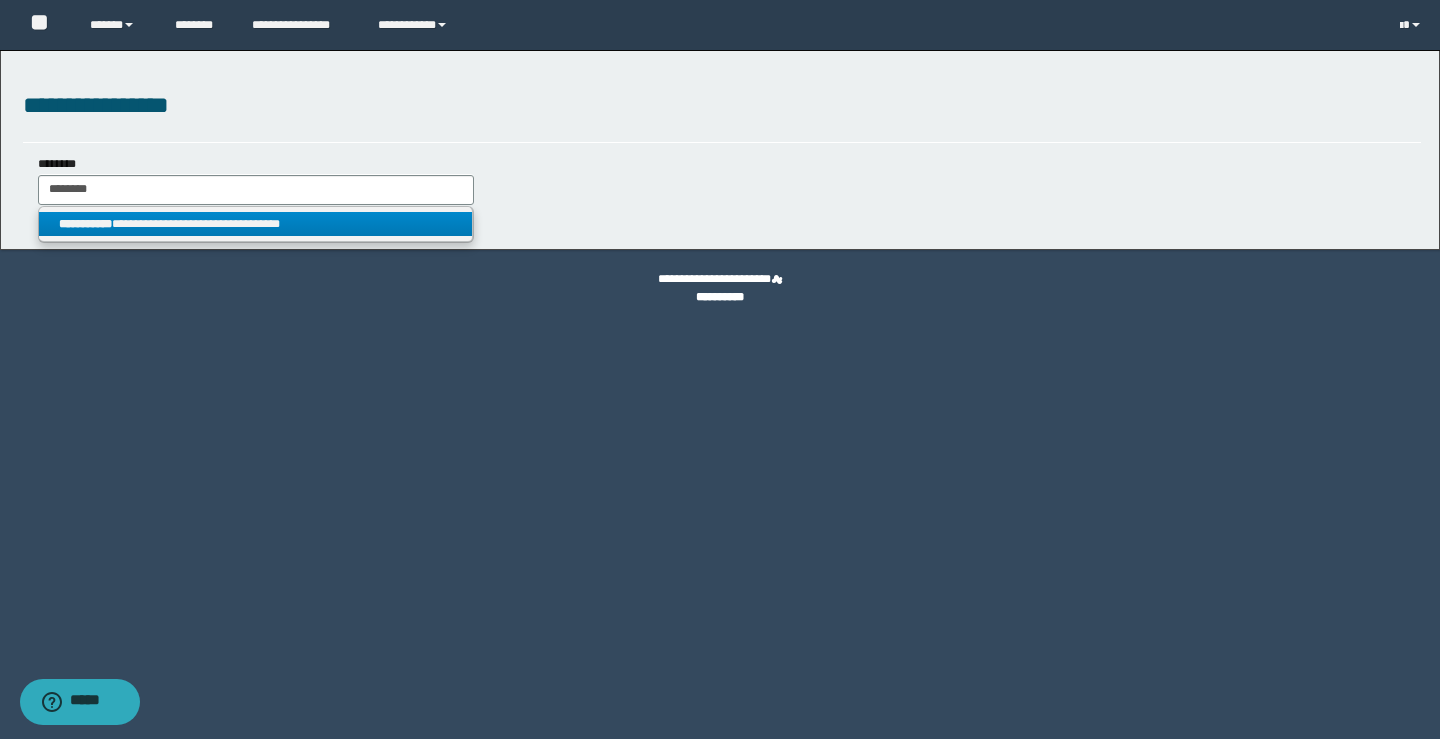 click on "**********" at bounding box center [255, 224] 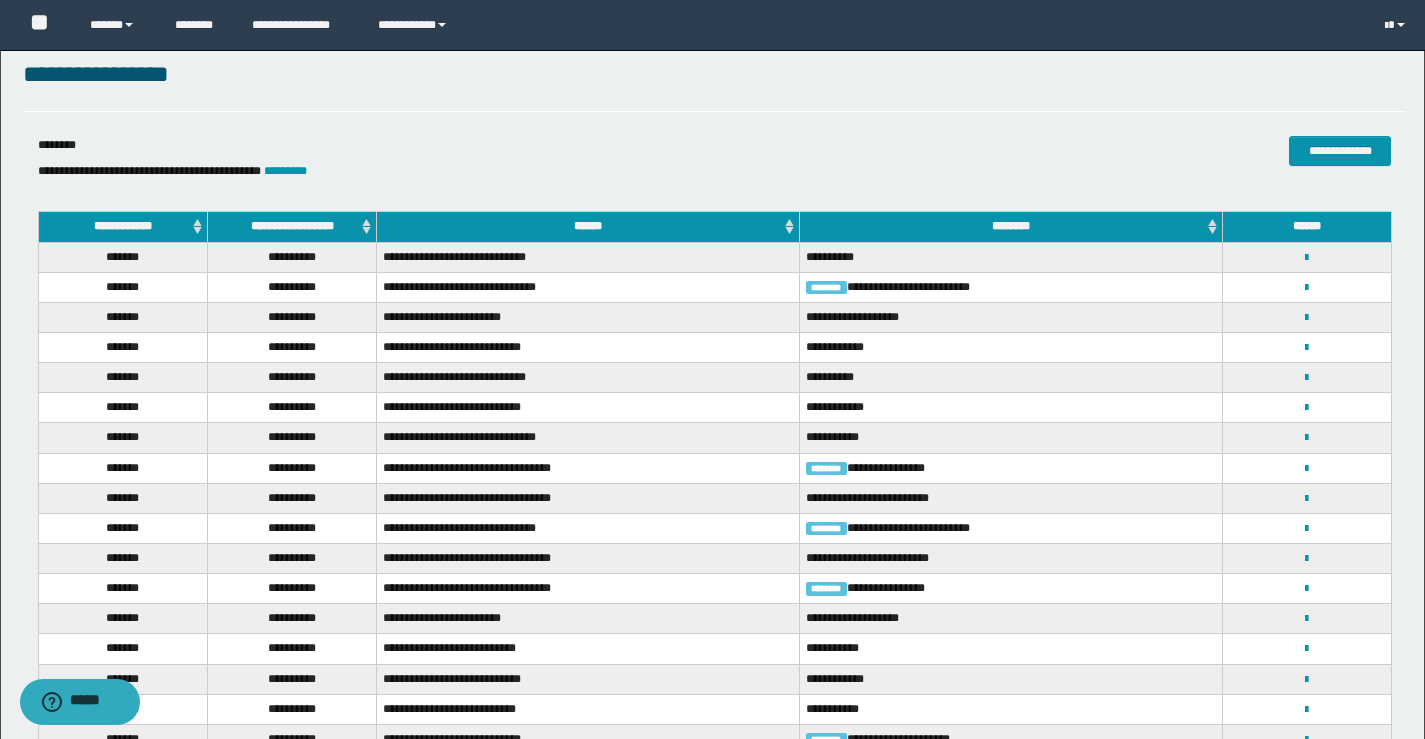 scroll, scrollTop: 0, scrollLeft: 0, axis: both 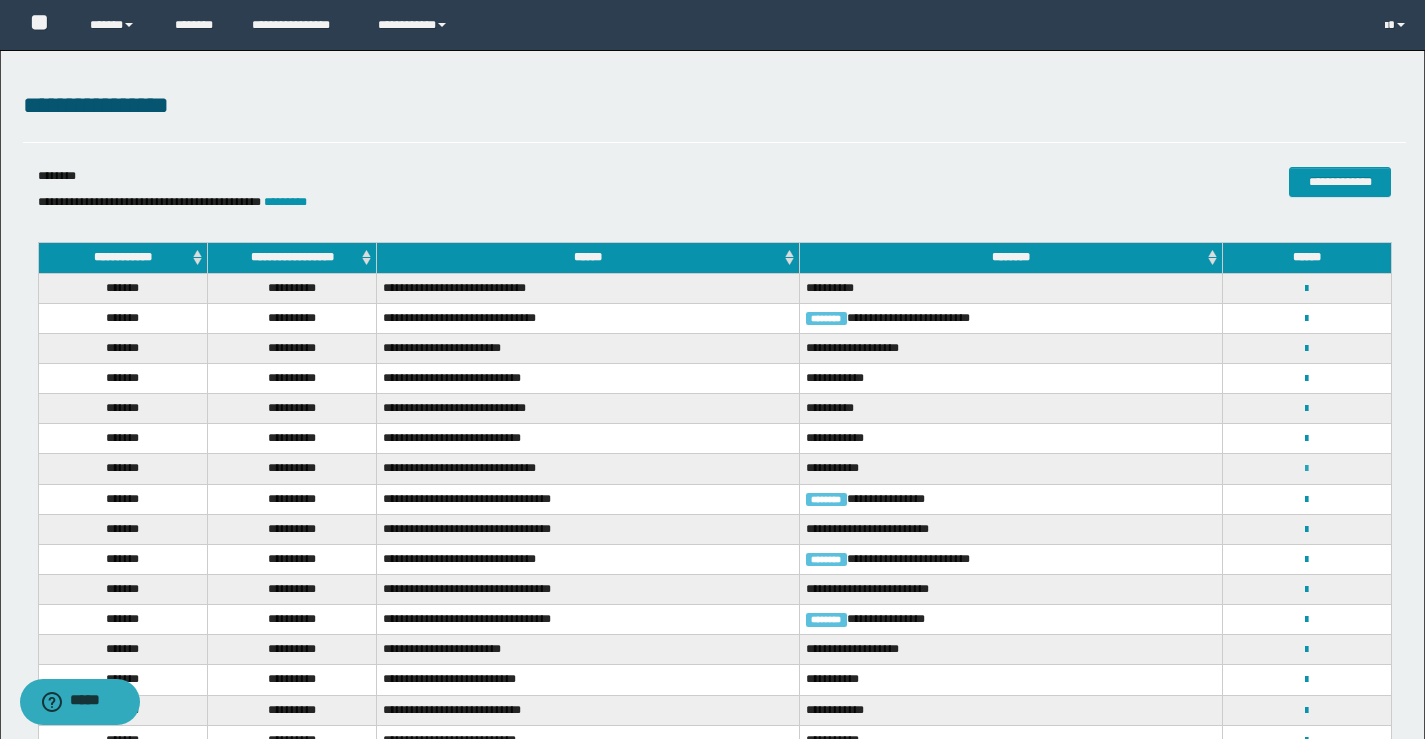 click at bounding box center [1306, 469] 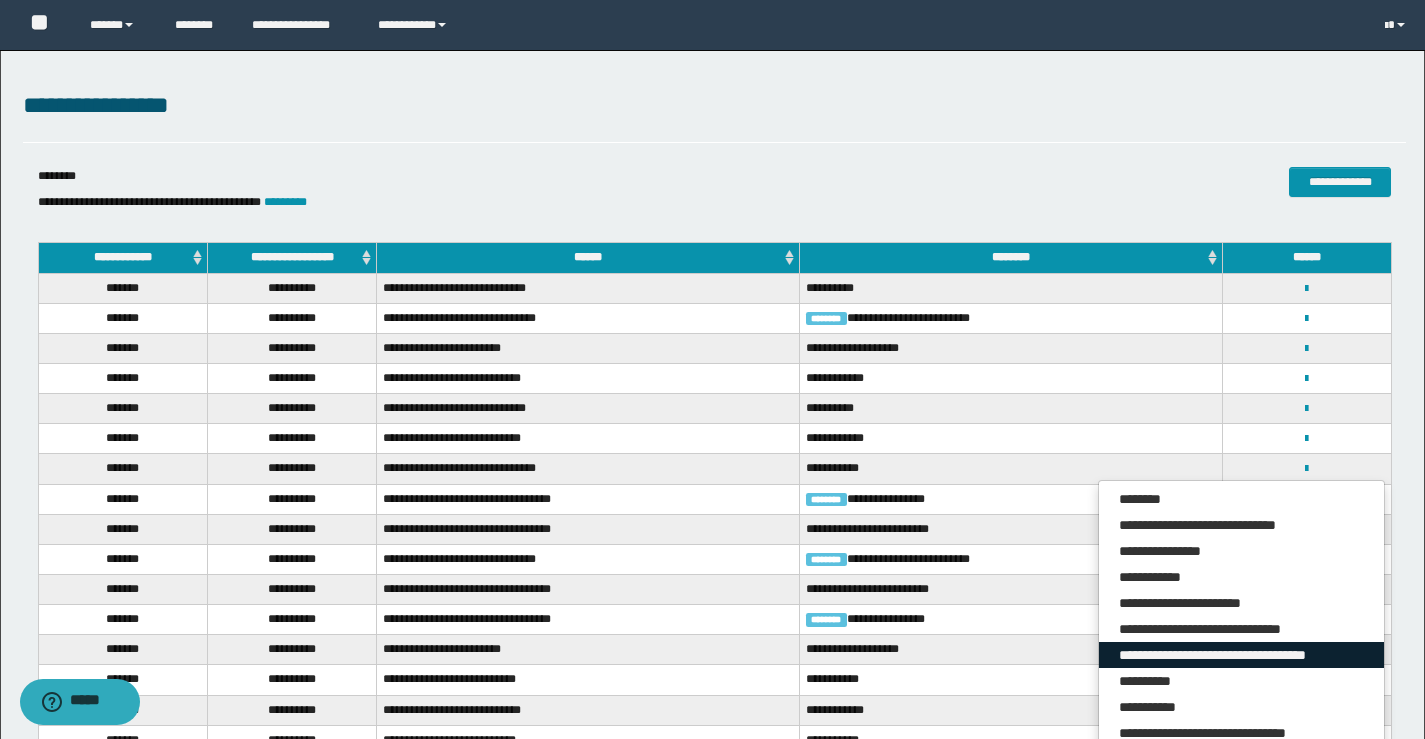 click on "**********" at bounding box center [1241, 655] 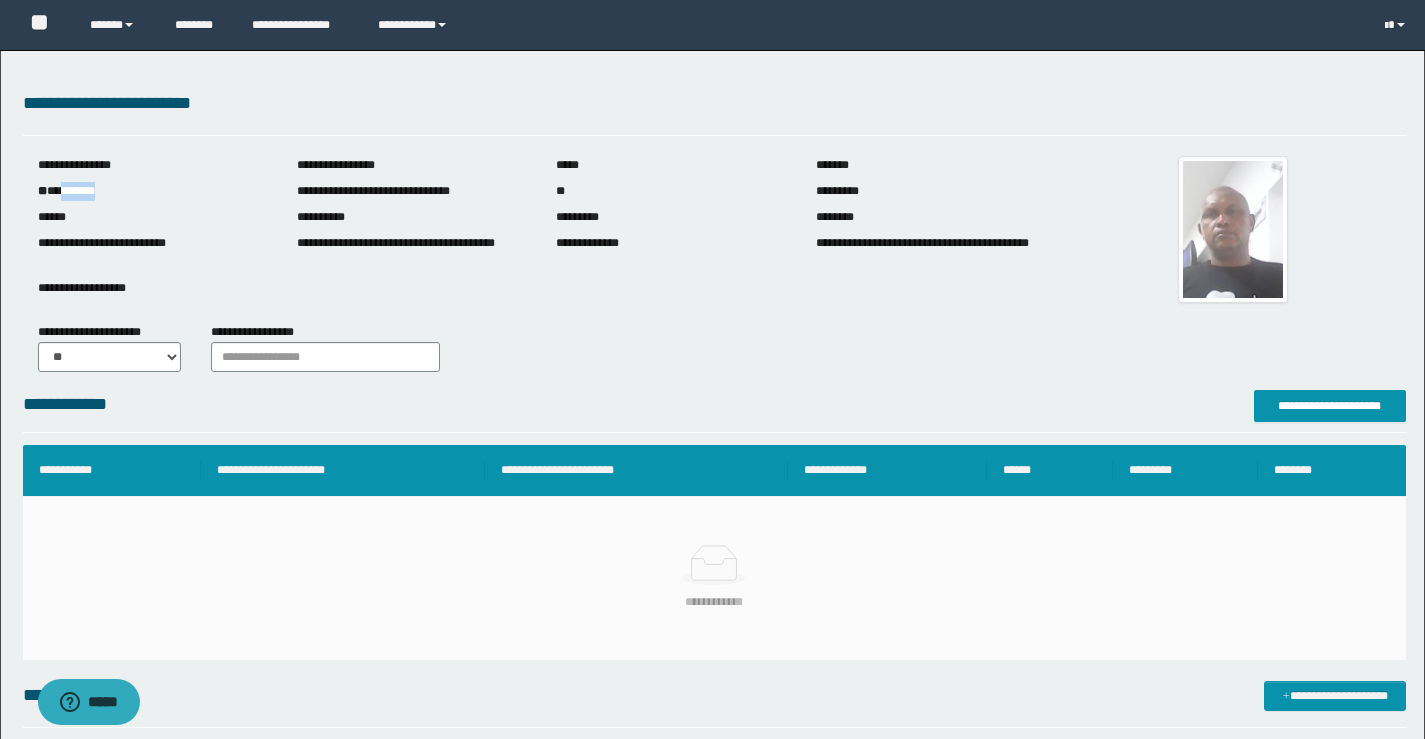 scroll, scrollTop: 0, scrollLeft: 0, axis: both 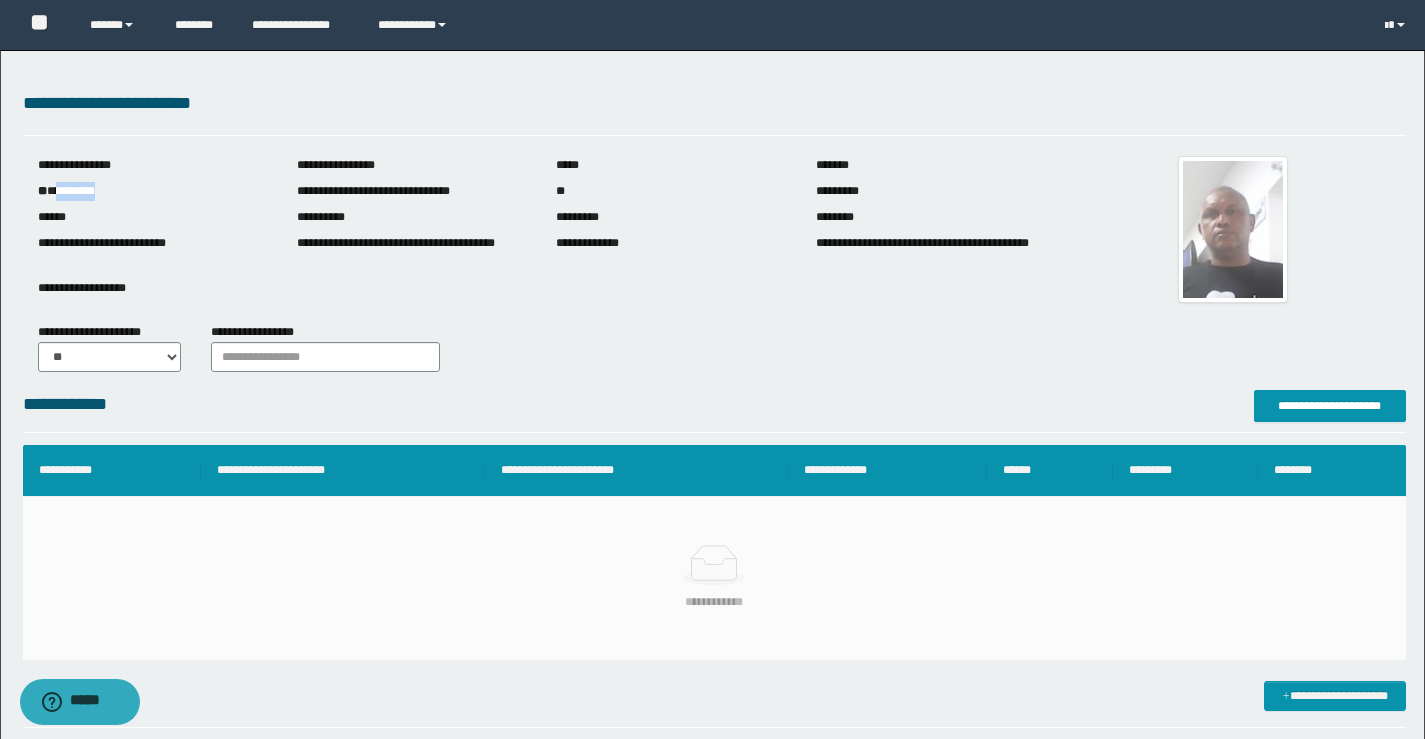 drag, startPoint x: 84, startPoint y: 184, endPoint x: 60, endPoint y: 191, distance: 25 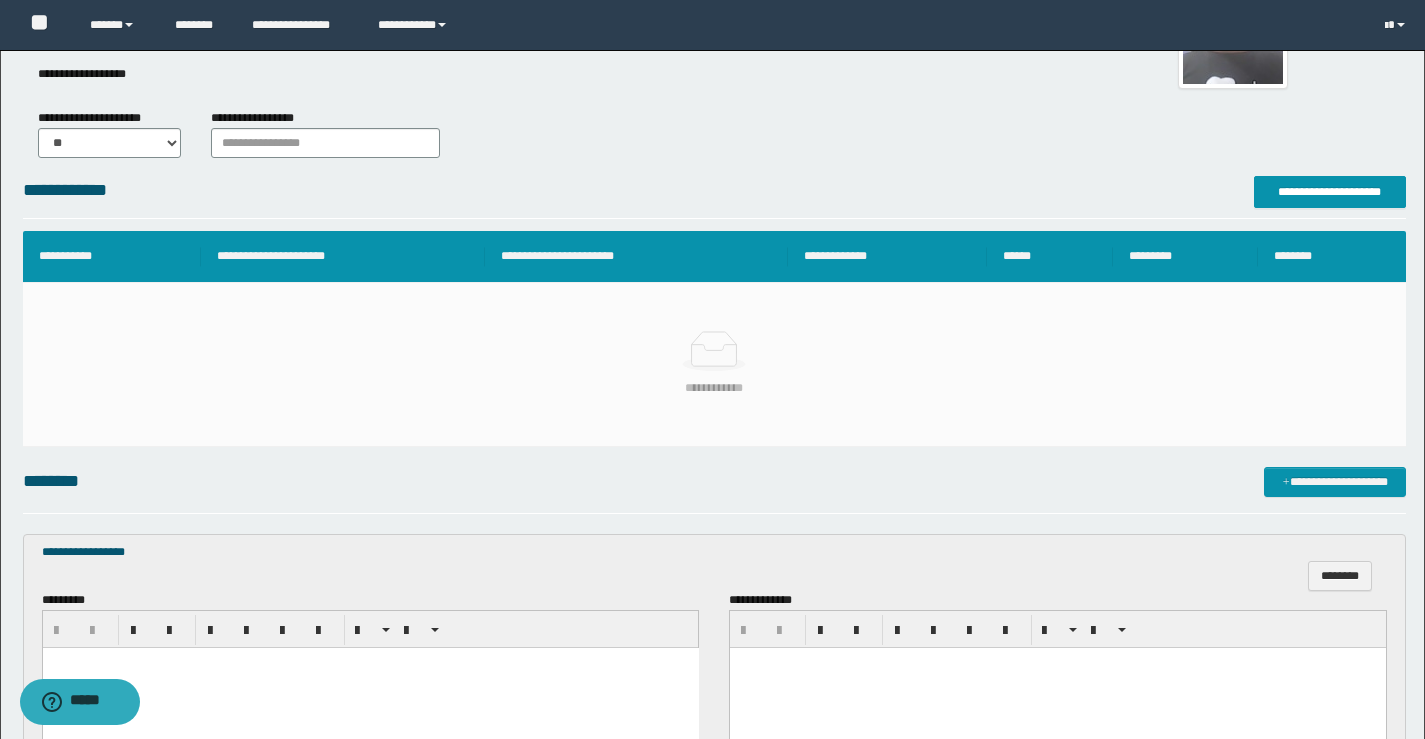 scroll, scrollTop: 300, scrollLeft: 0, axis: vertical 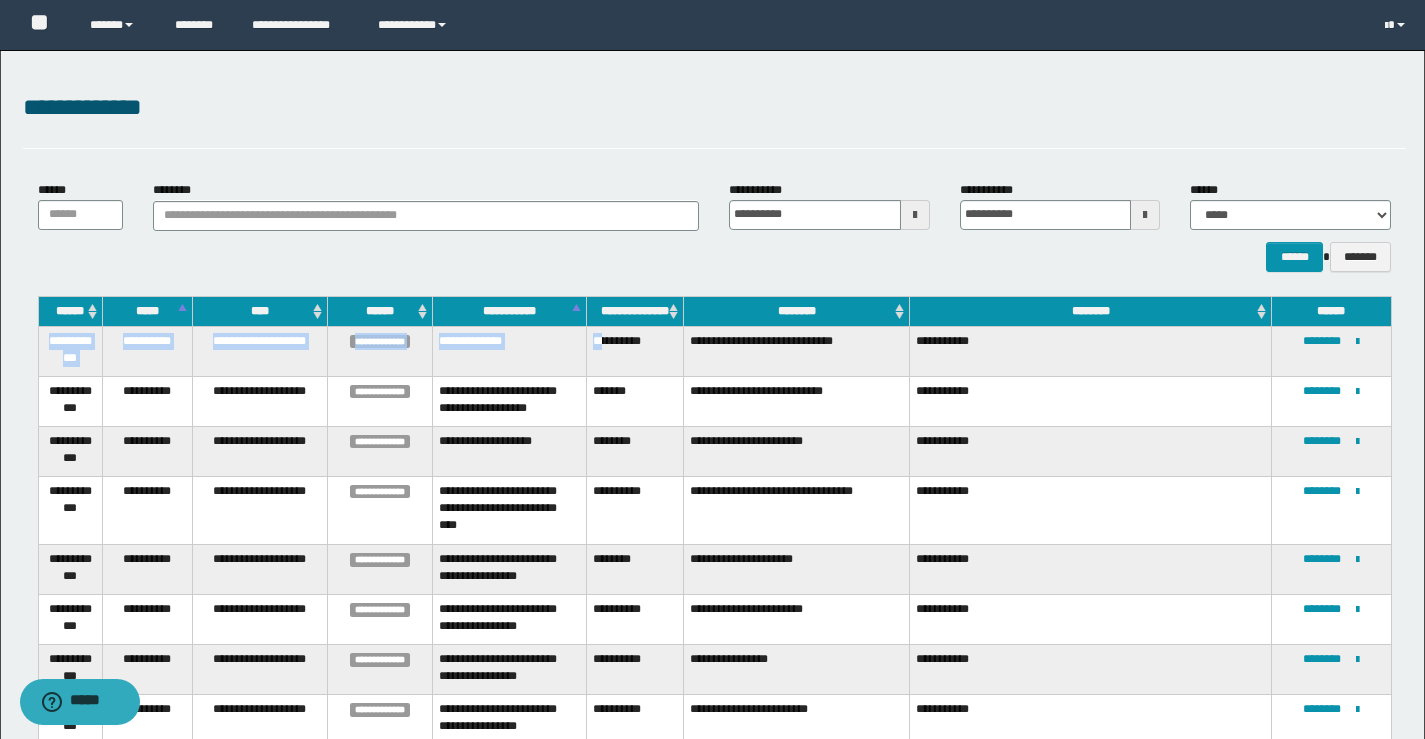 drag, startPoint x: 681, startPoint y: 339, endPoint x: 620, endPoint y: 339, distance: 61 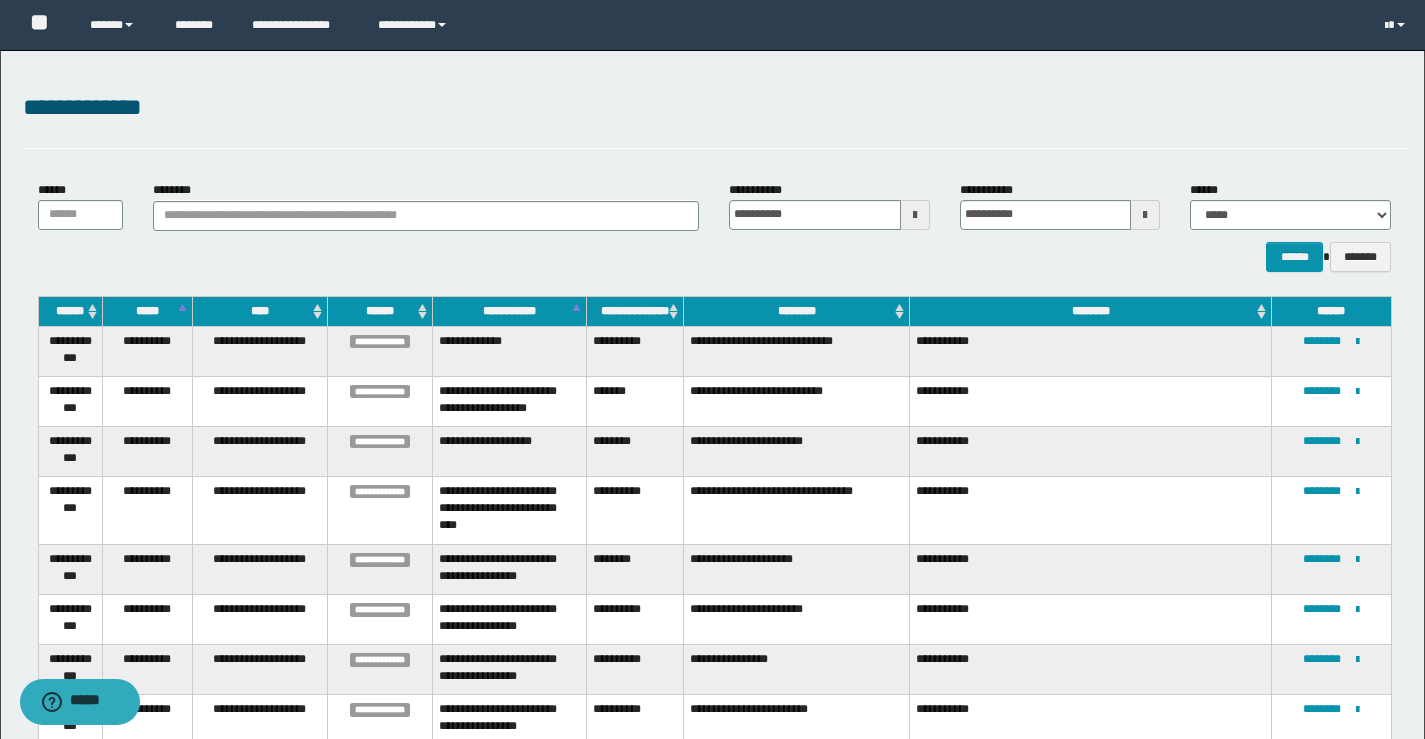 click on "**********" at bounding box center (634, 351) 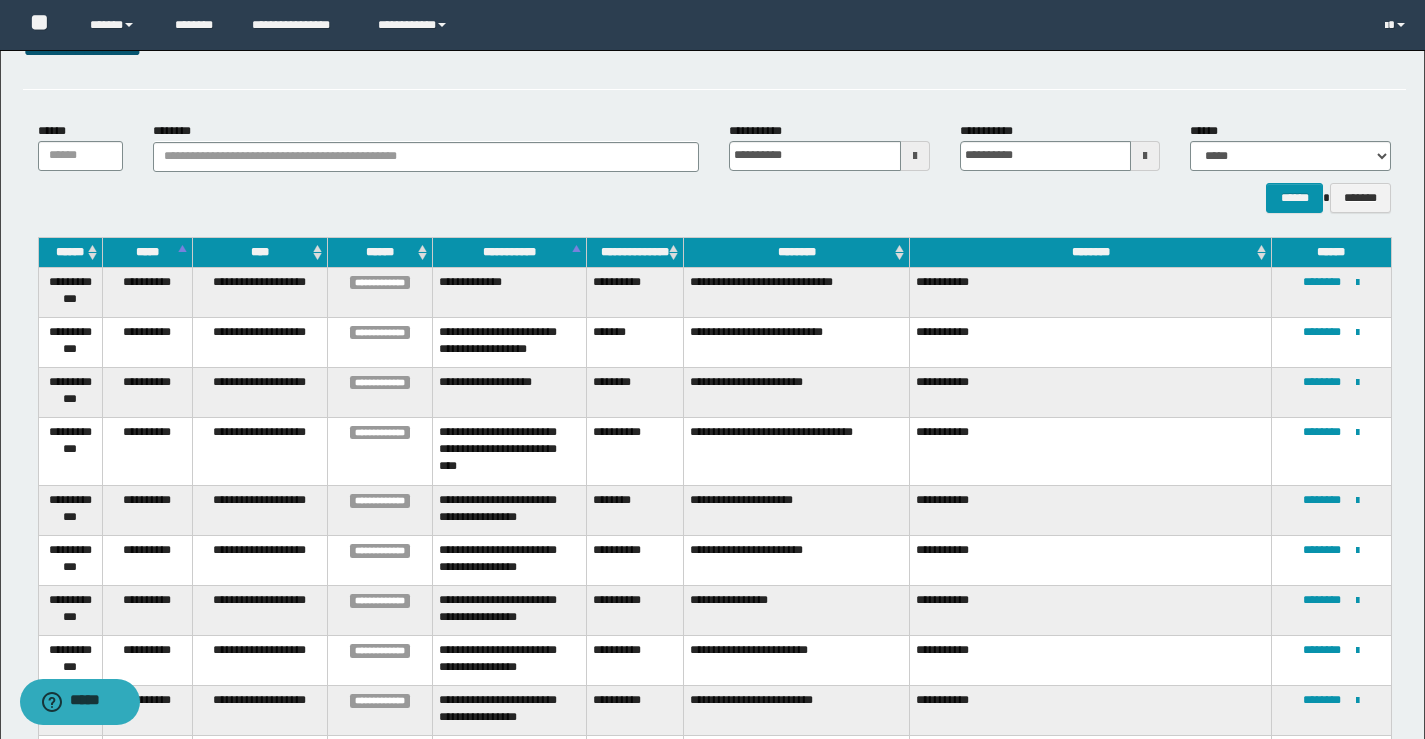 scroll, scrollTop: 100, scrollLeft: 0, axis: vertical 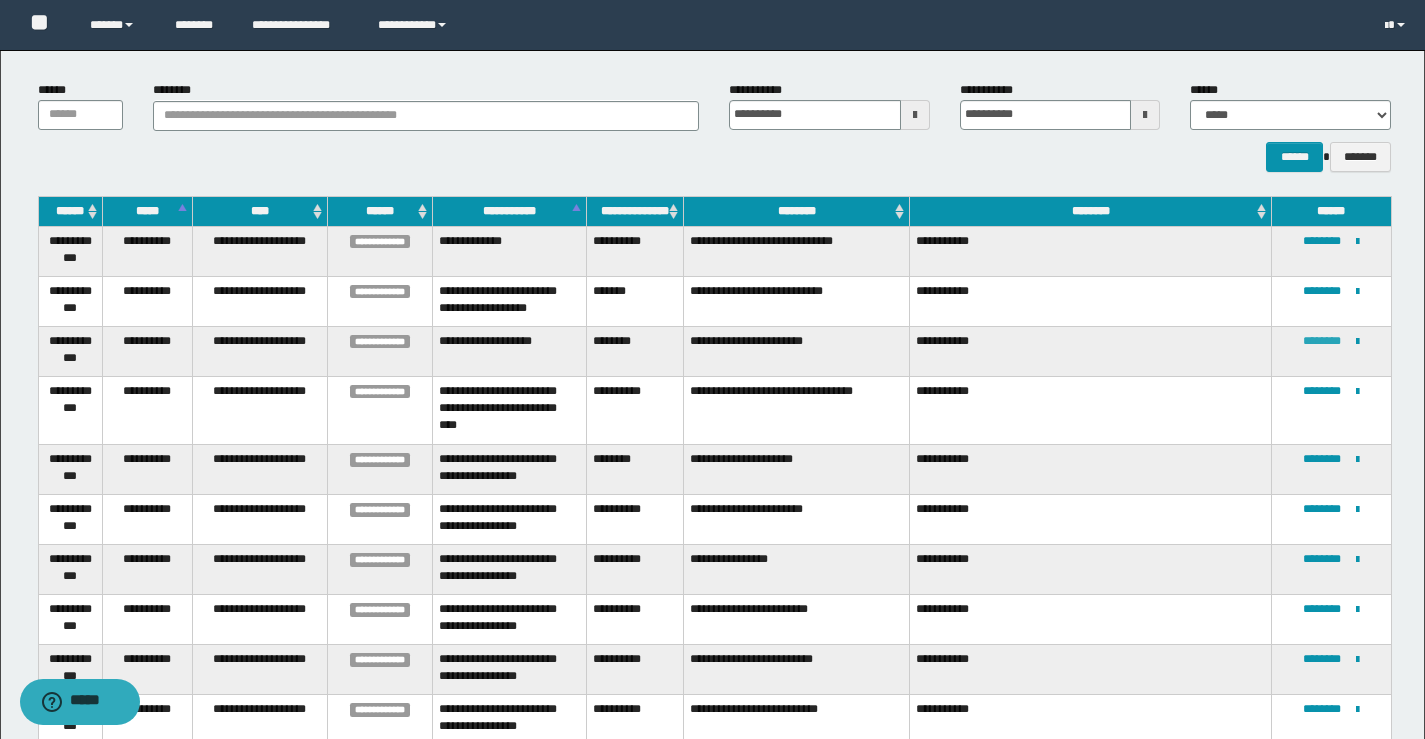 click on "********" at bounding box center [1322, 341] 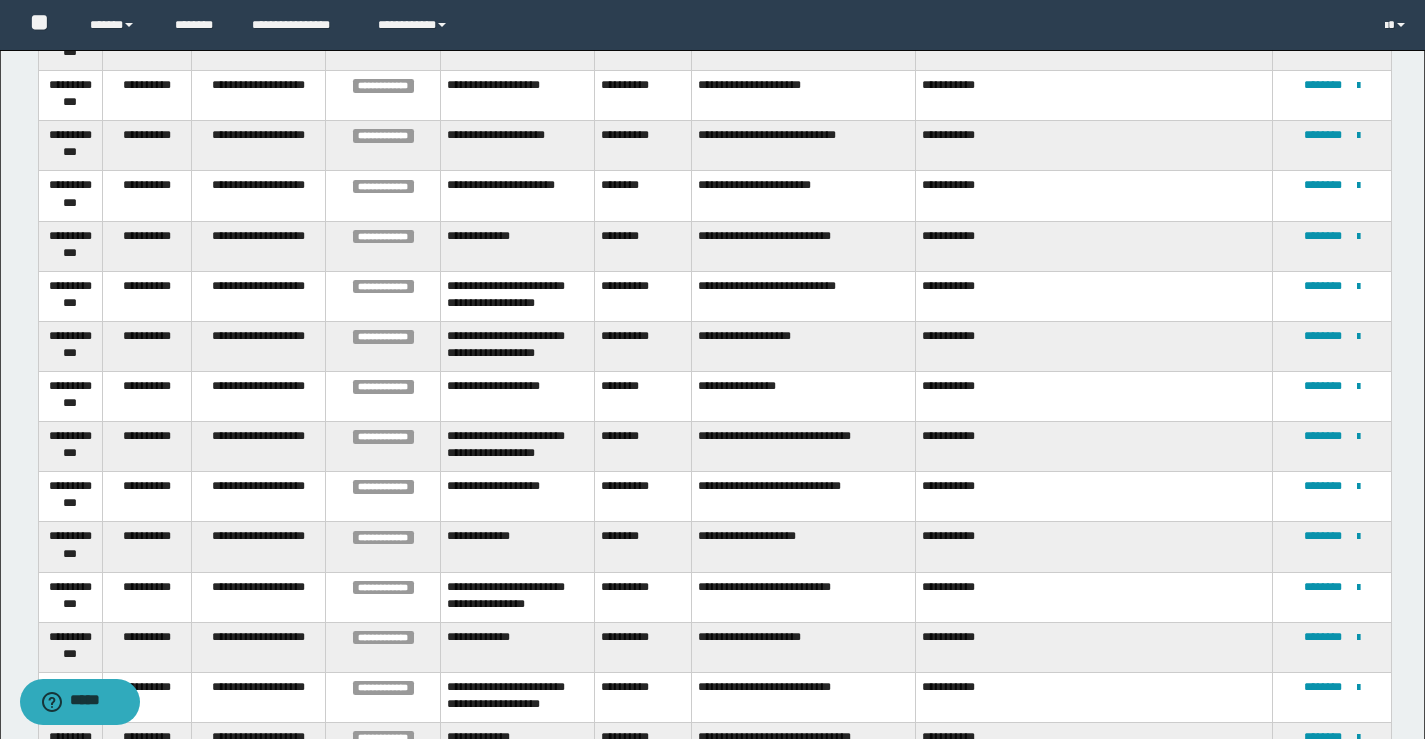 scroll, scrollTop: 1841, scrollLeft: 0, axis: vertical 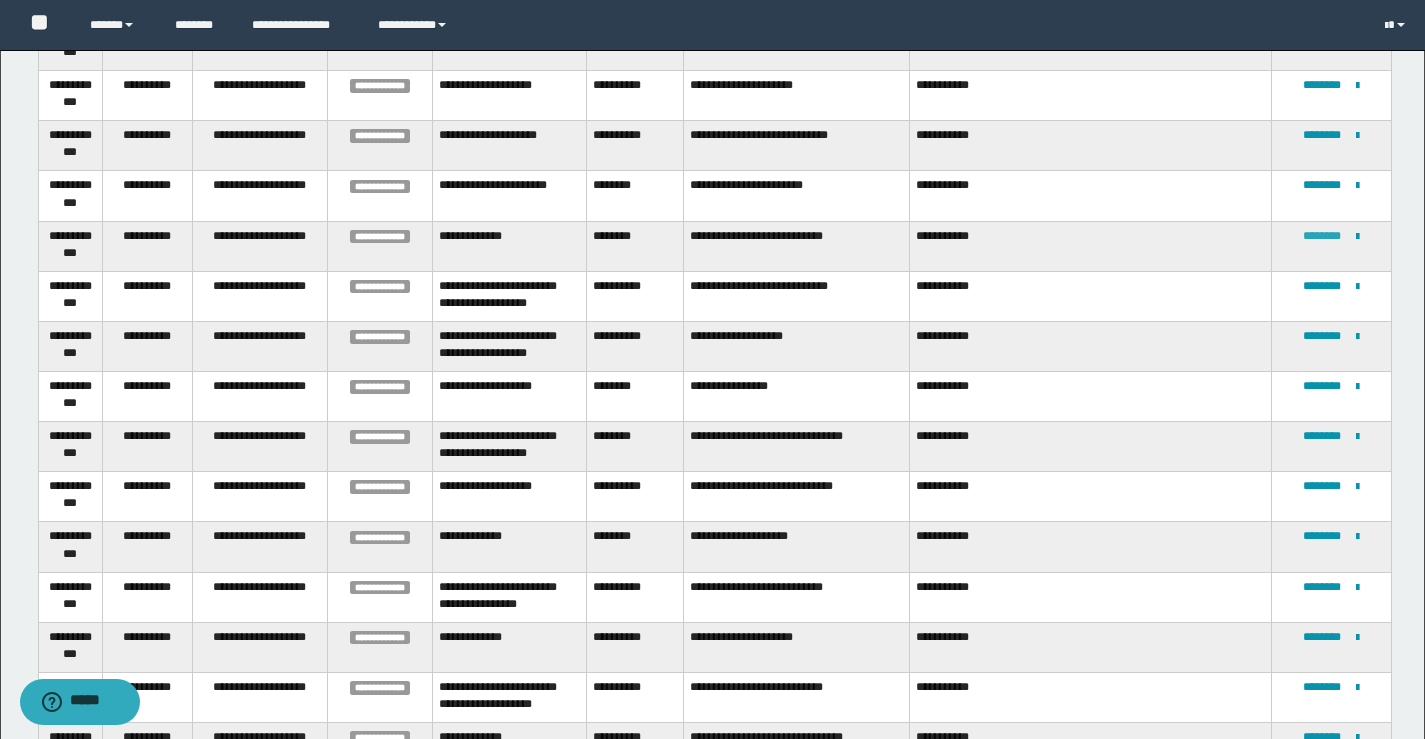 click on "********" at bounding box center [1322, 236] 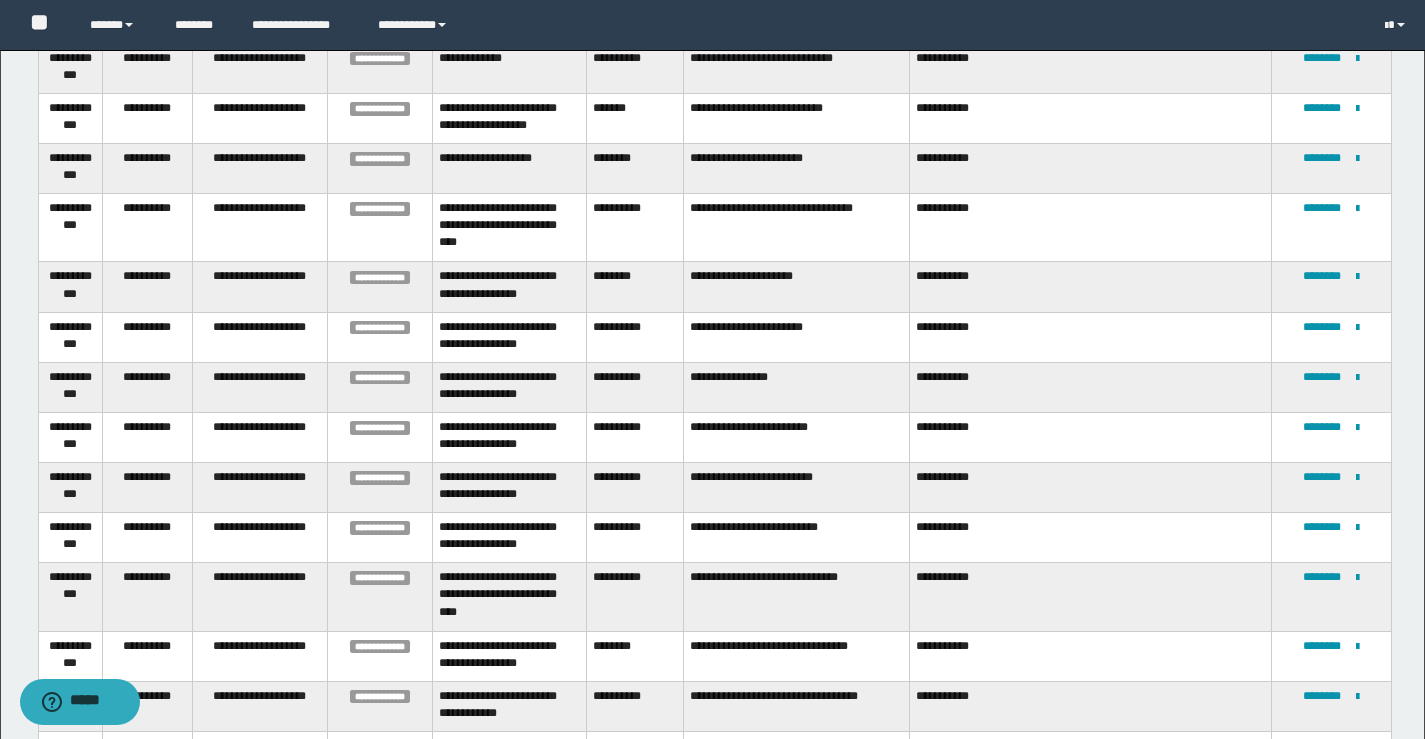 scroll, scrollTop: 200, scrollLeft: 0, axis: vertical 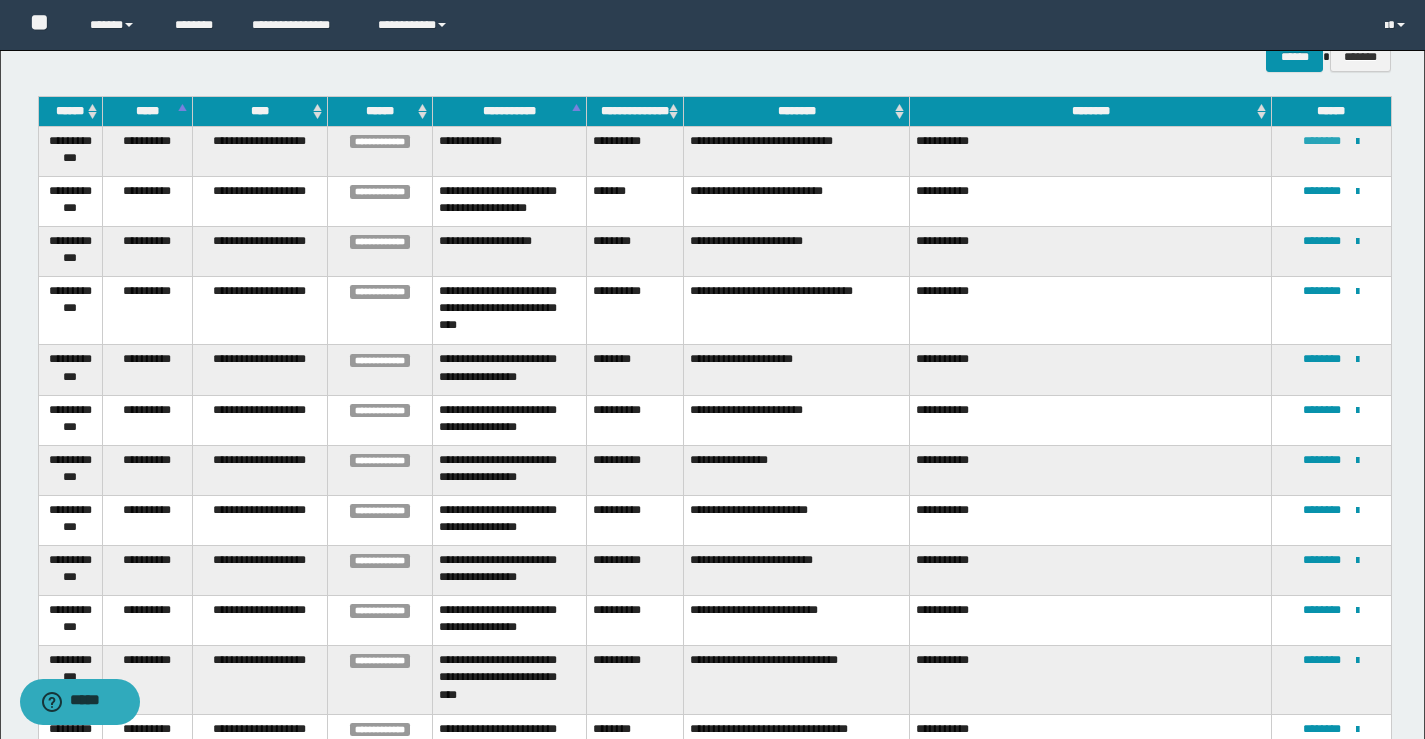 click on "********" at bounding box center (1322, 141) 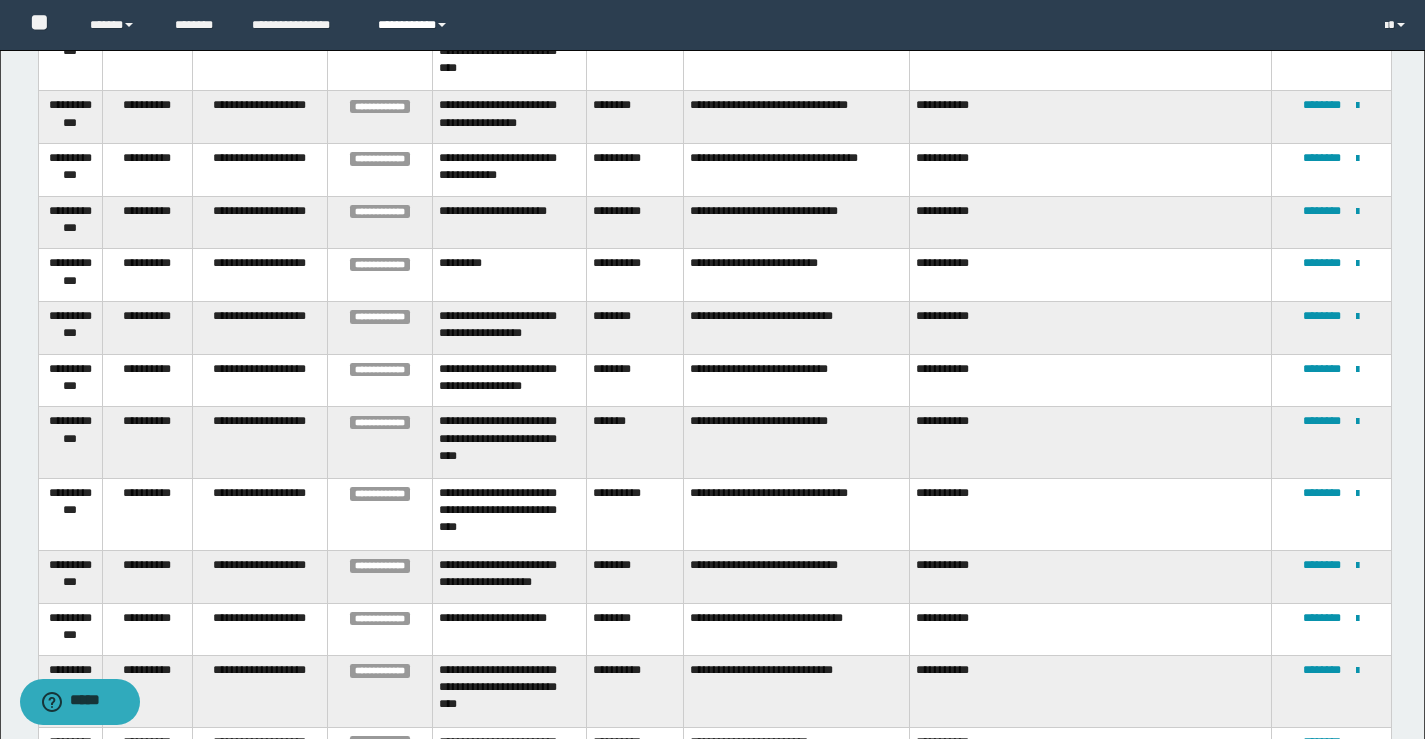 scroll, scrollTop: 400, scrollLeft: 0, axis: vertical 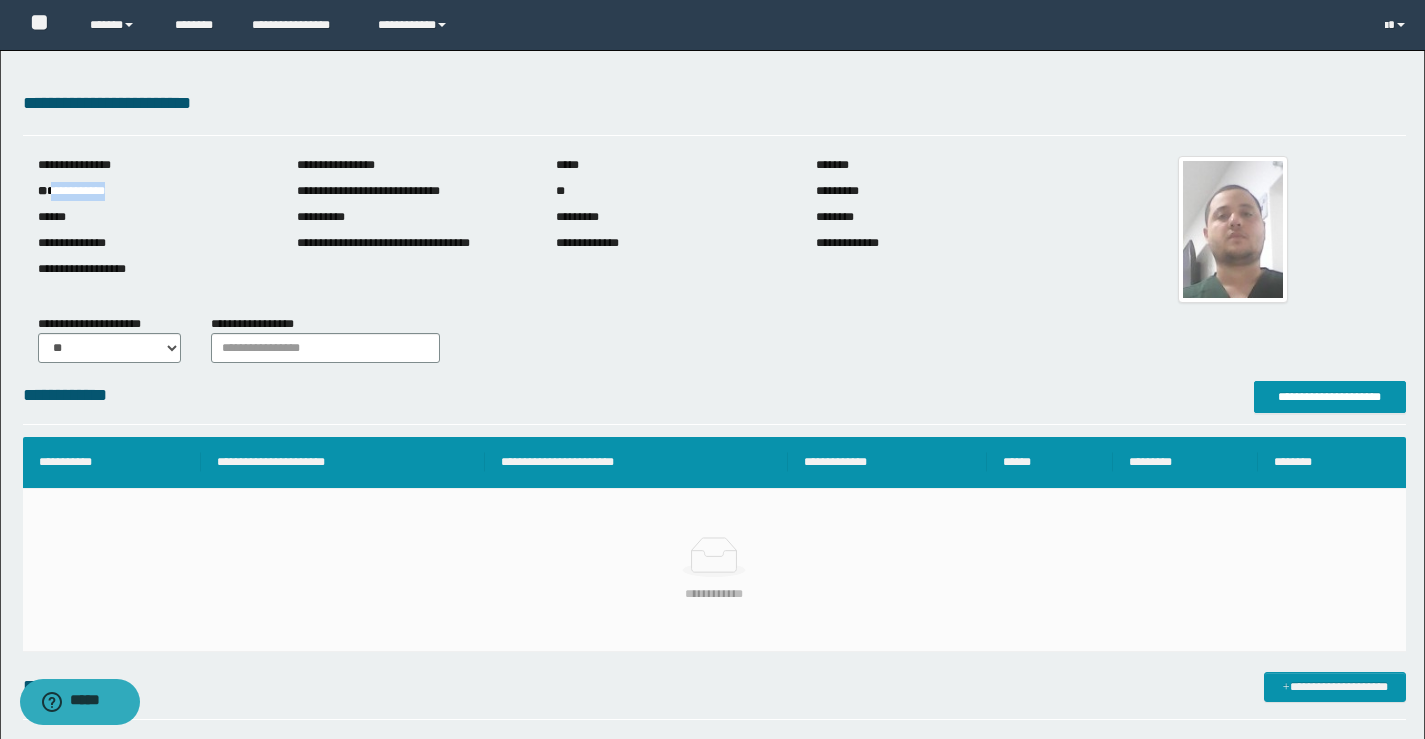 drag, startPoint x: 125, startPoint y: 192, endPoint x: 56, endPoint y: 195, distance: 69.065186 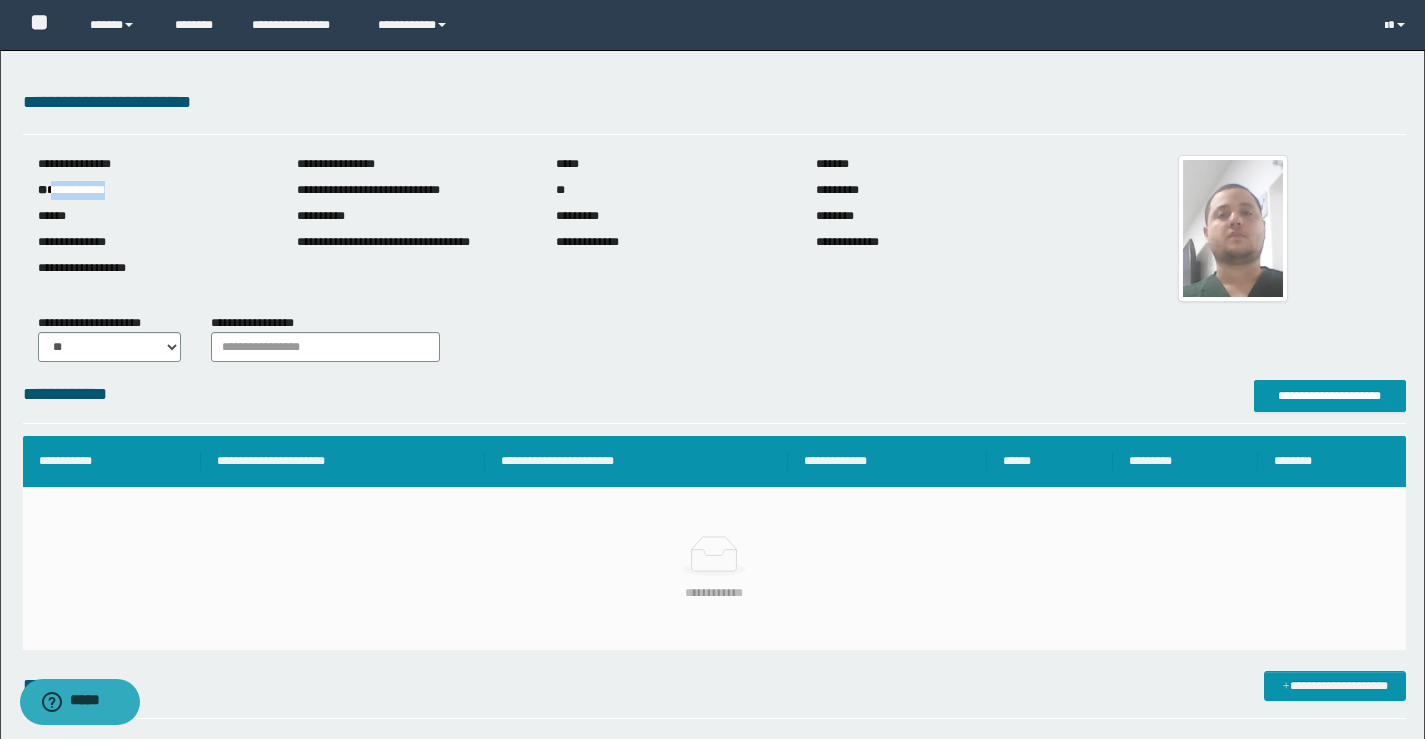 scroll, scrollTop: 0, scrollLeft: 0, axis: both 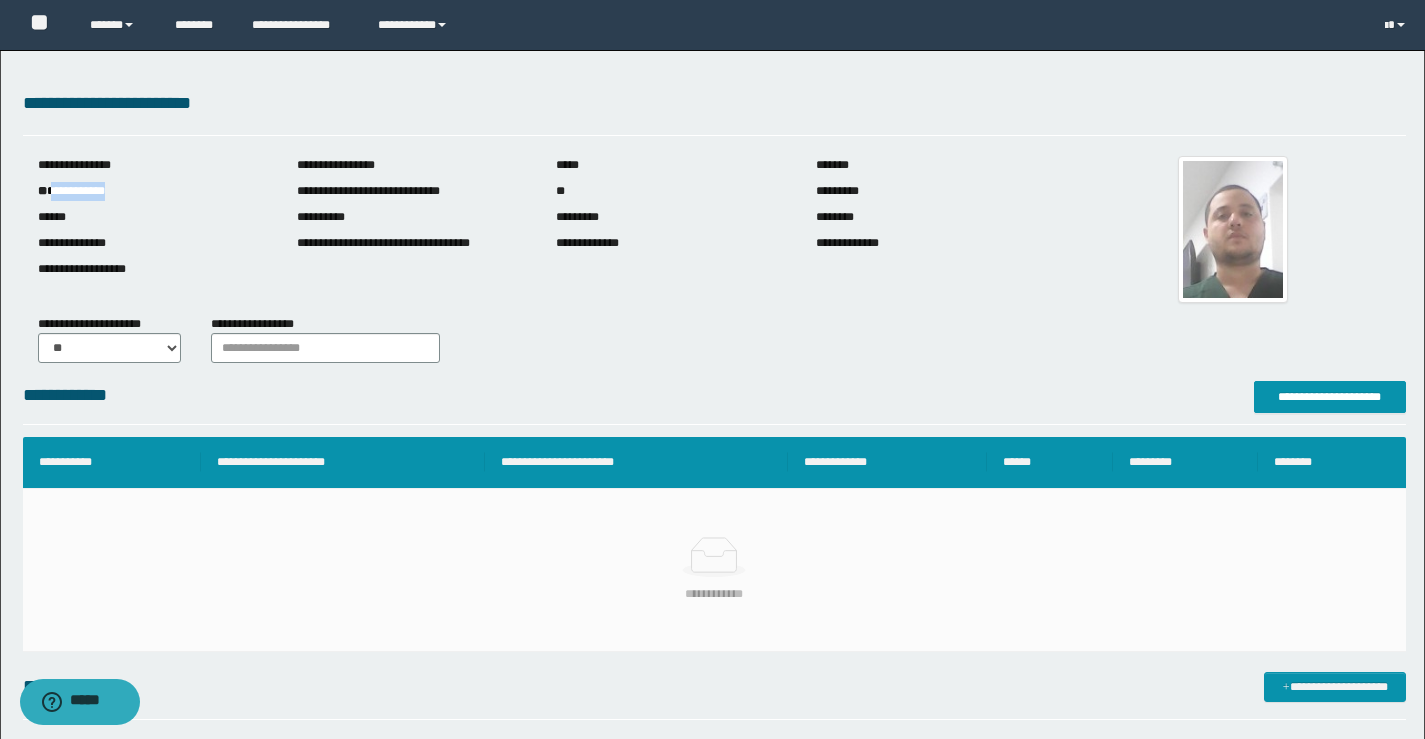 copy on "**********" 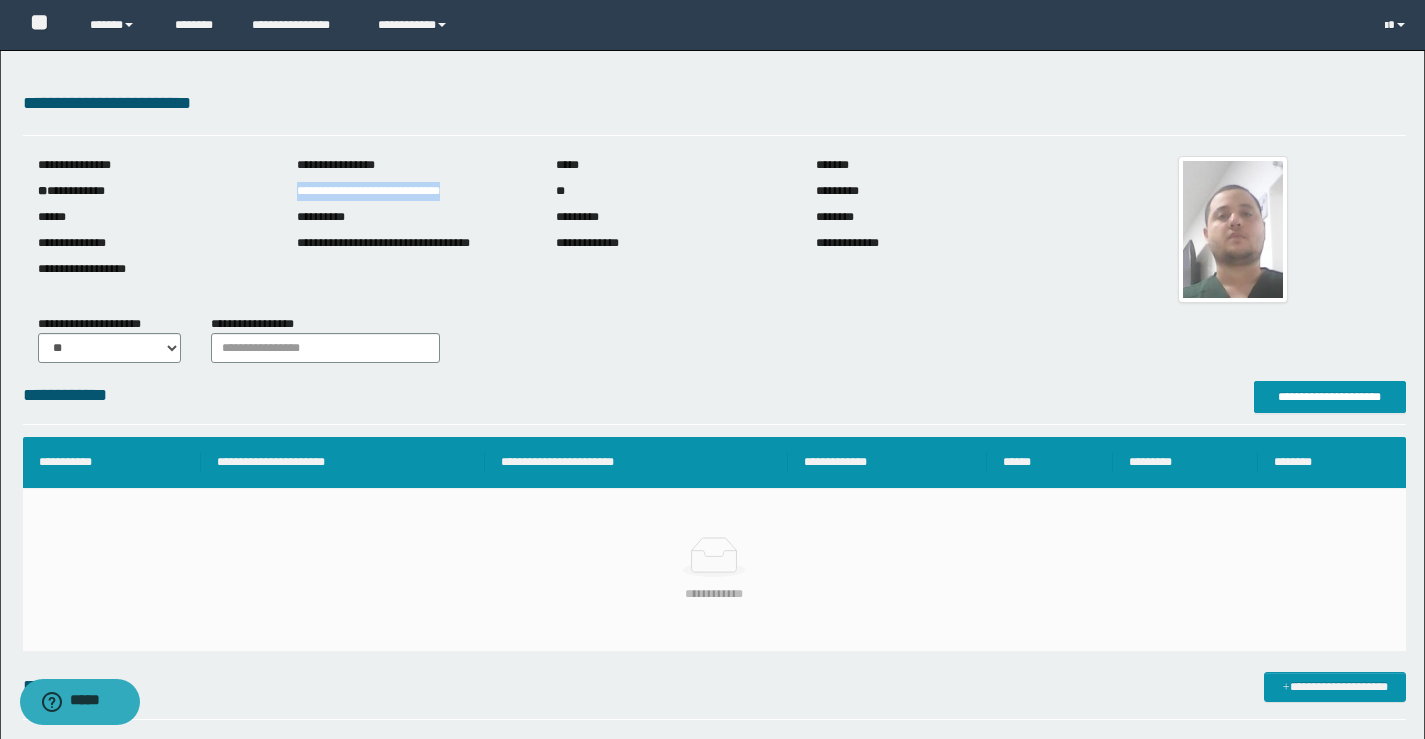 drag, startPoint x: 298, startPoint y: 191, endPoint x: 488, endPoint y: 196, distance: 190.06578 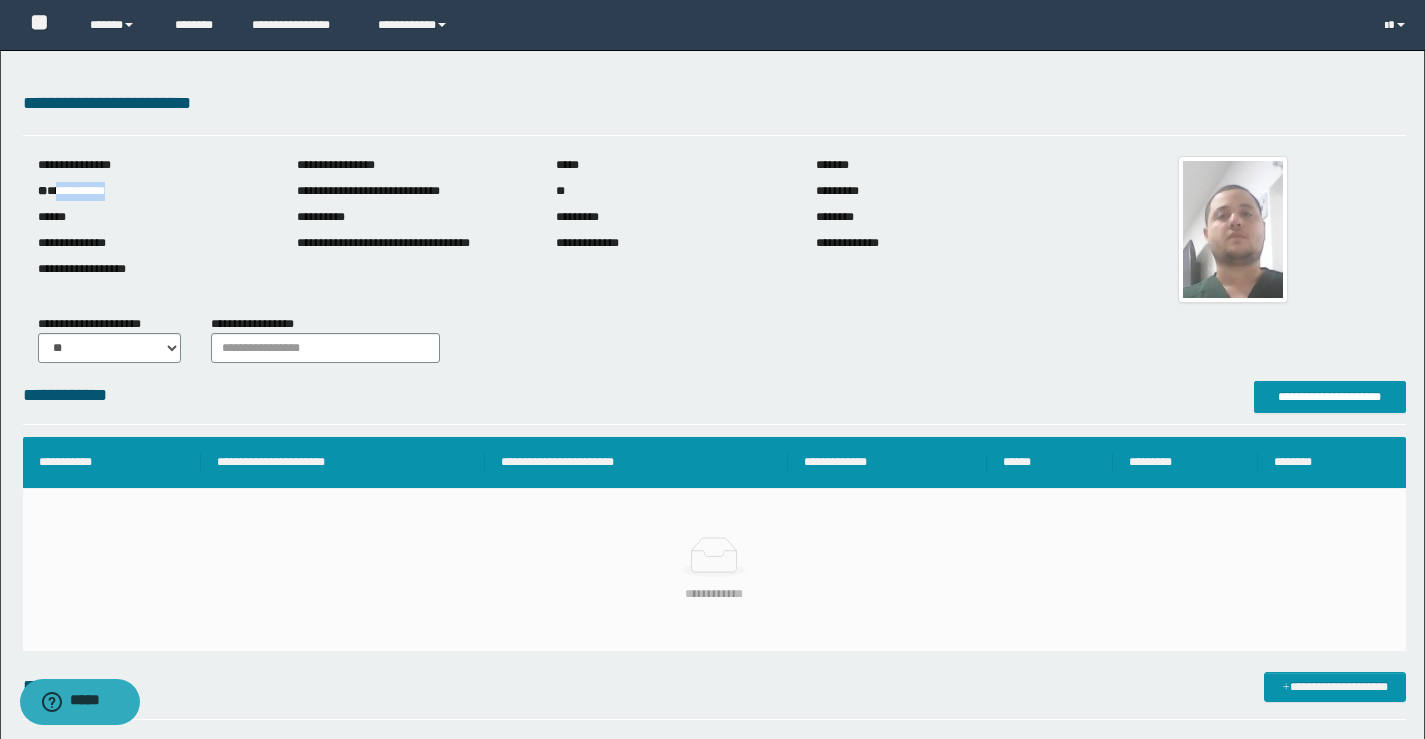 drag, startPoint x: 130, startPoint y: 191, endPoint x: 57, endPoint y: 187, distance: 73.109505 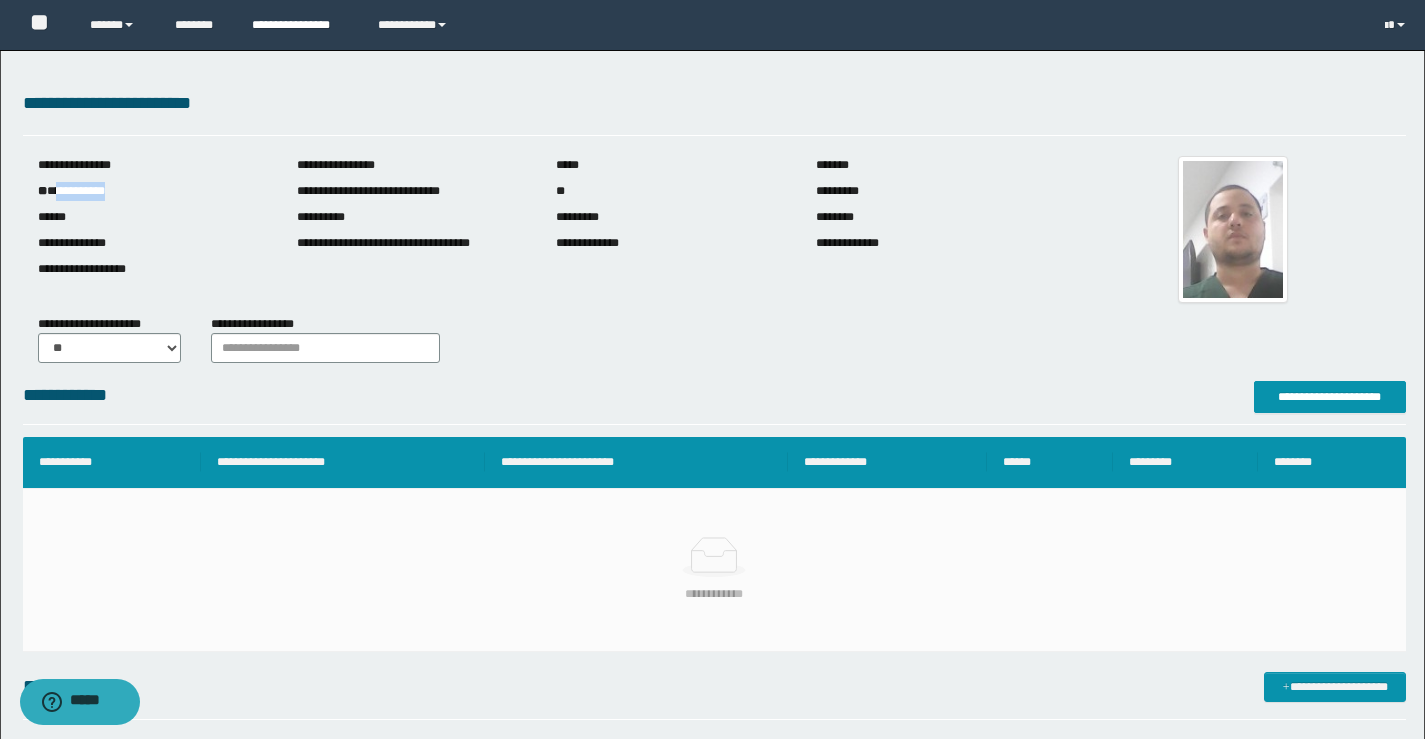 click on "**********" at bounding box center [300, 25] 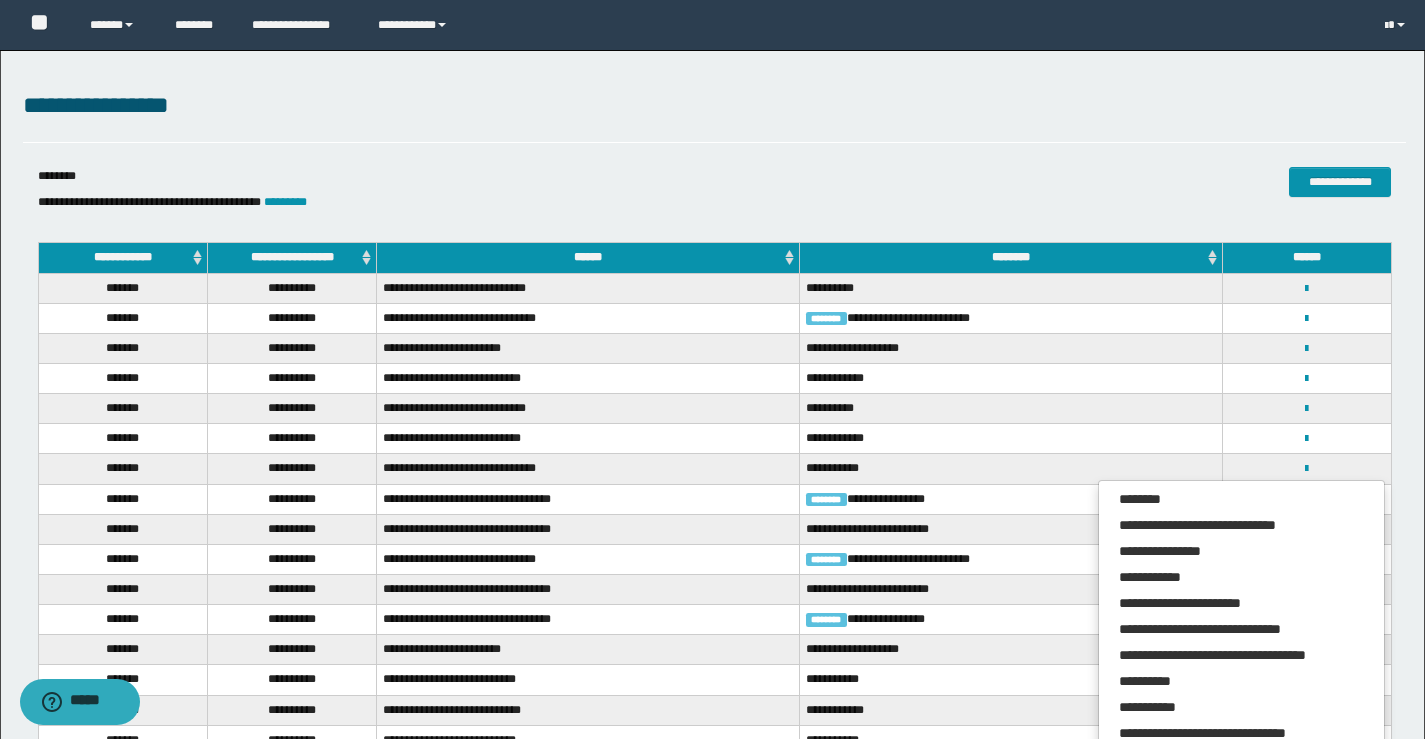 scroll, scrollTop: 0, scrollLeft: 0, axis: both 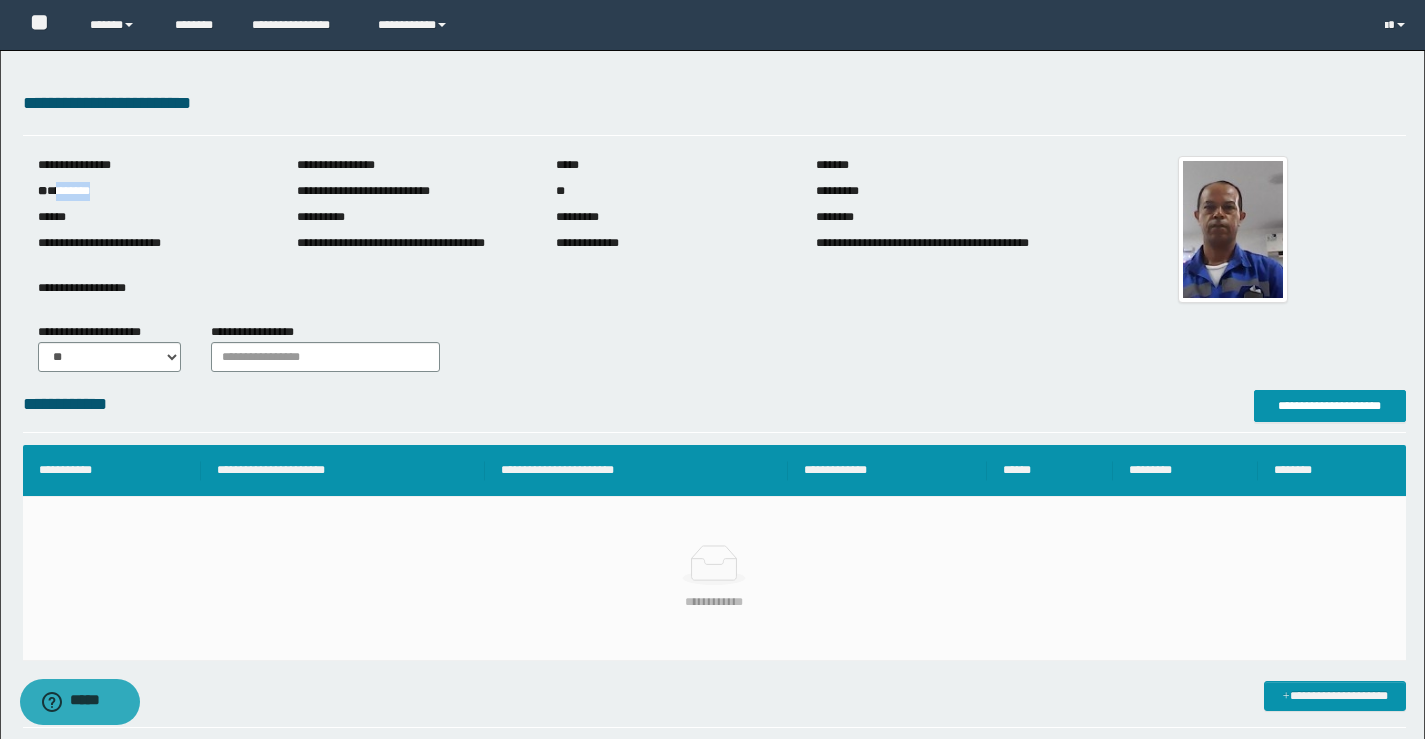 drag, startPoint x: 101, startPoint y: 187, endPoint x: 57, endPoint y: 187, distance: 44 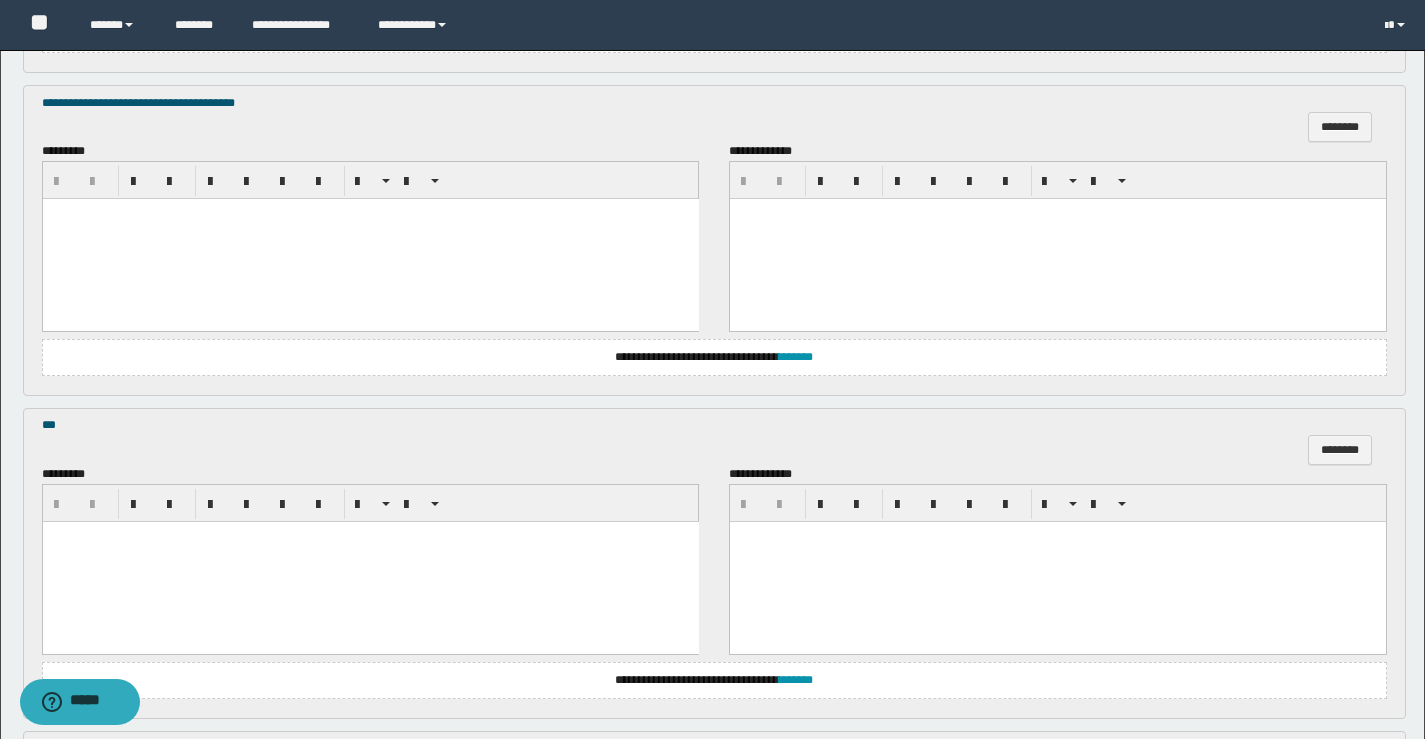 scroll, scrollTop: 2200, scrollLeft: 0, axis: vertical 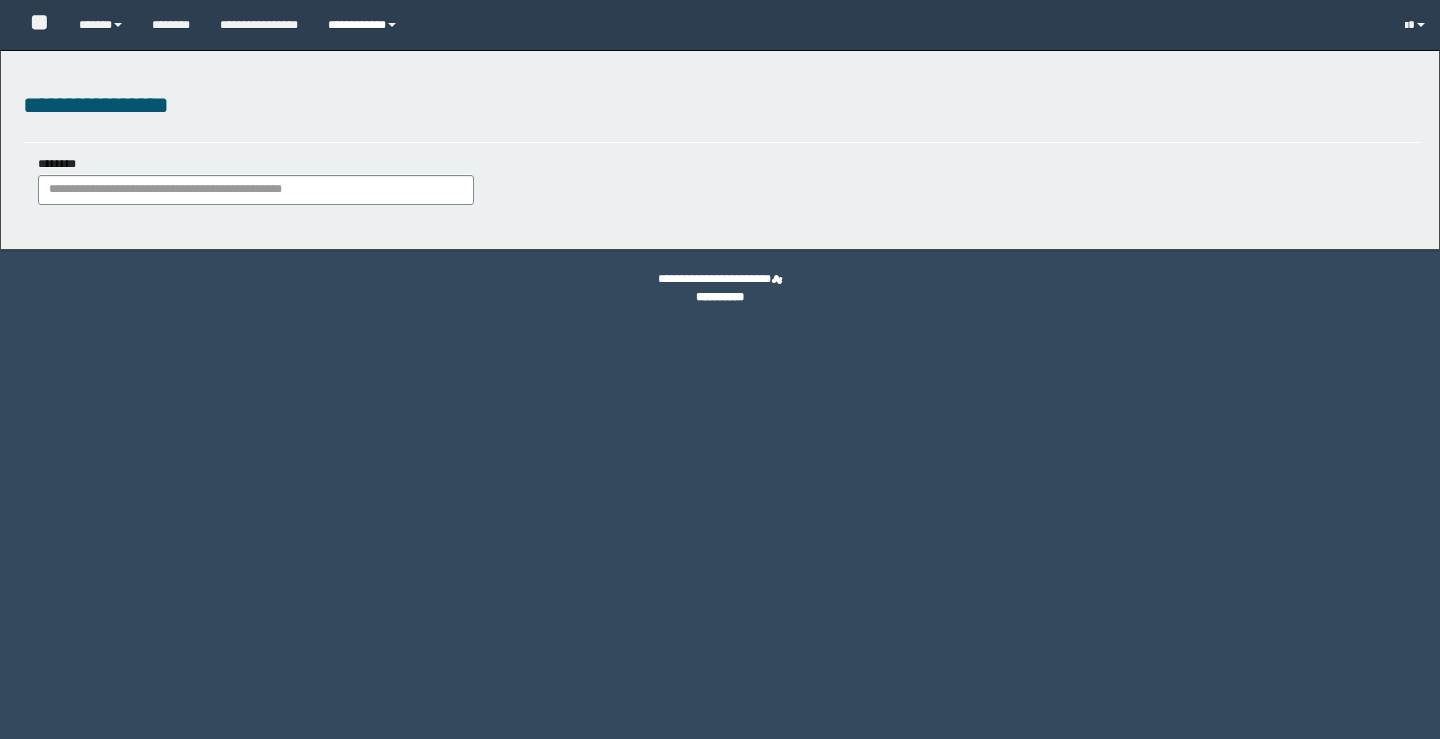 click on "**********" at bounding box center [362, 25] 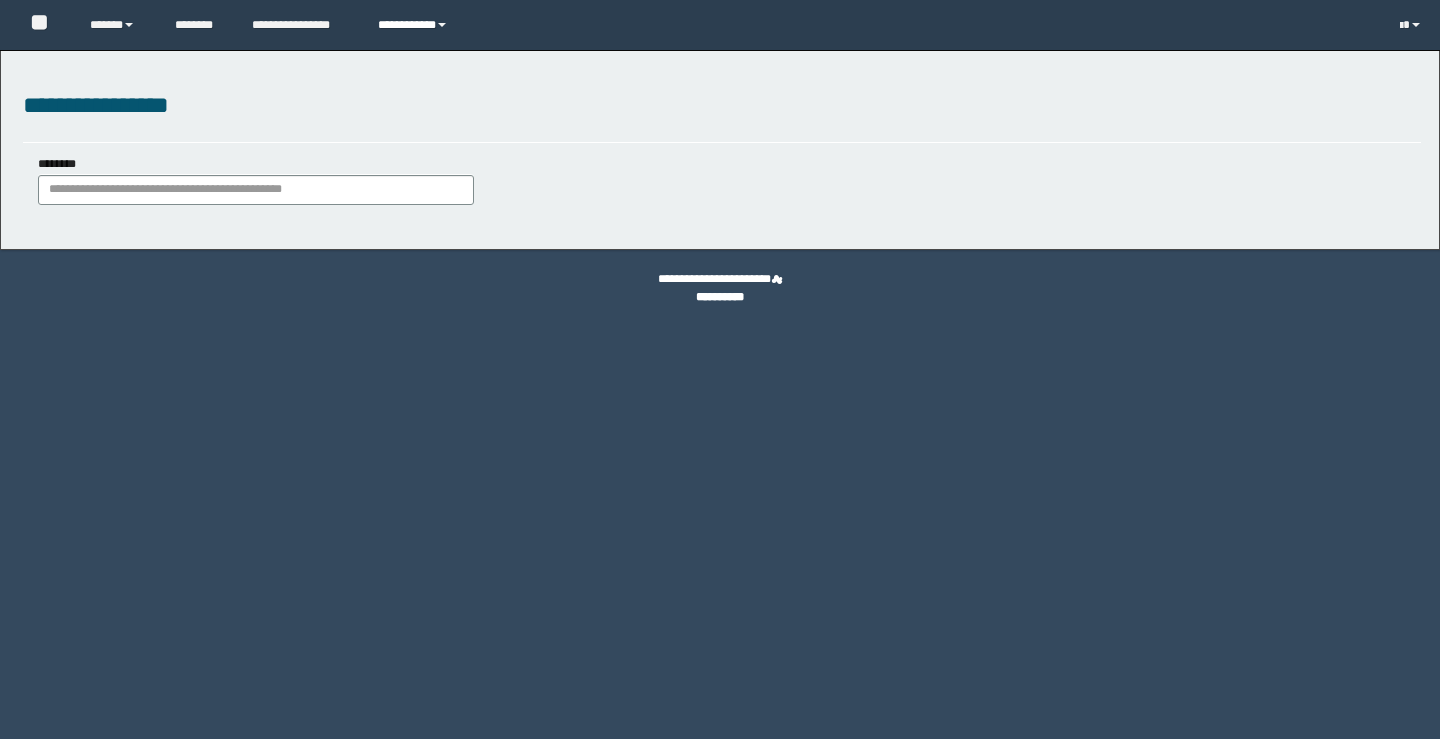 scroll, scrollTop: 0, scrollLeft: 0, axis: both 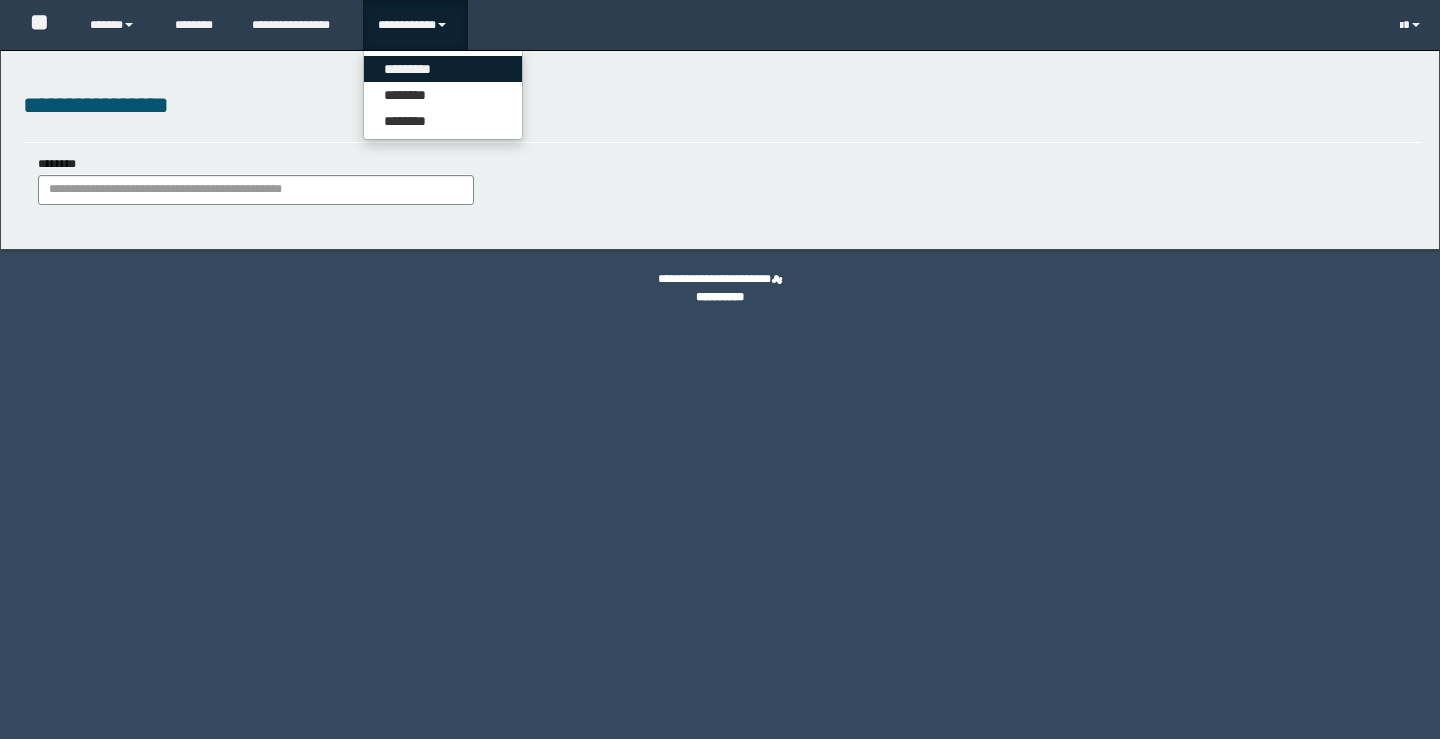 click on "*********" at bounding box center [443, 69] 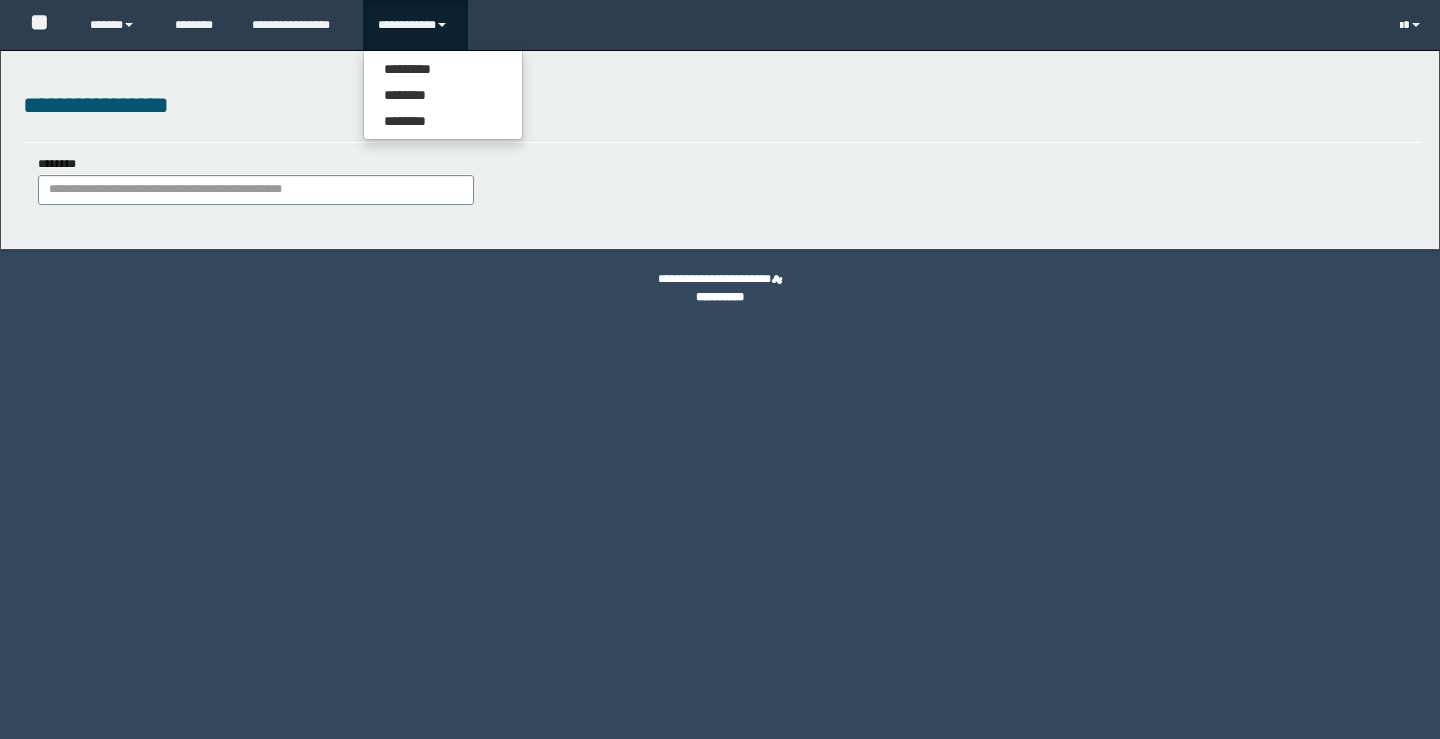 scroll, scrollTop: 0, scrollLeft: 0, axis: both 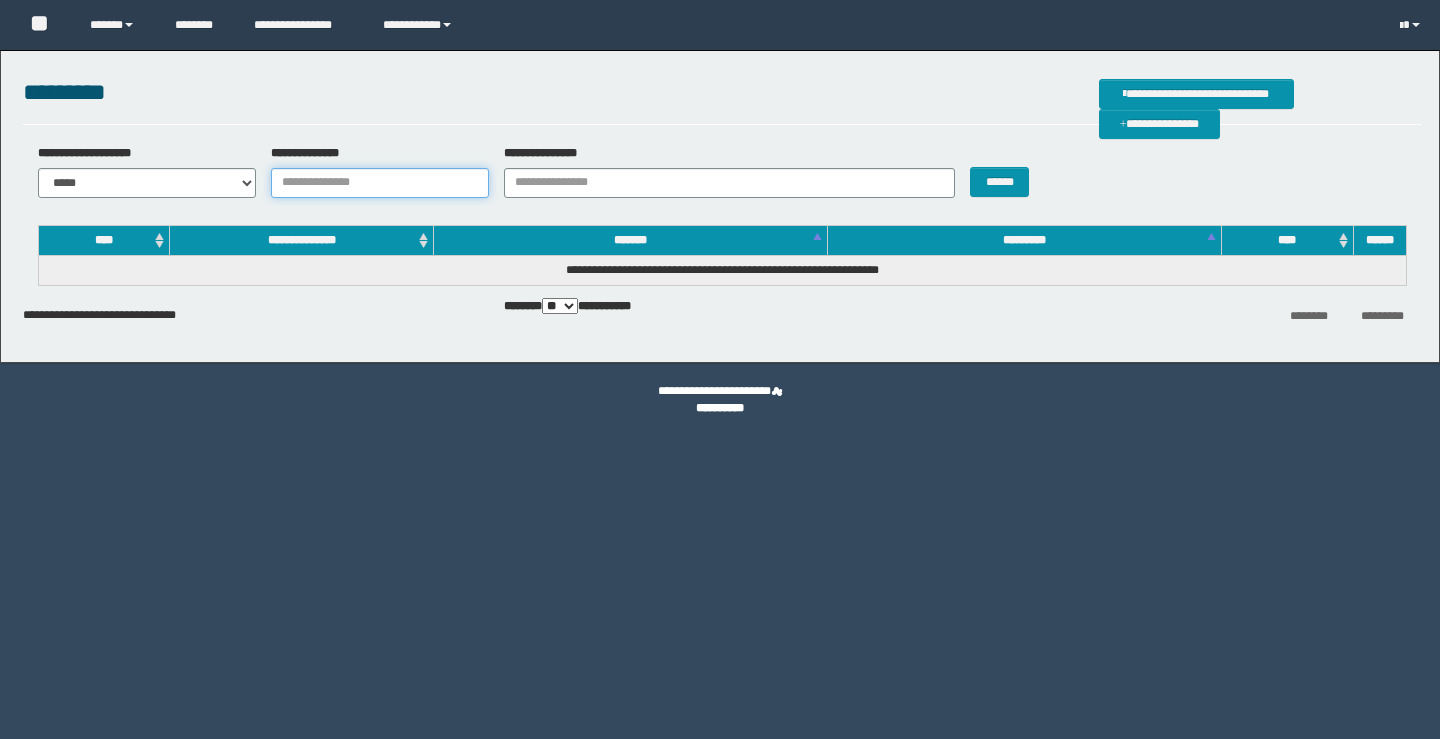 click on "**********" at bounding box center [380, 183] 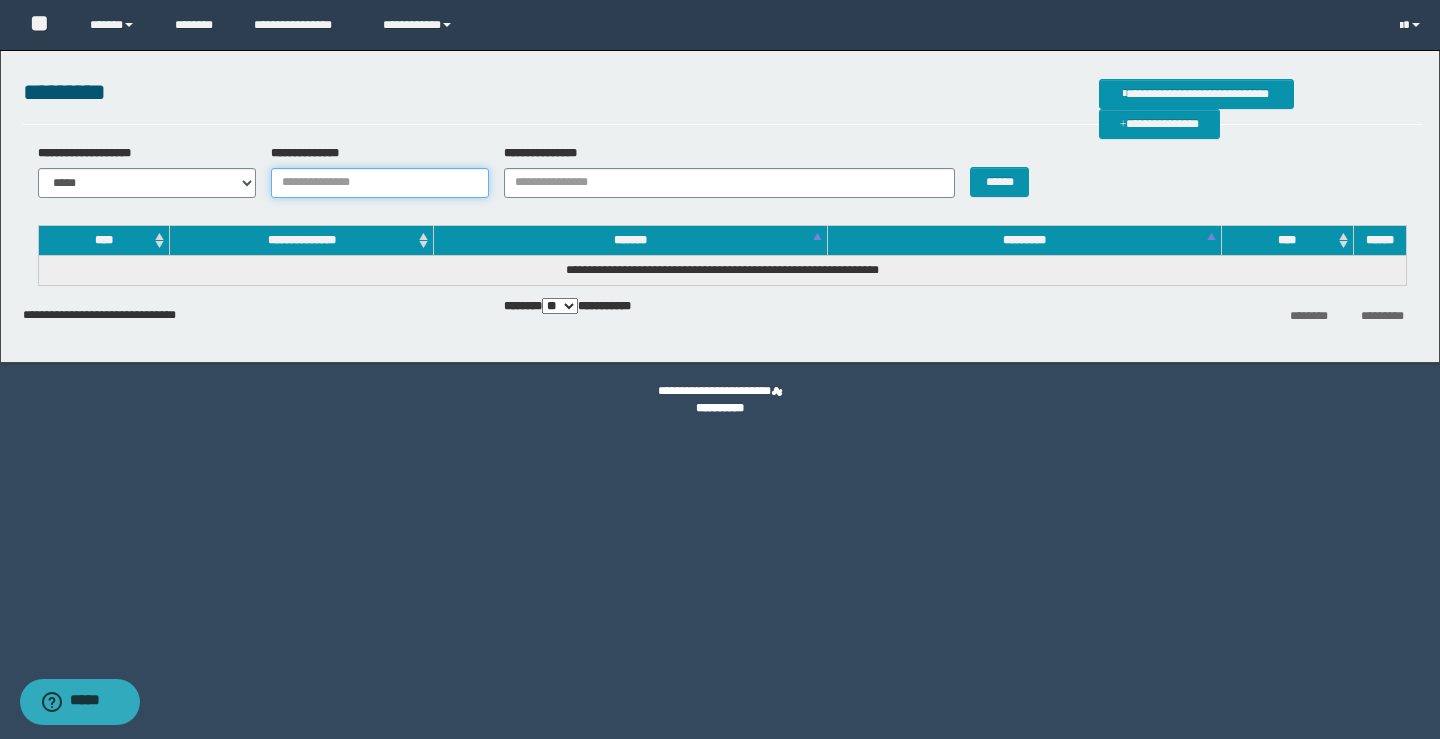paste on "**********" 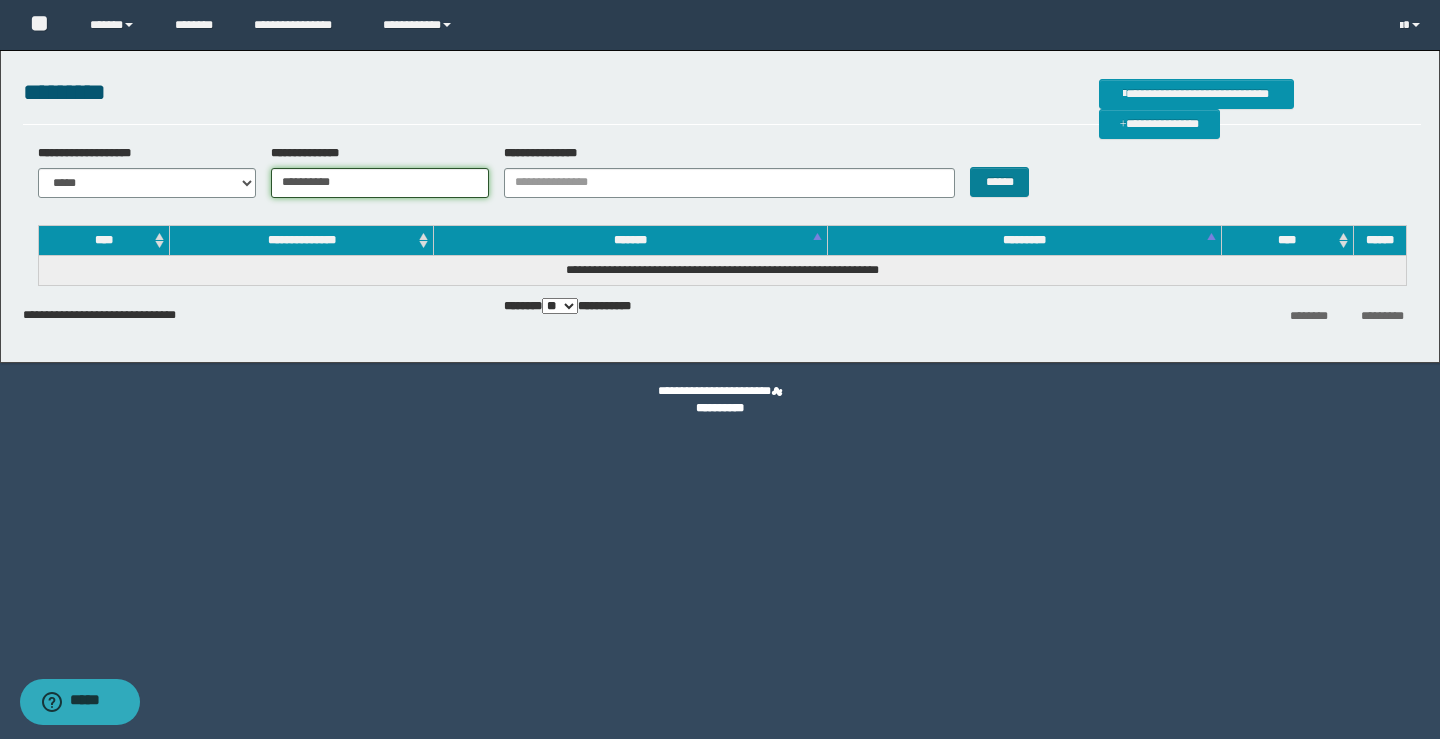 type on "**********" 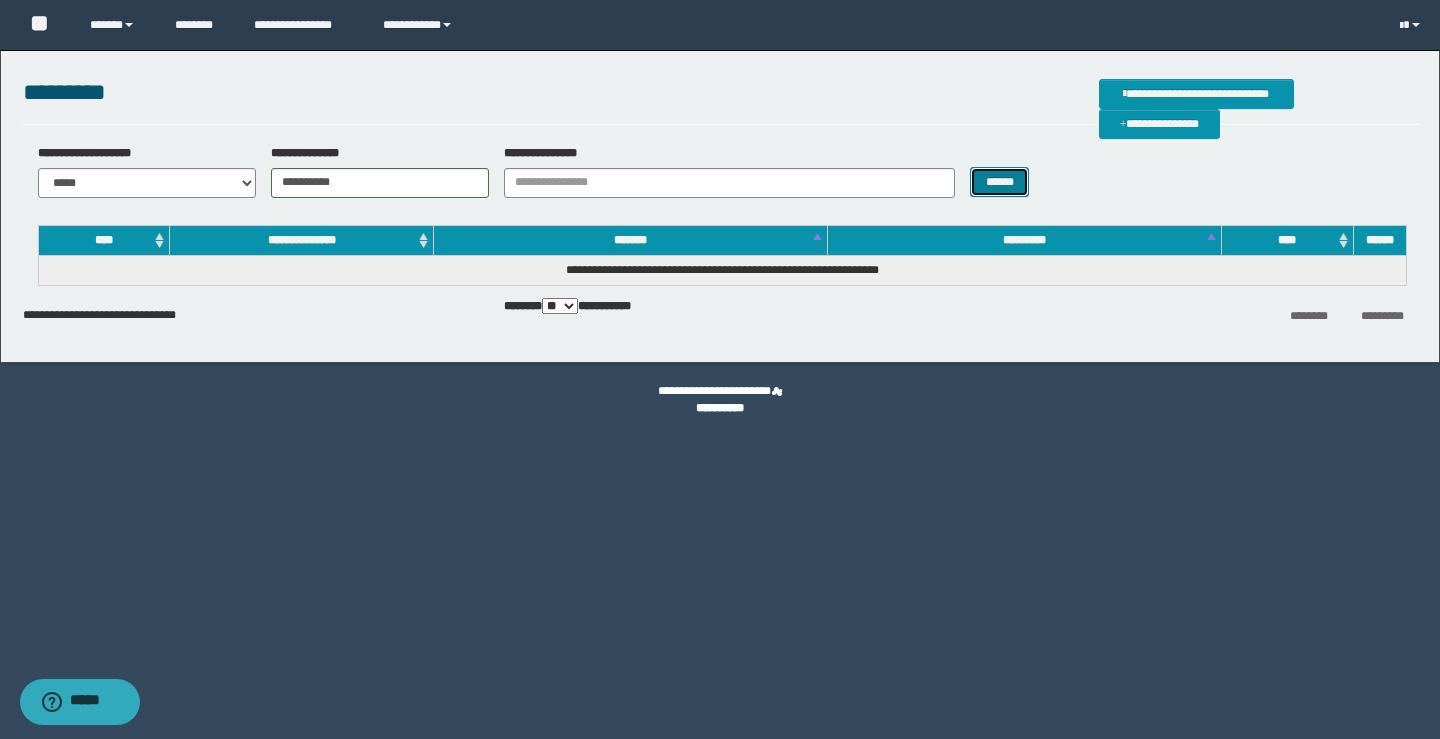 click on "******" at bounding box center [999, 182] 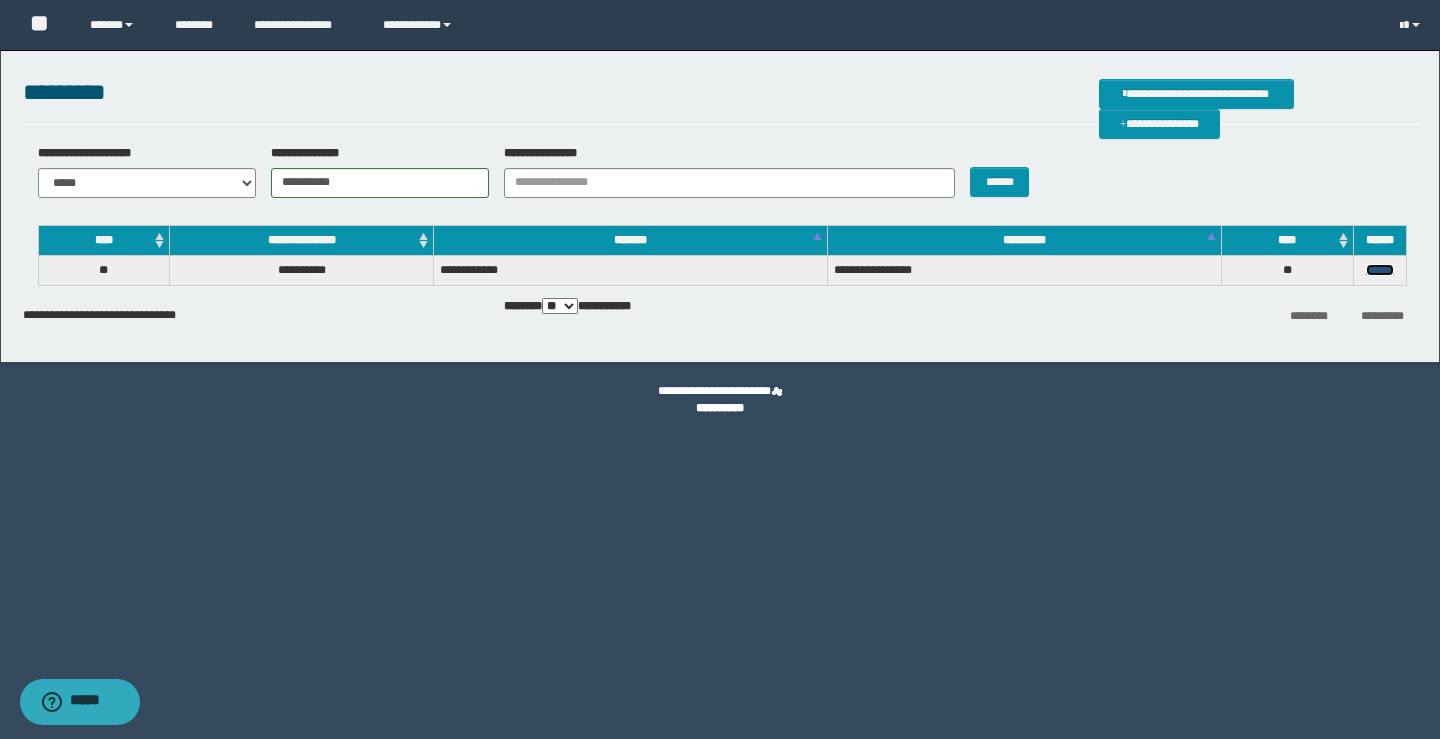 click on "******" at bounding box center (1380, 270) 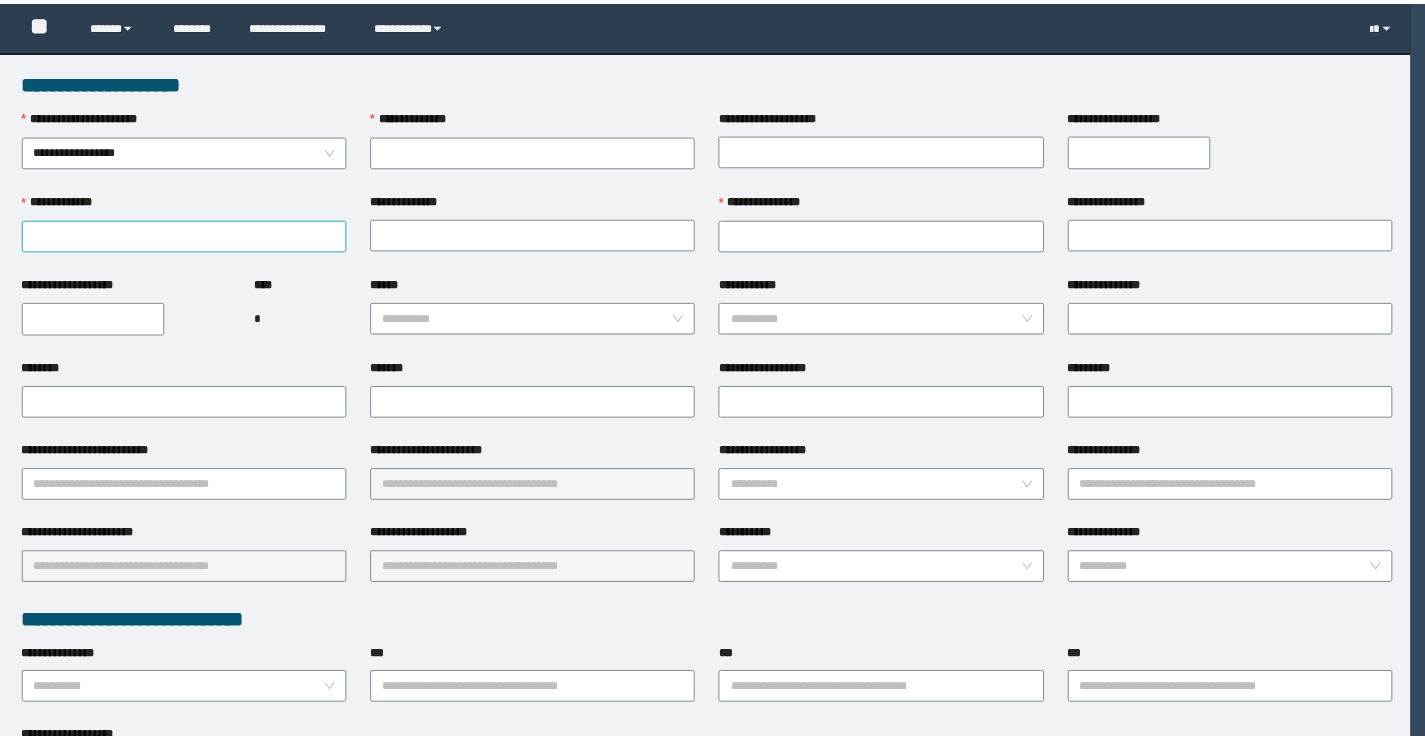 scroll, scrollTop: 0, scrollLeft: 0, axis: both 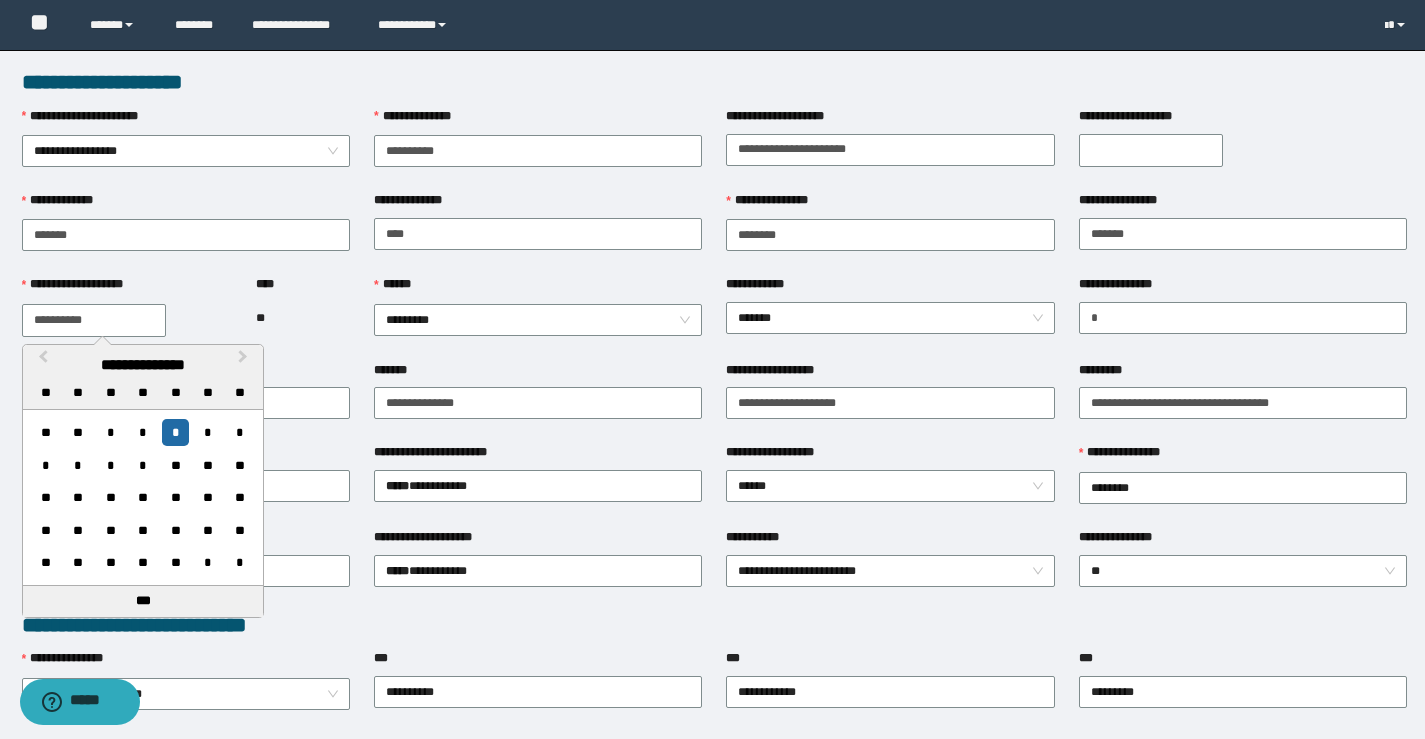 drag, startPoint x: 101, startPoint y: 327, endPoint x: 4, endPoint y: 319, distance: 97.32934 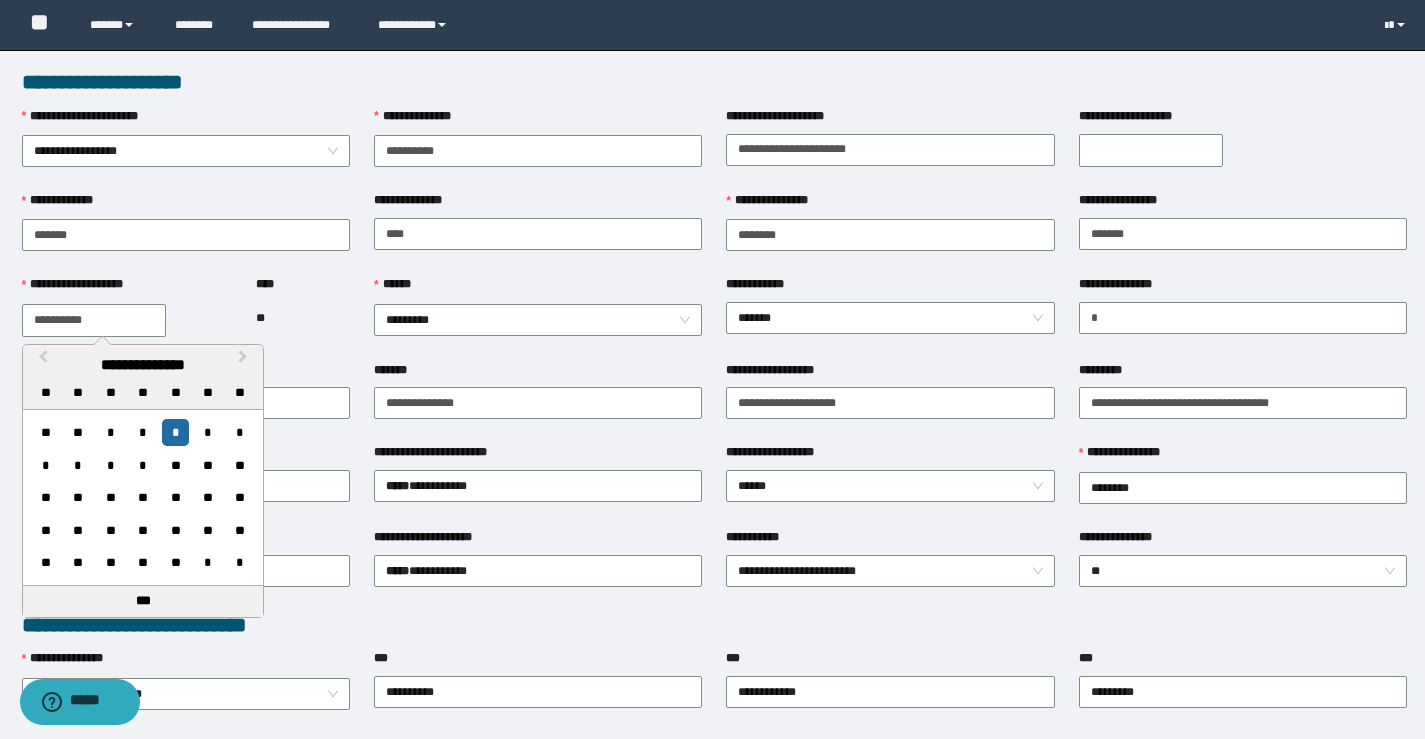 type on "**********" 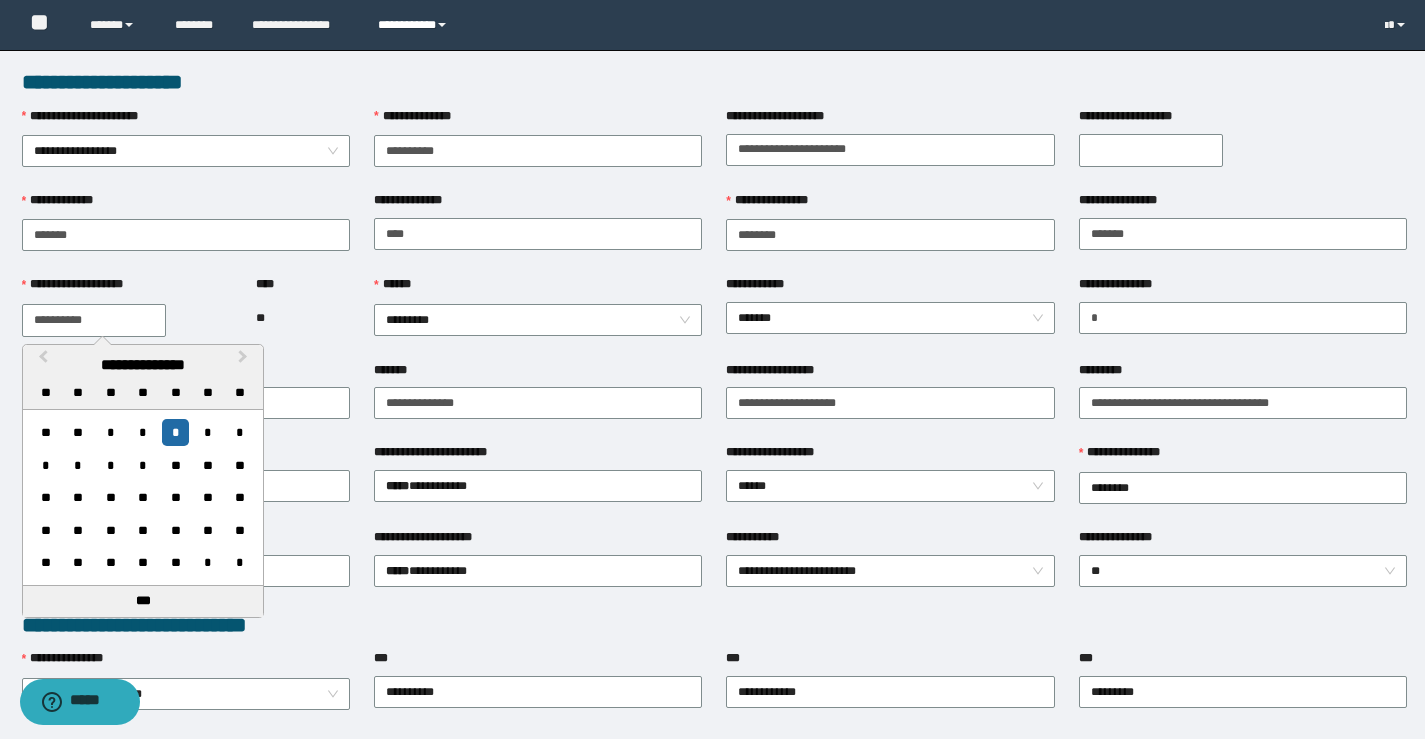 click on "**********" at bounding box center [415, 25] 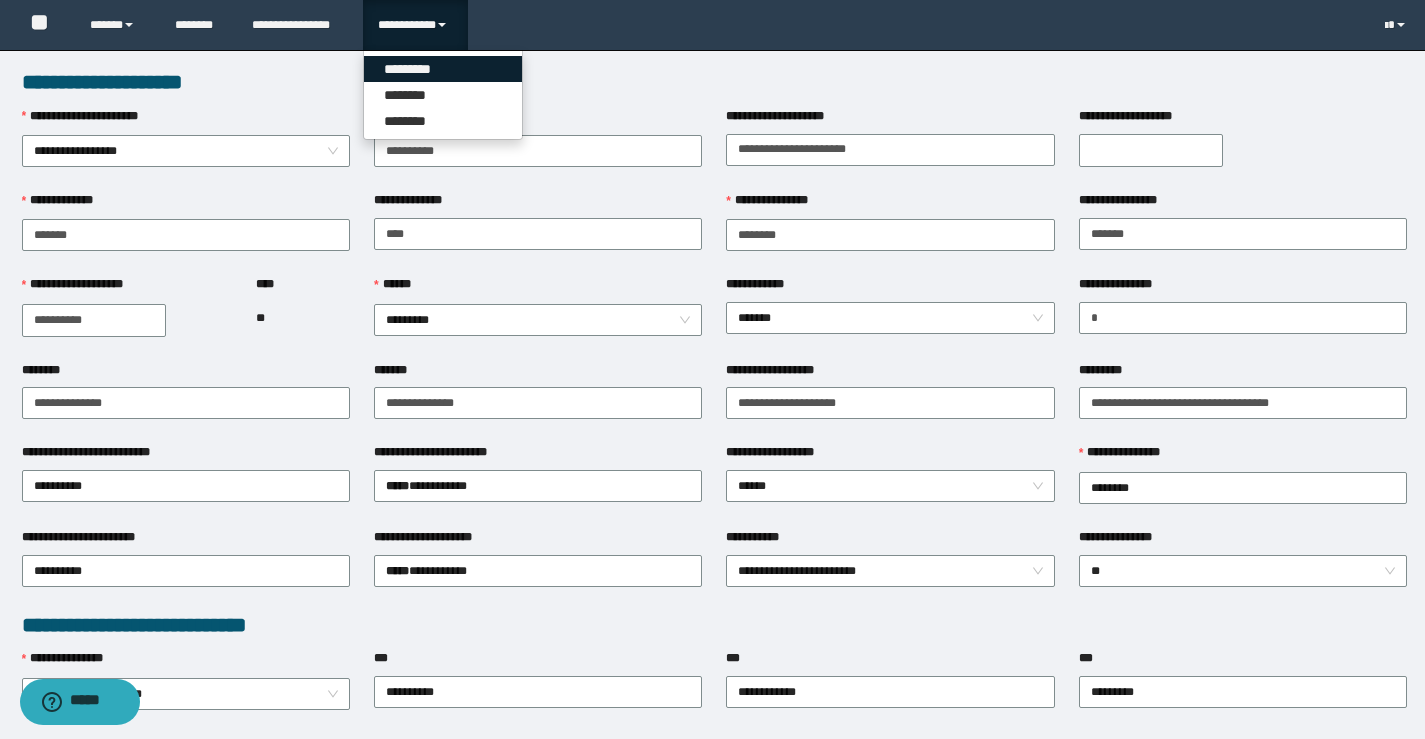 click on "*********" at bounding box center [443, 69] 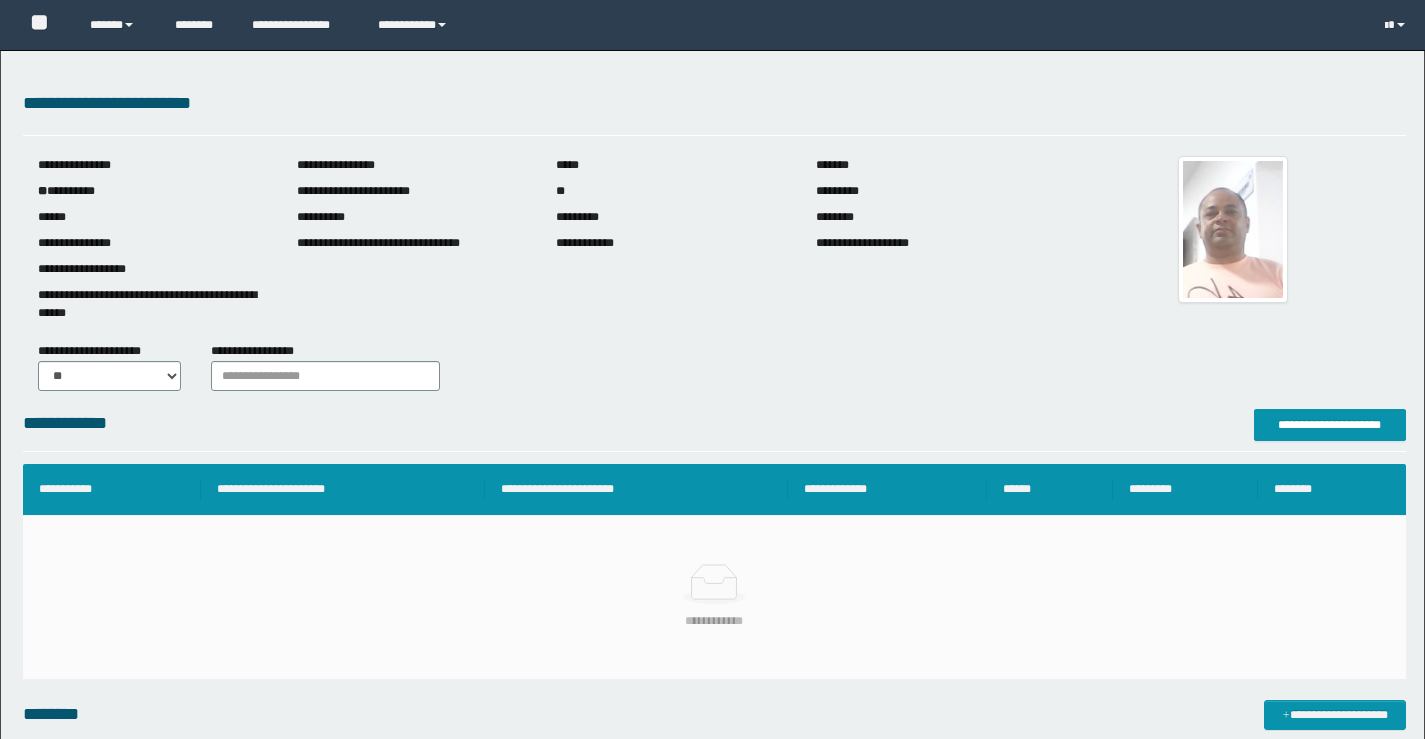 scroll, scrollTop: 0, scrollLeft: 0, axis: both 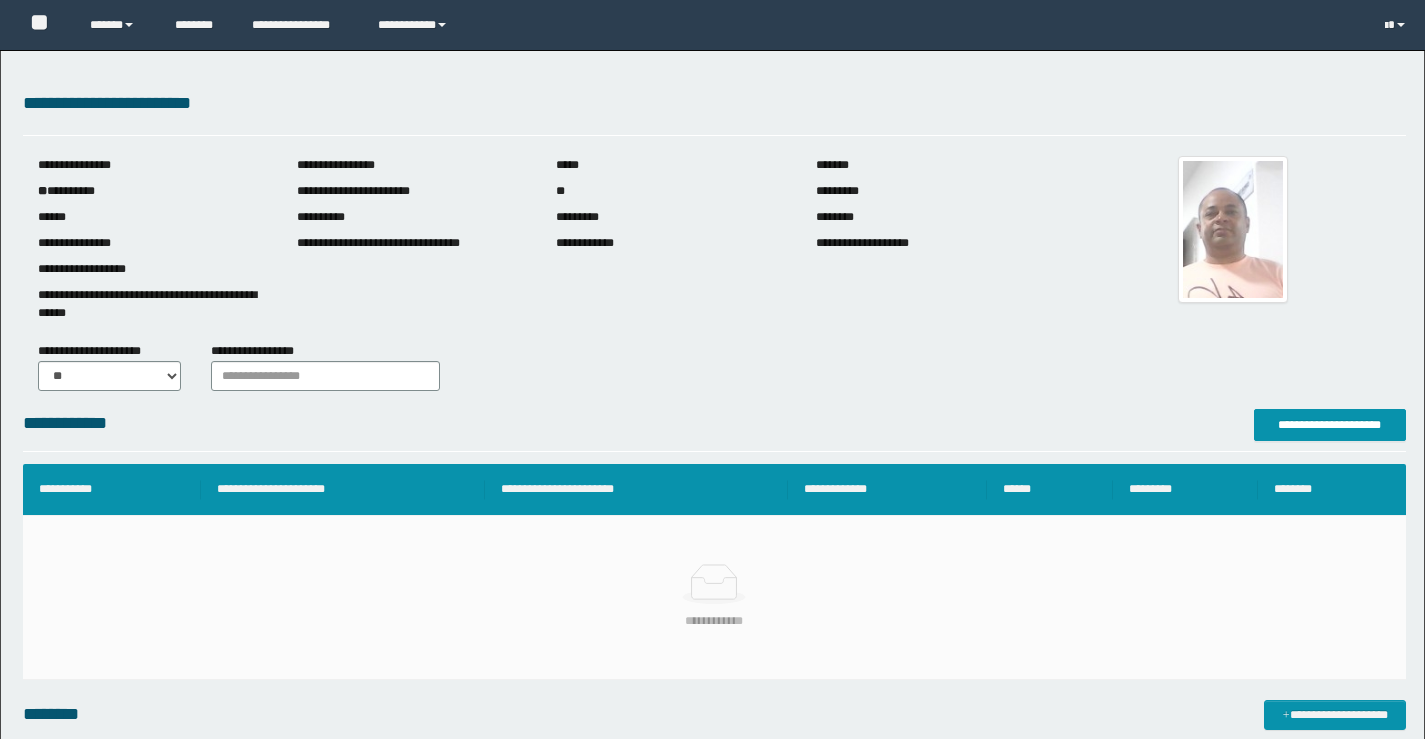 drag, startPoint x: 57, startPoint y: 195, endPoint x: 88, endPoint y: 191, distance: 31.257 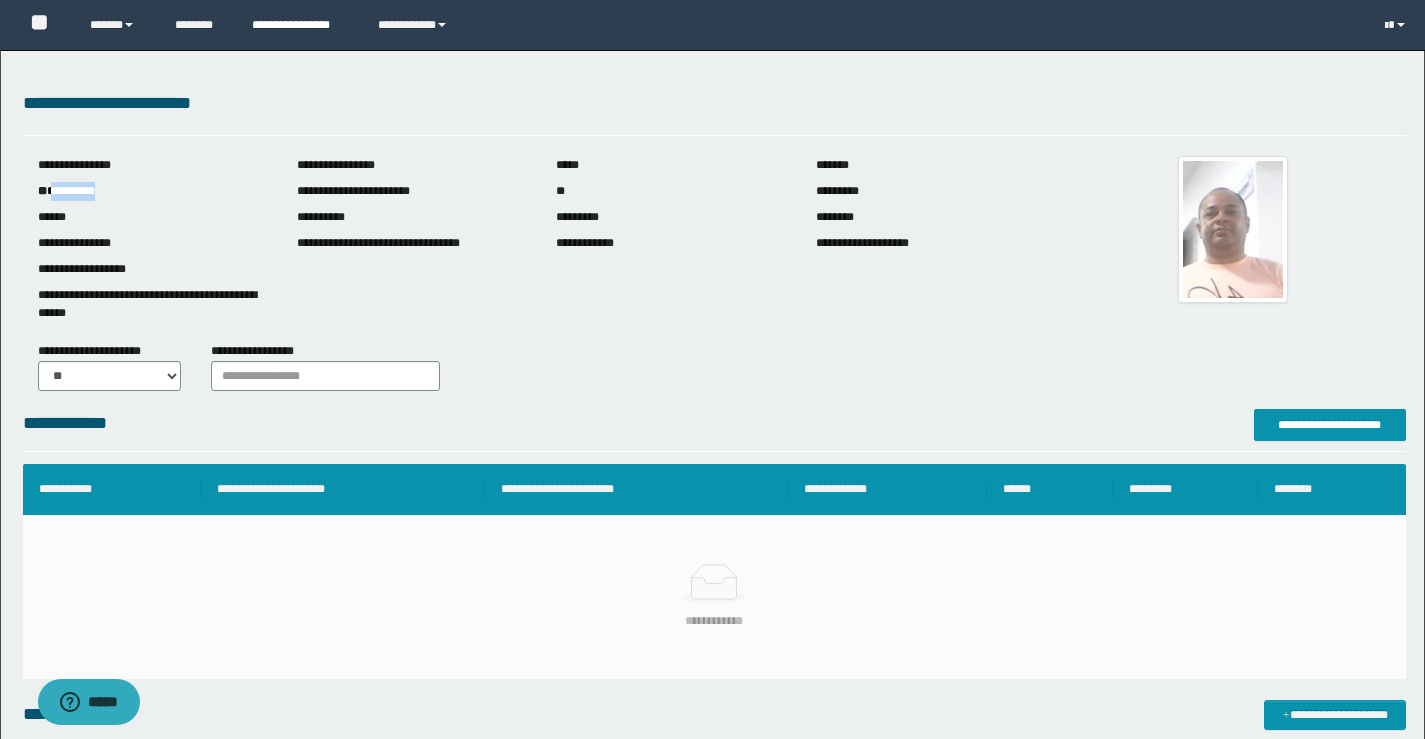scroll, scrollTop: 0, scrollLeft: 0, axis: both 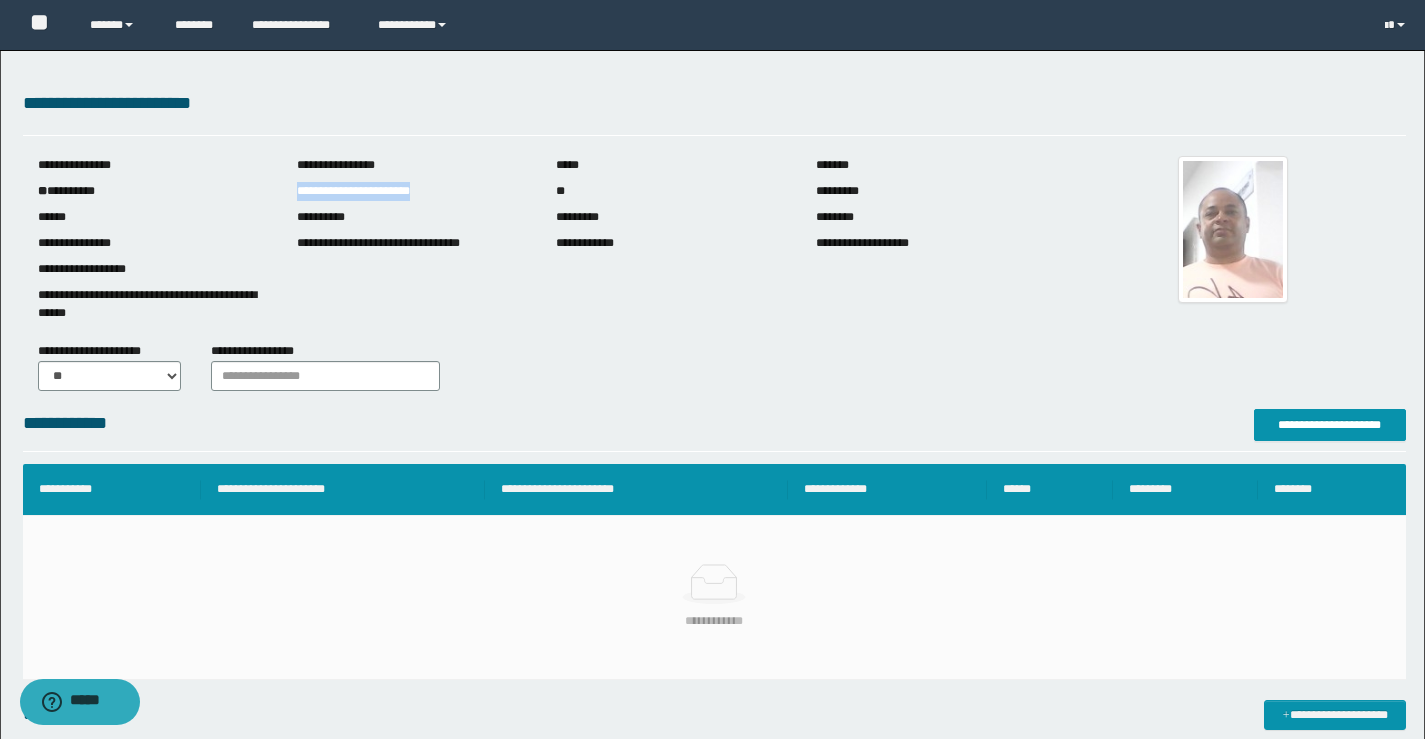 drag, startPoint x: 296, startPoint y: 189, endPoint x: 429, endPoint y: 202, distance: 133.63383 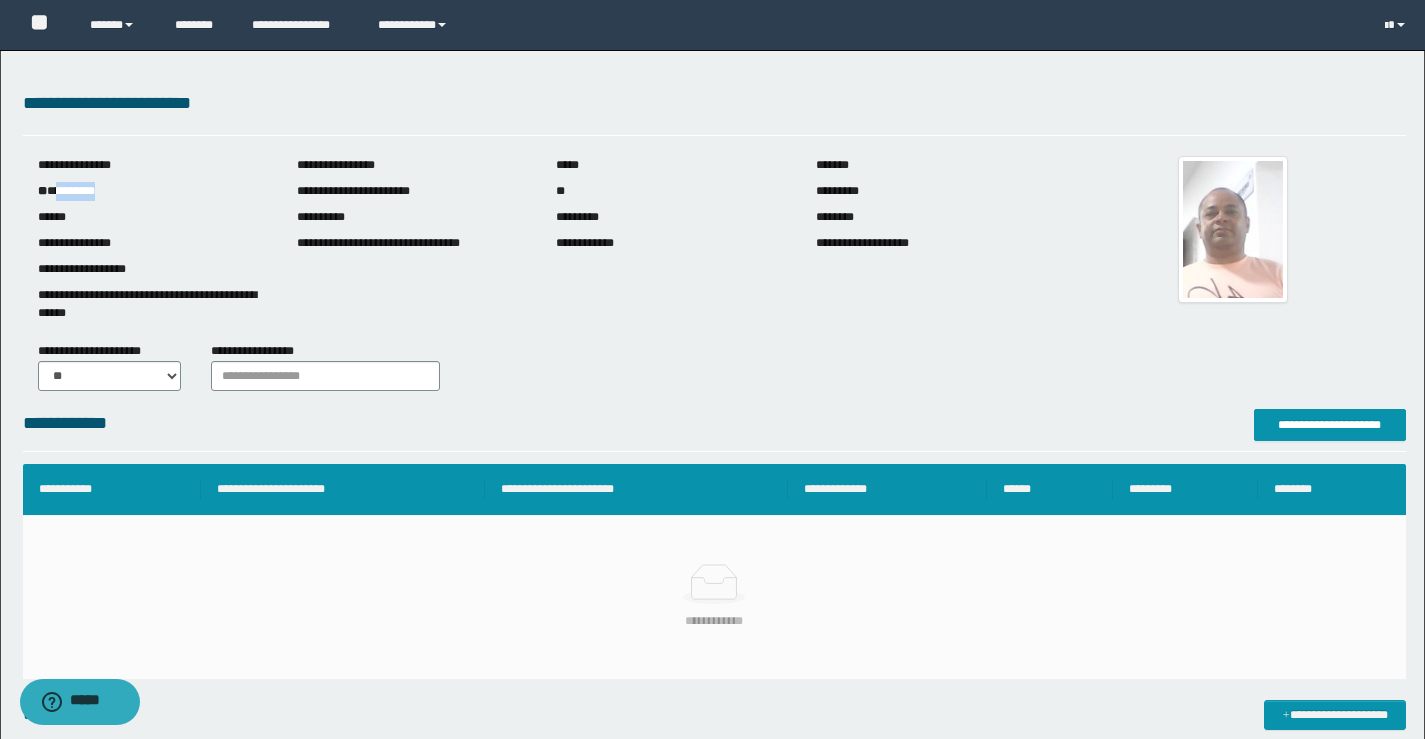 drag, startPoint x: 125, startPoint y: 195, endPoint x: 59, endPoint y: 193, distance: 66.0303 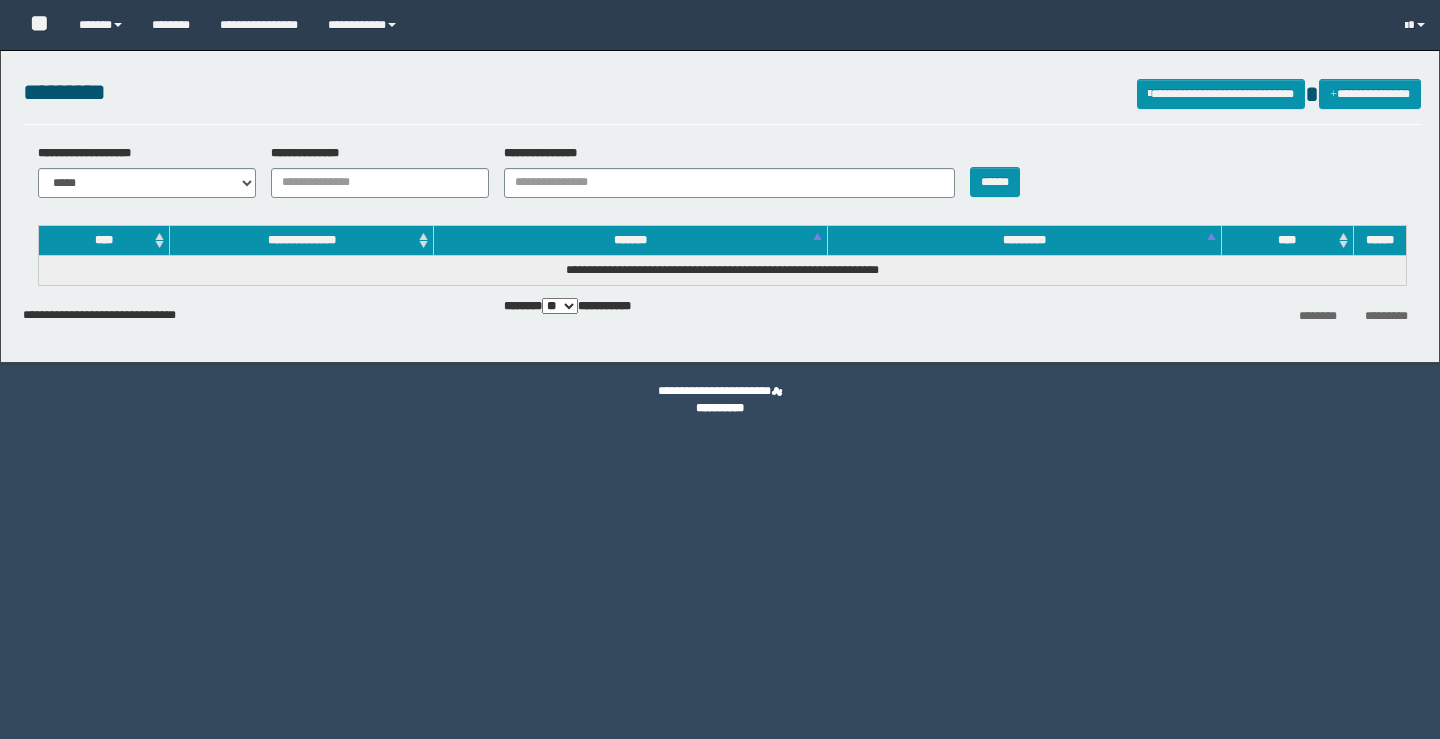 scroll, scrollTop: 0, scrollLeft: 0, axis: both 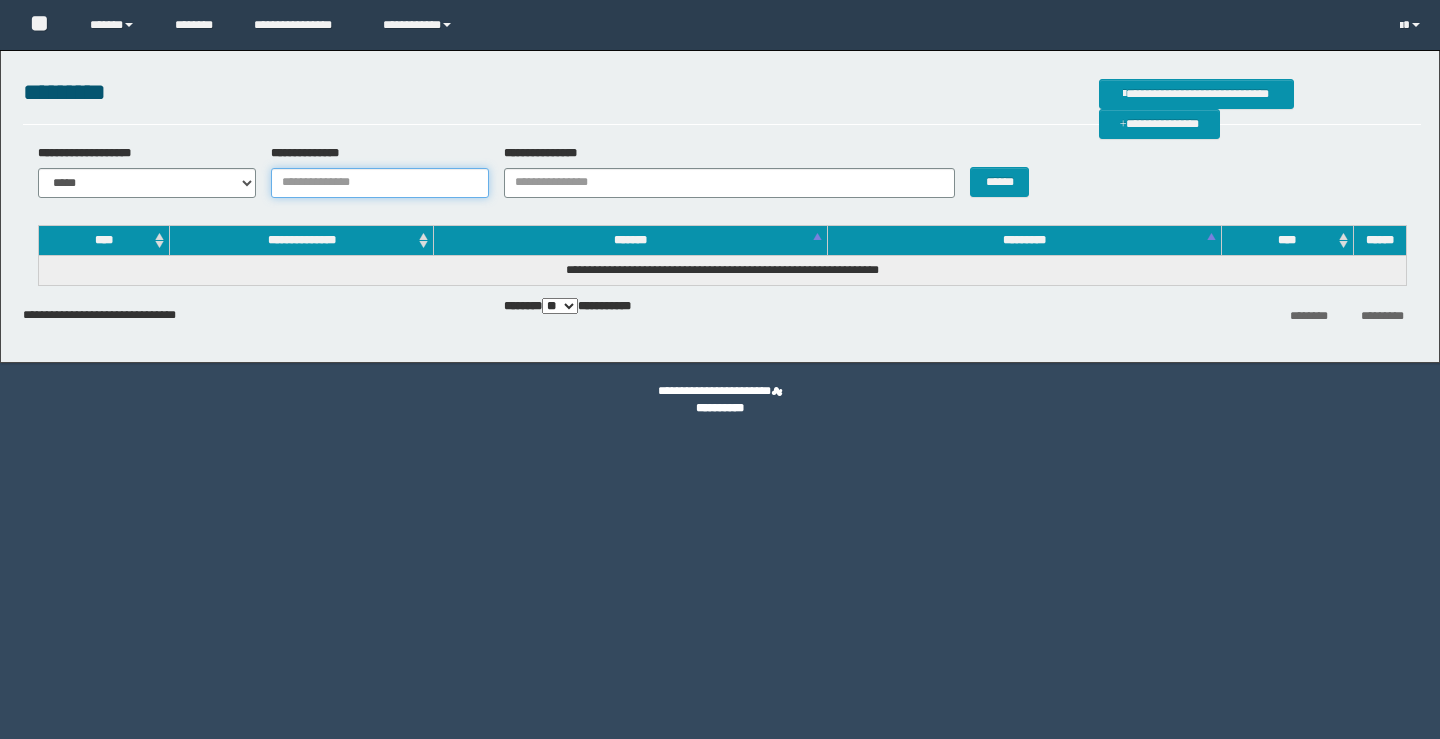 click on "**********" at bounding box center (380, 183) 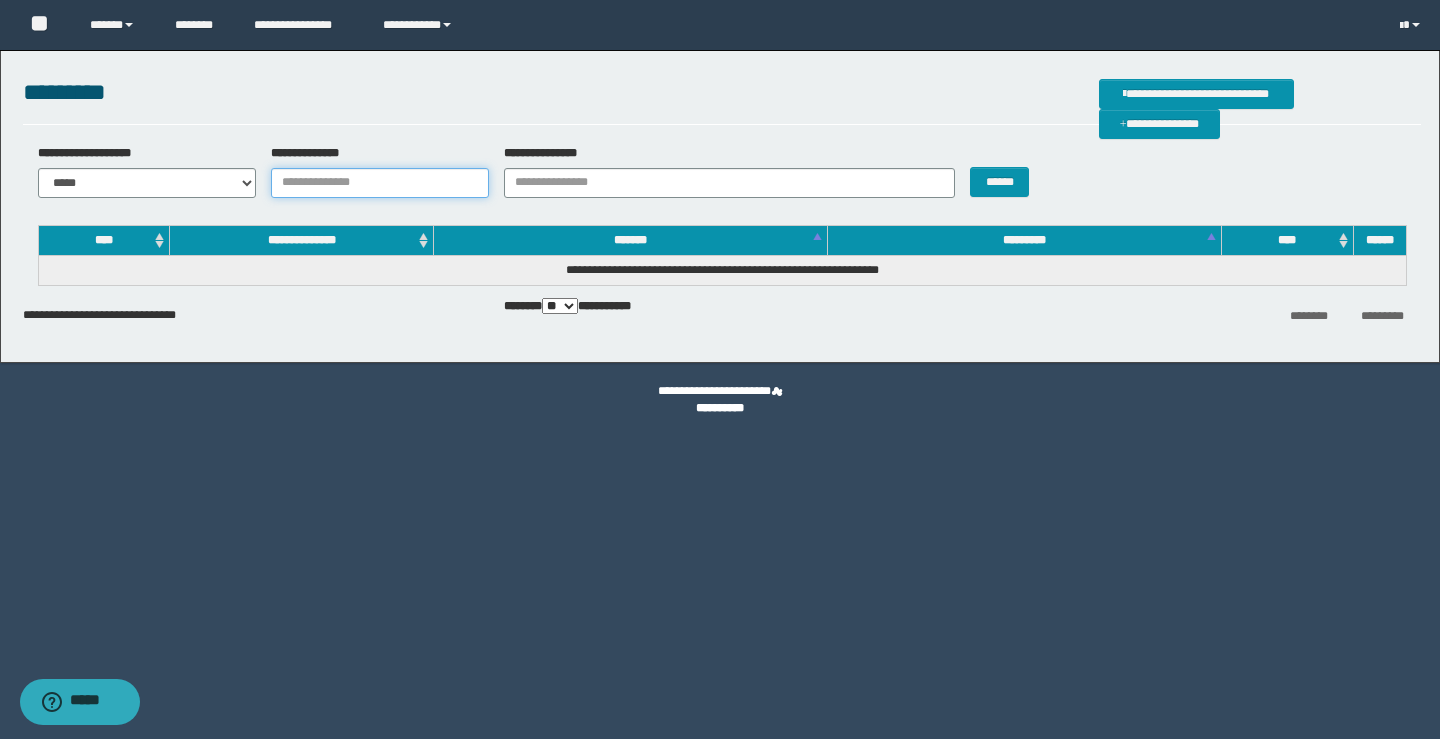 paste on "********" 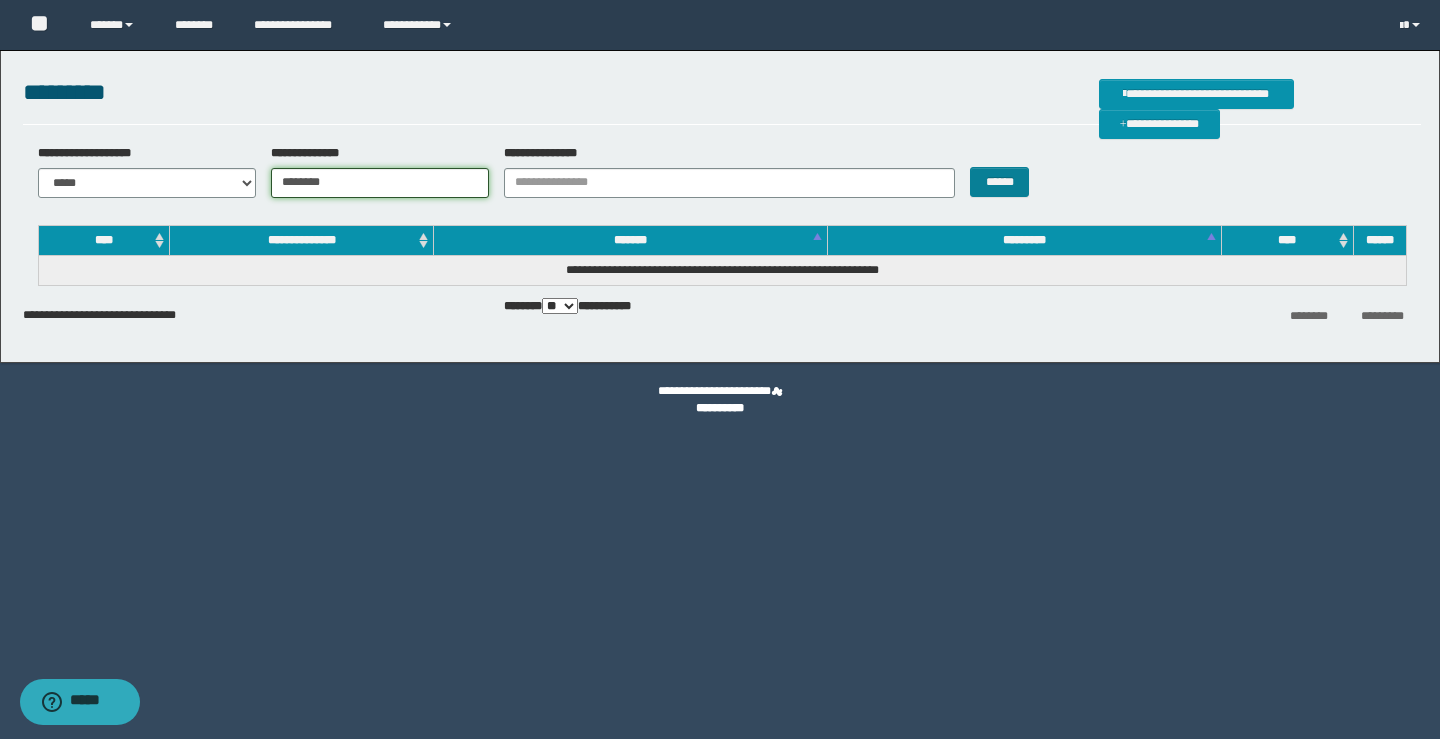 type on "********" 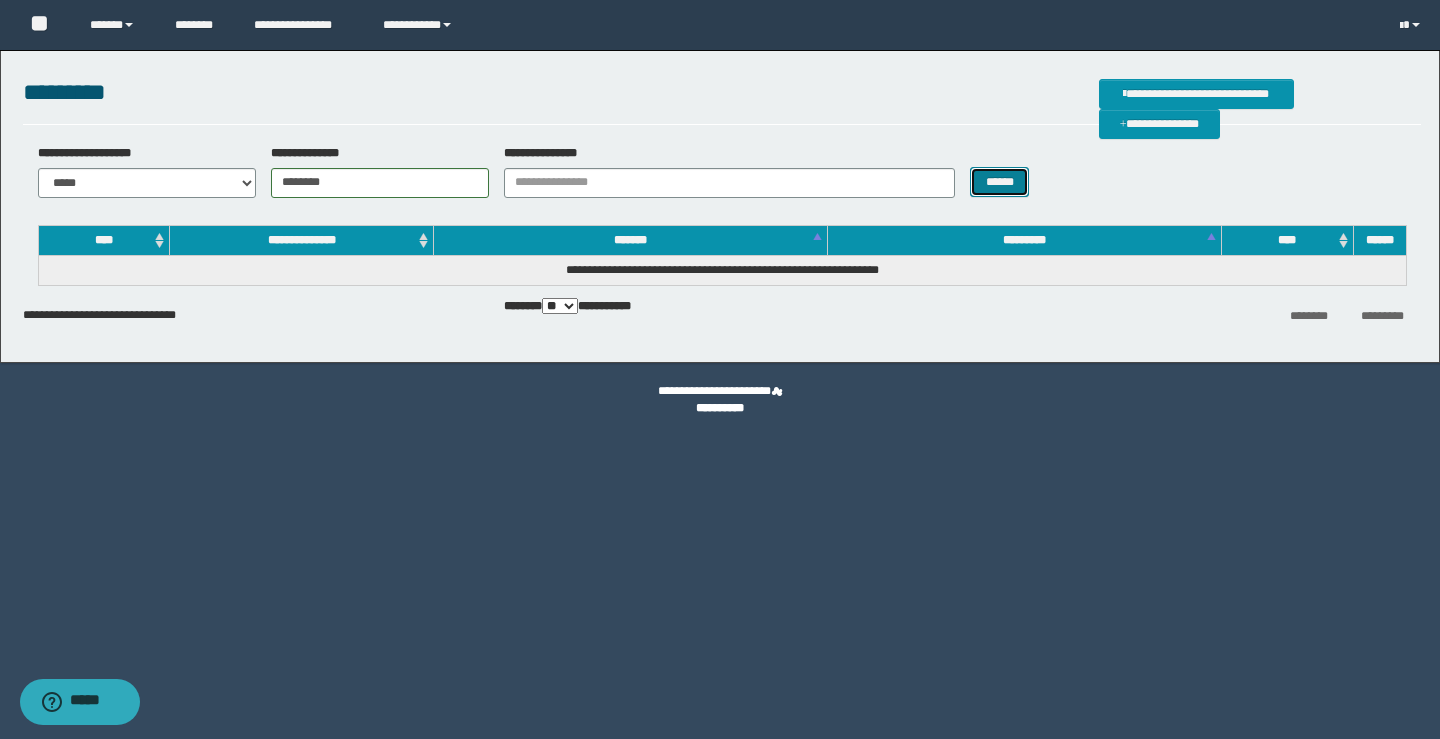 click on "******" at bounding box center [999, 182] 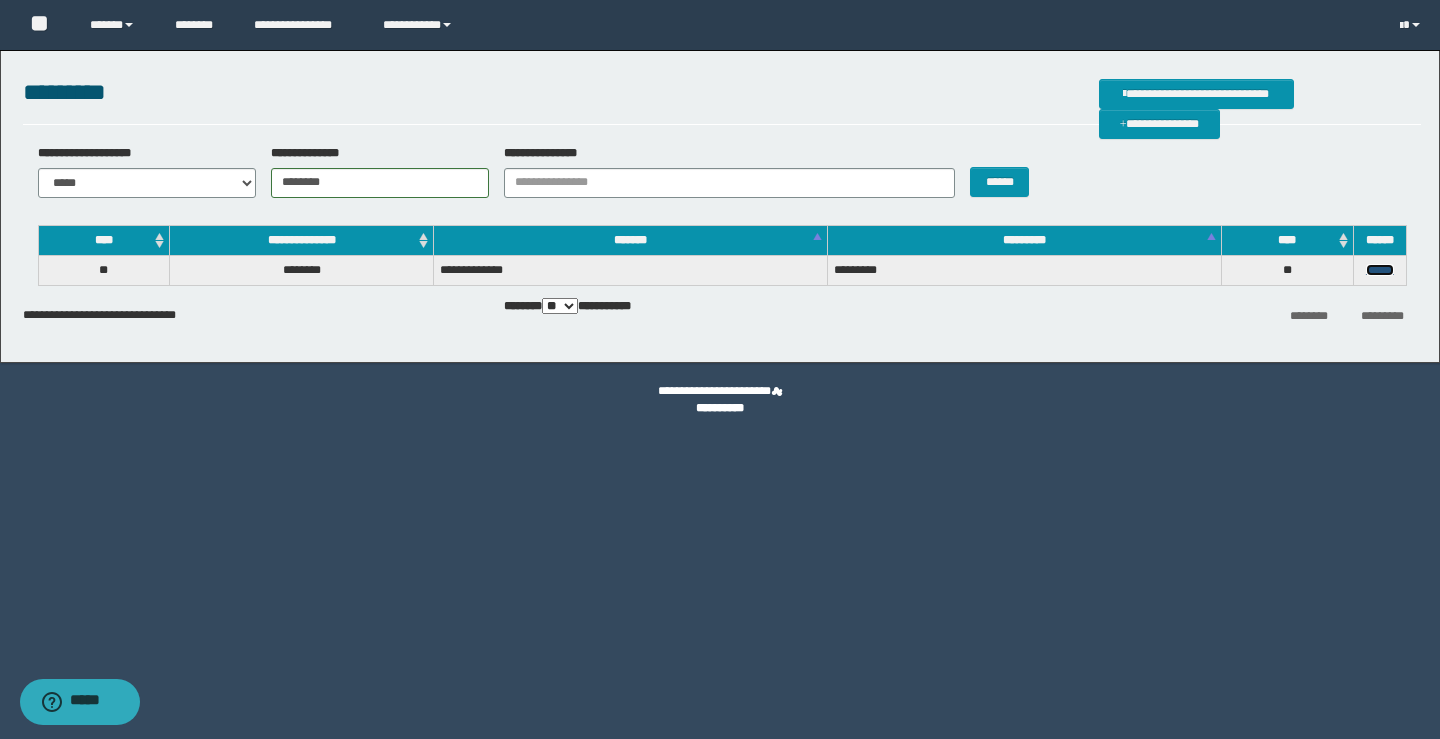 click on "******" at bounding box center [1380, 270] 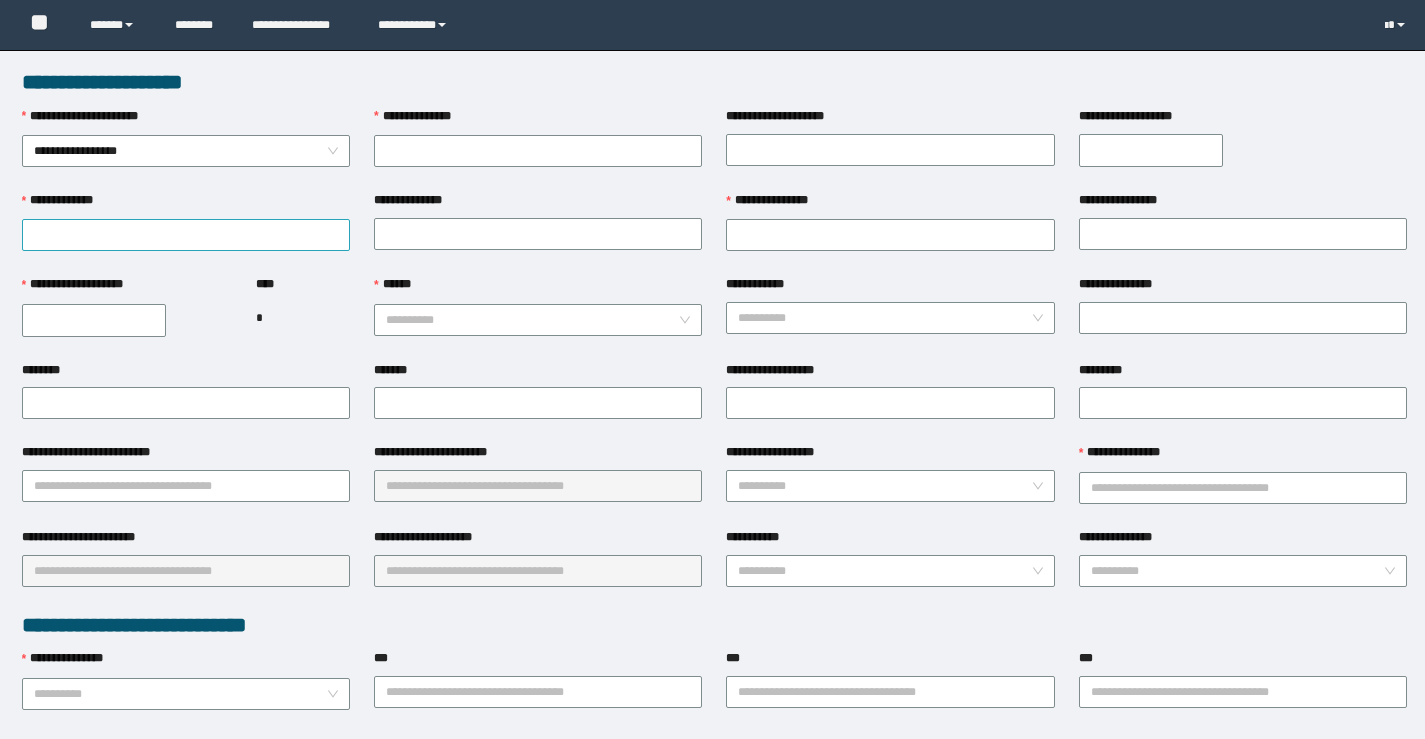 scroll, scrollTop: 0, scrollLeft: 0, axis: both 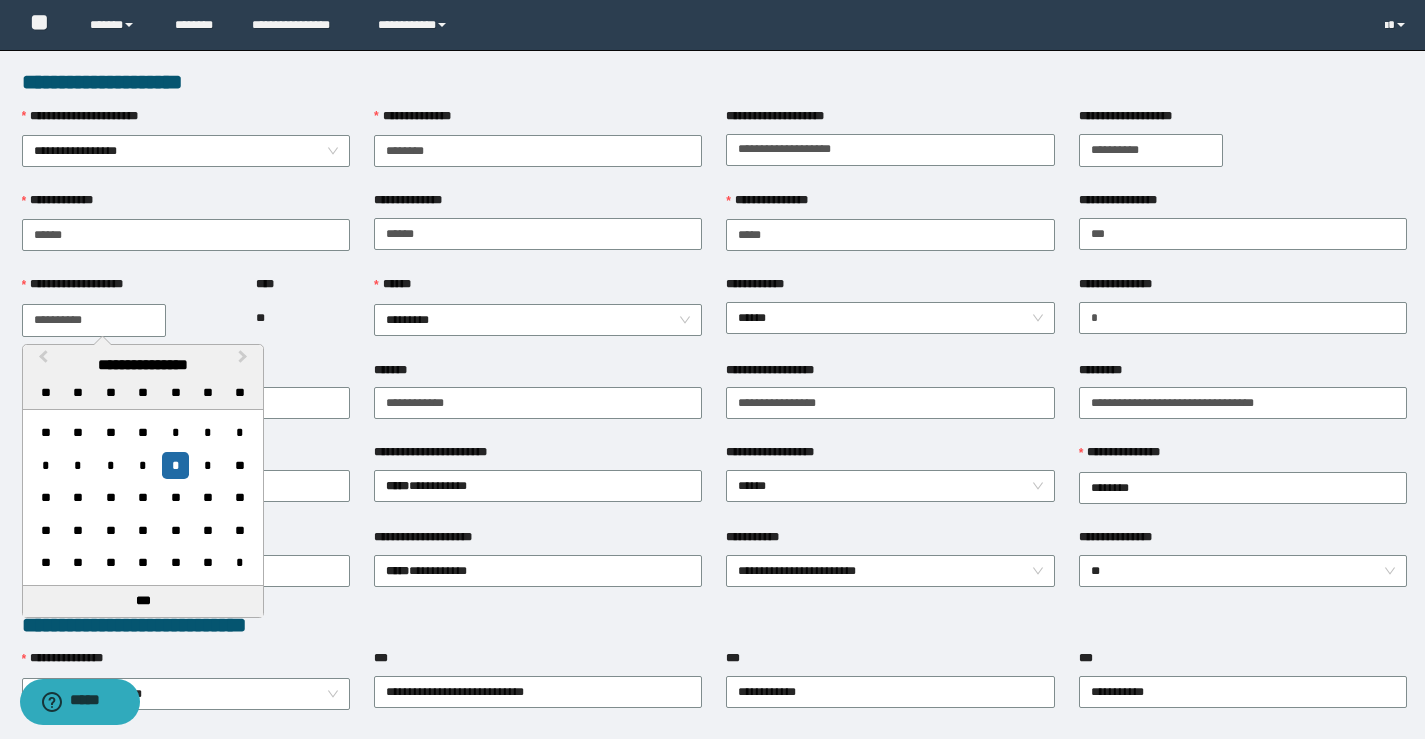 drag, startPoint x: 72, startPoint y: 318, endPoint x: 16, endPoint y: 317, distance: 56.008926 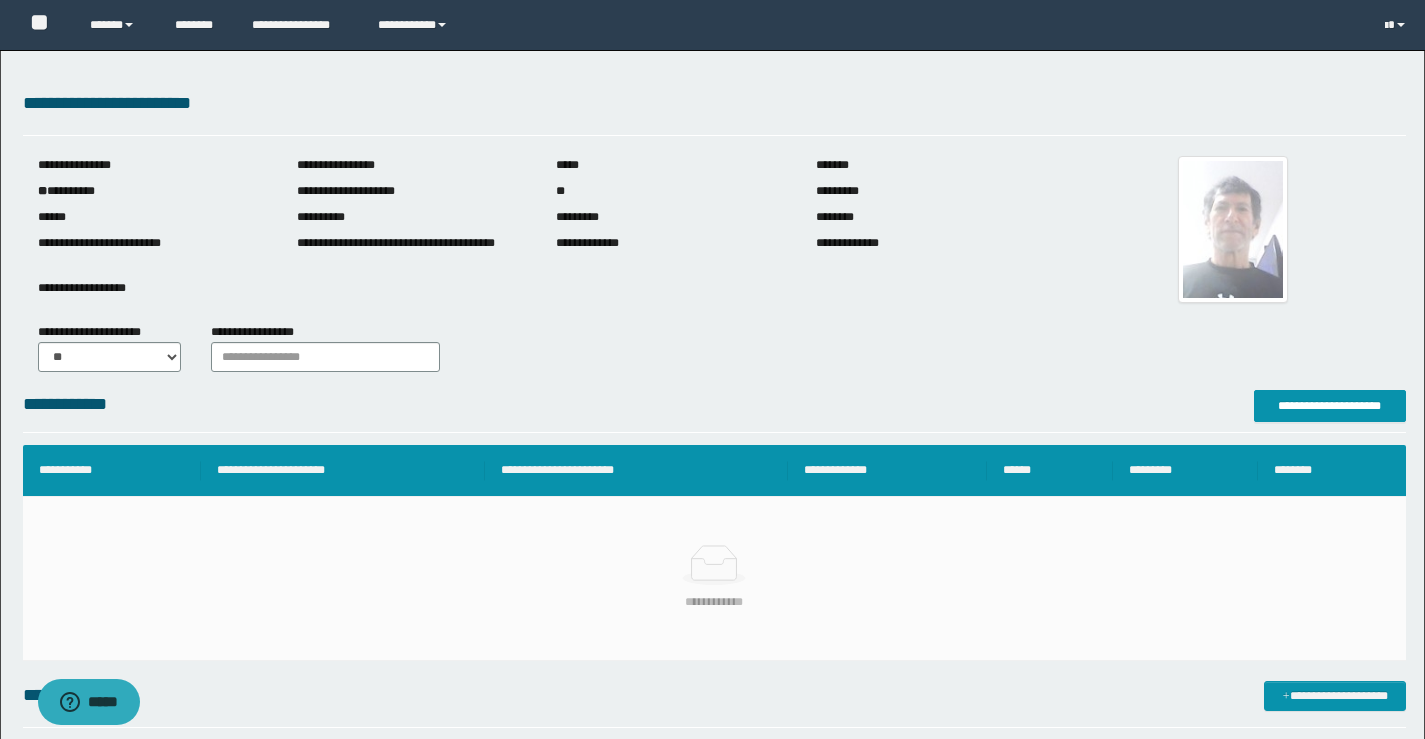 scroll, scrollTop: 0, scrollLeft: 0, axis: both 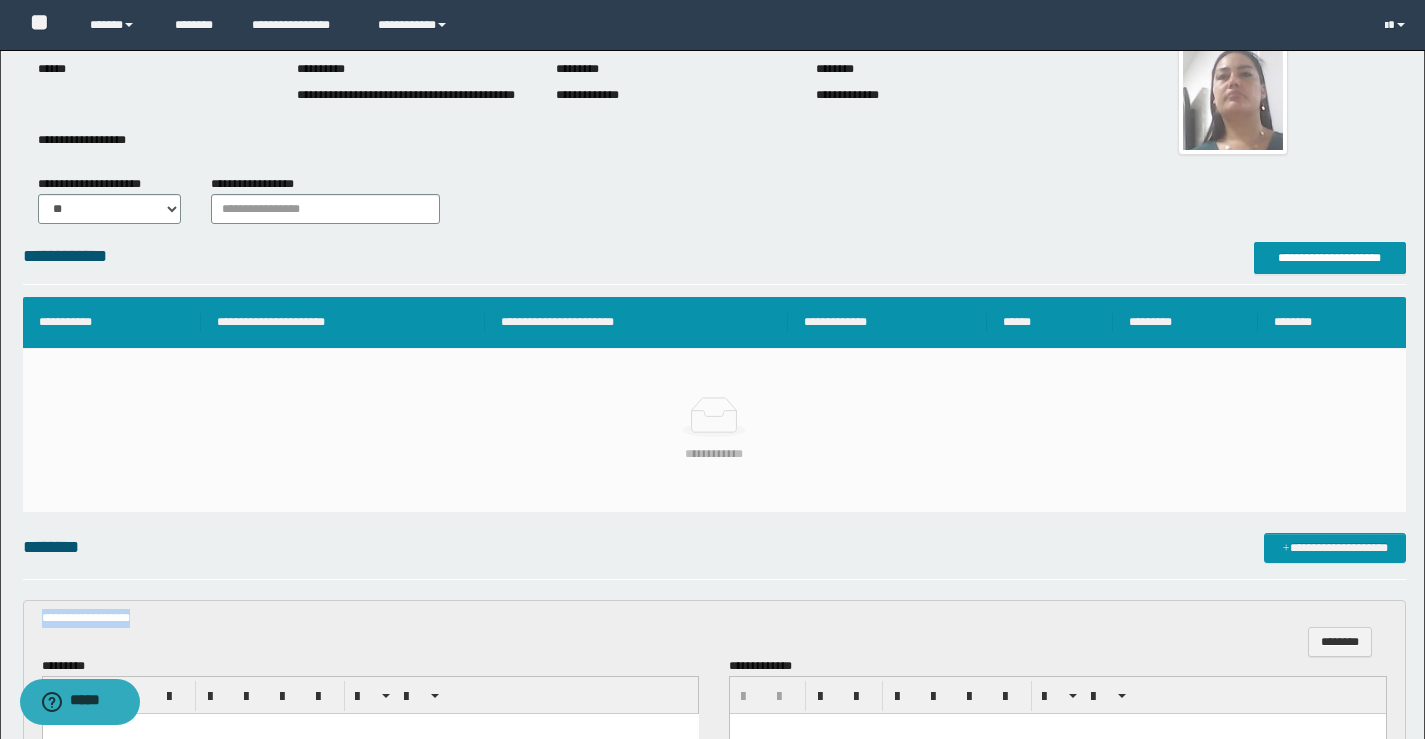 drag, startPoint x: 192, startPoint y: 607, endPoint x: 0, endPoint y: 607, distance: 192 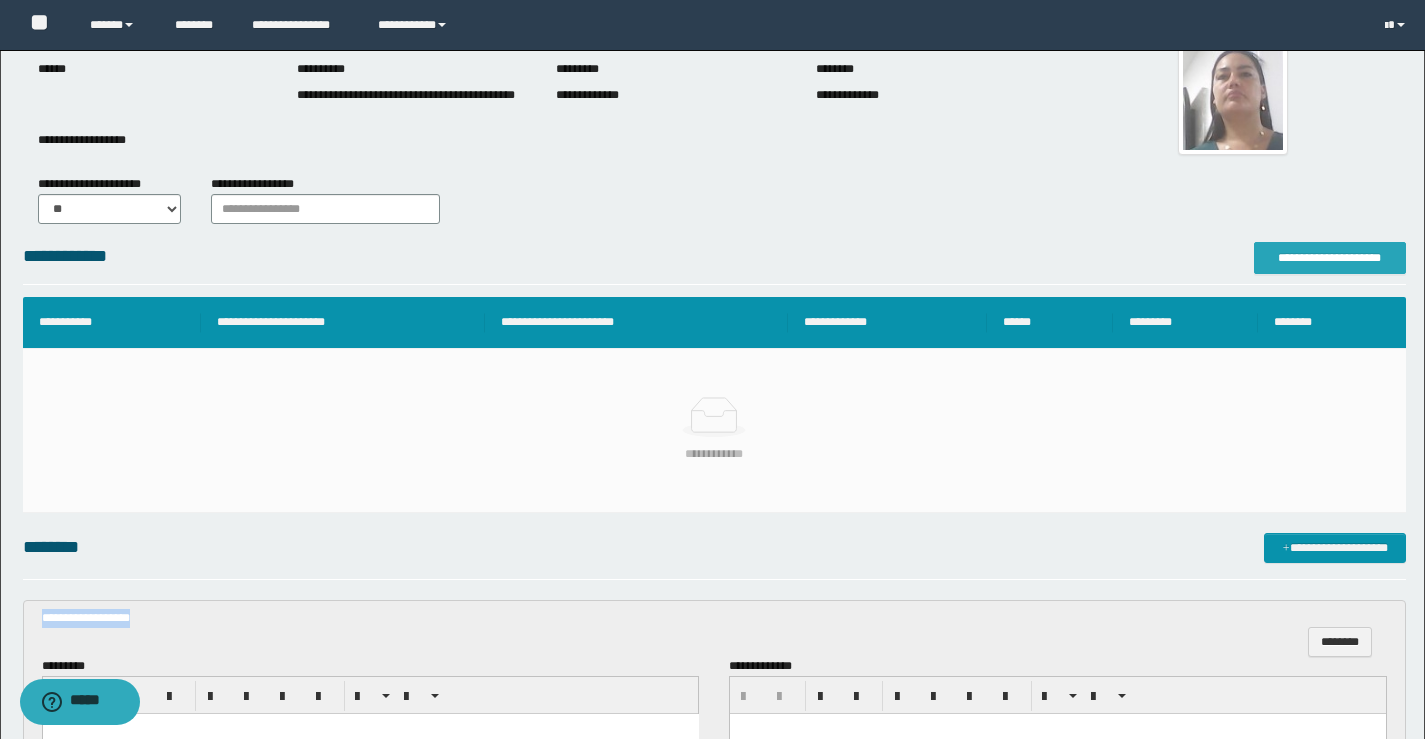click on "**********" at bounding box center [1330, 258] 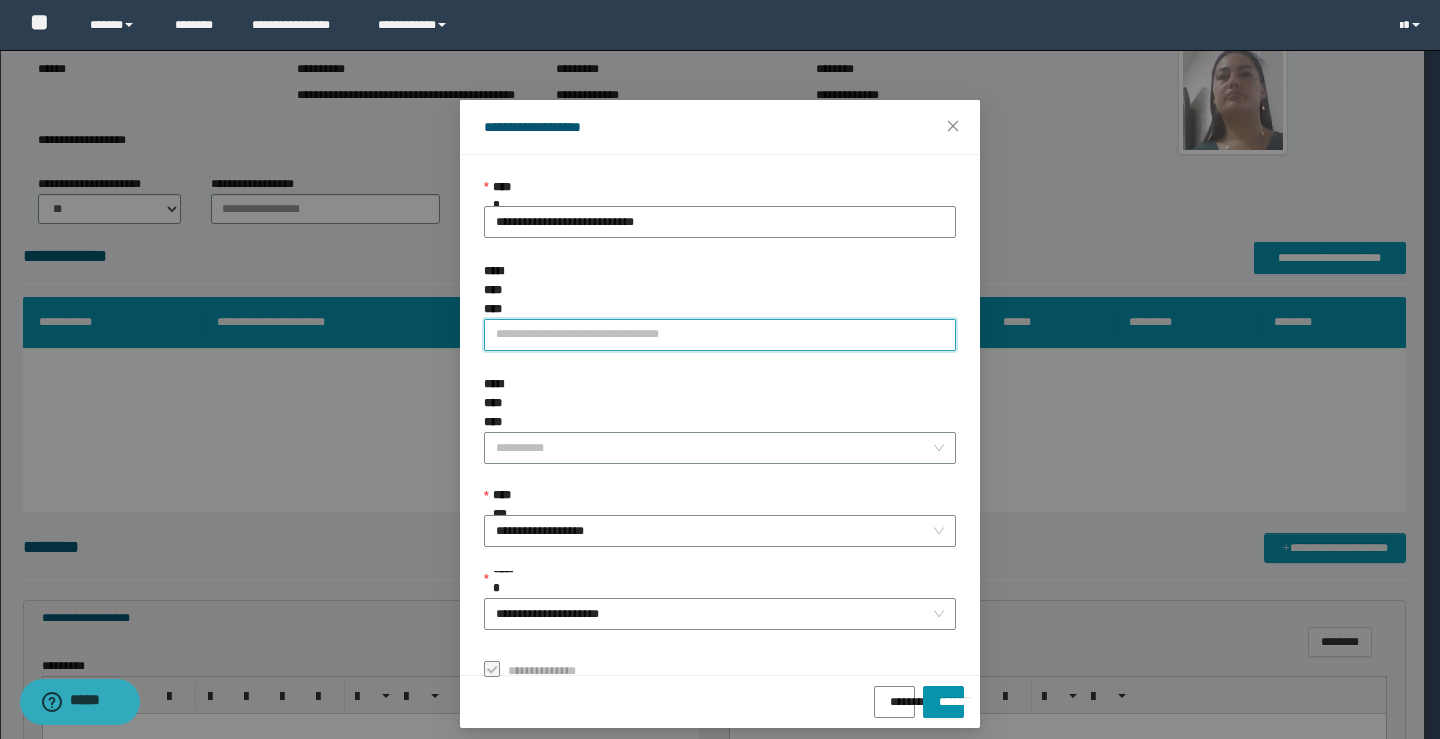 click on "**********" at bounding box center [720, 335] 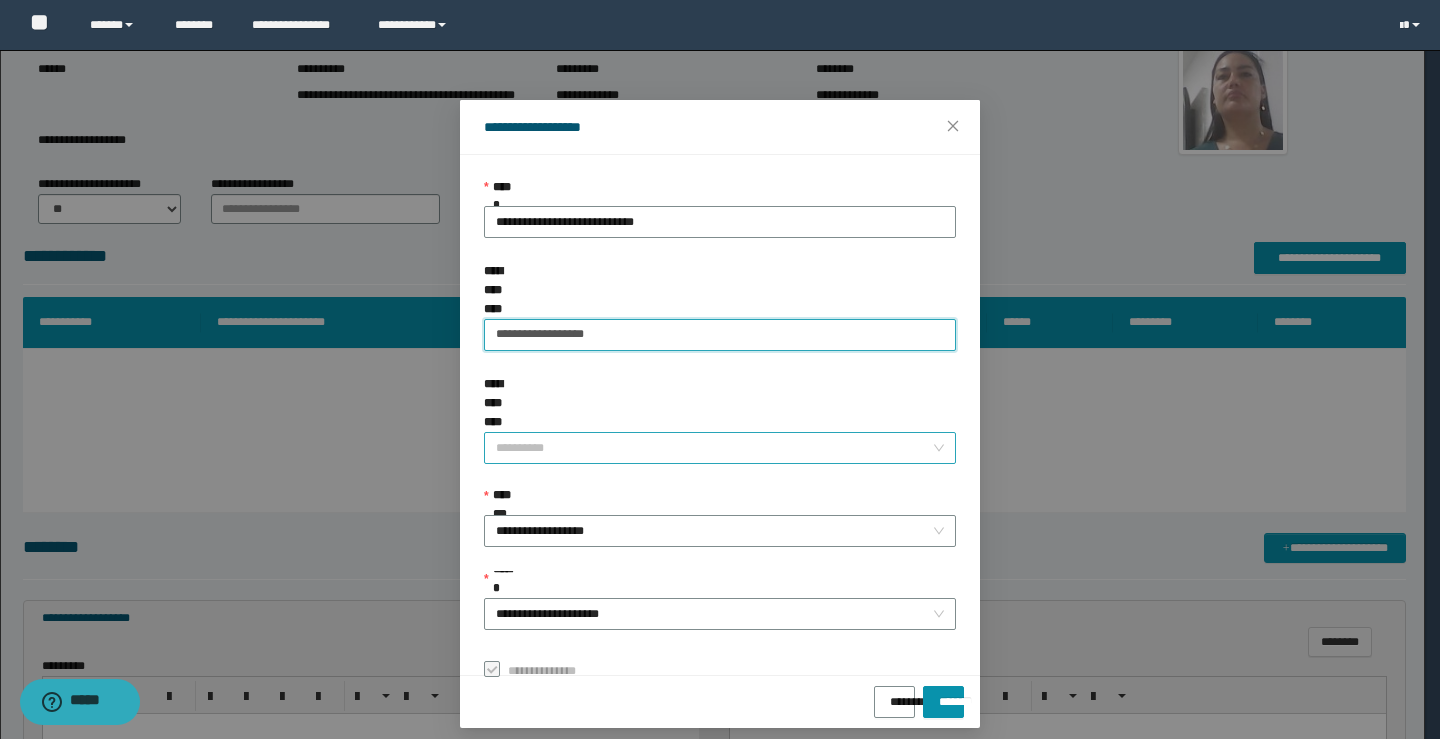 type on "**********" 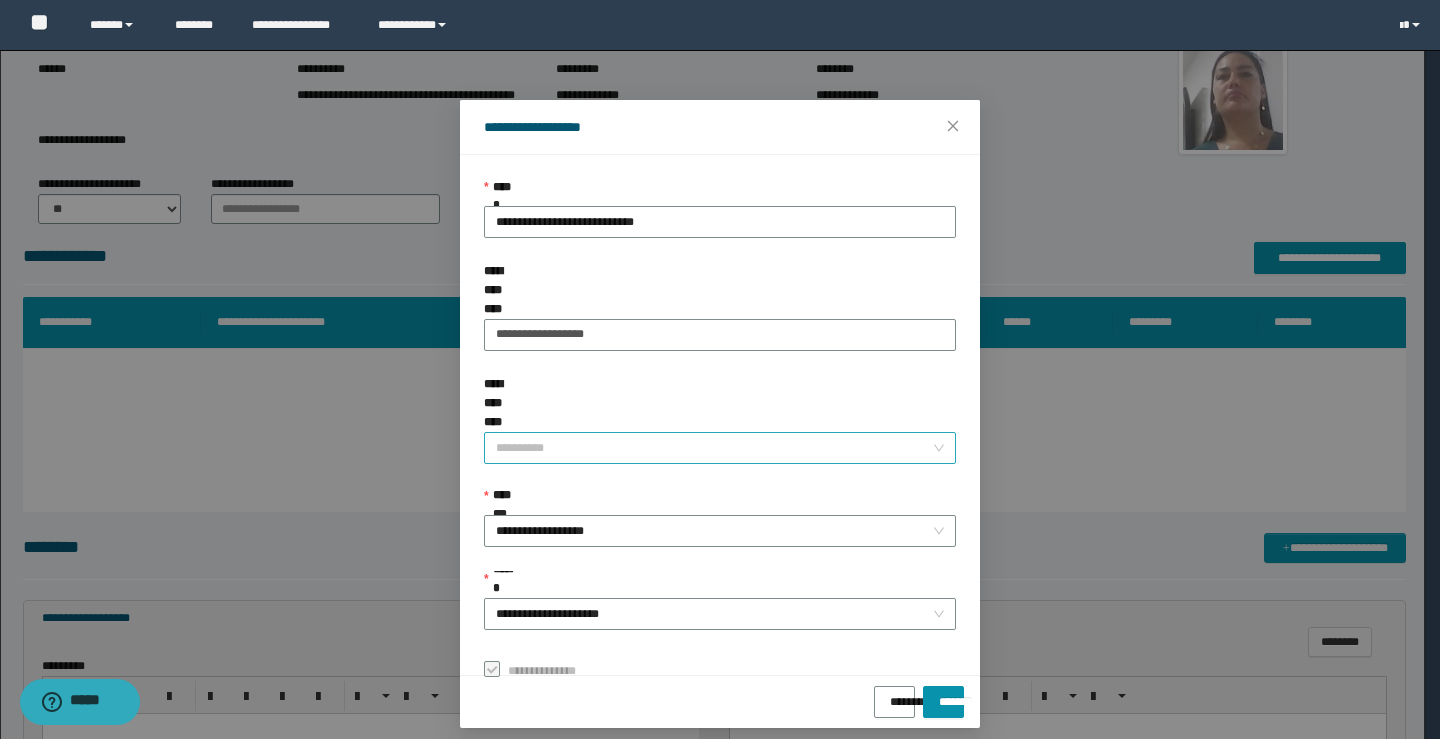 click on "**********" at bounding box center [714, 448] 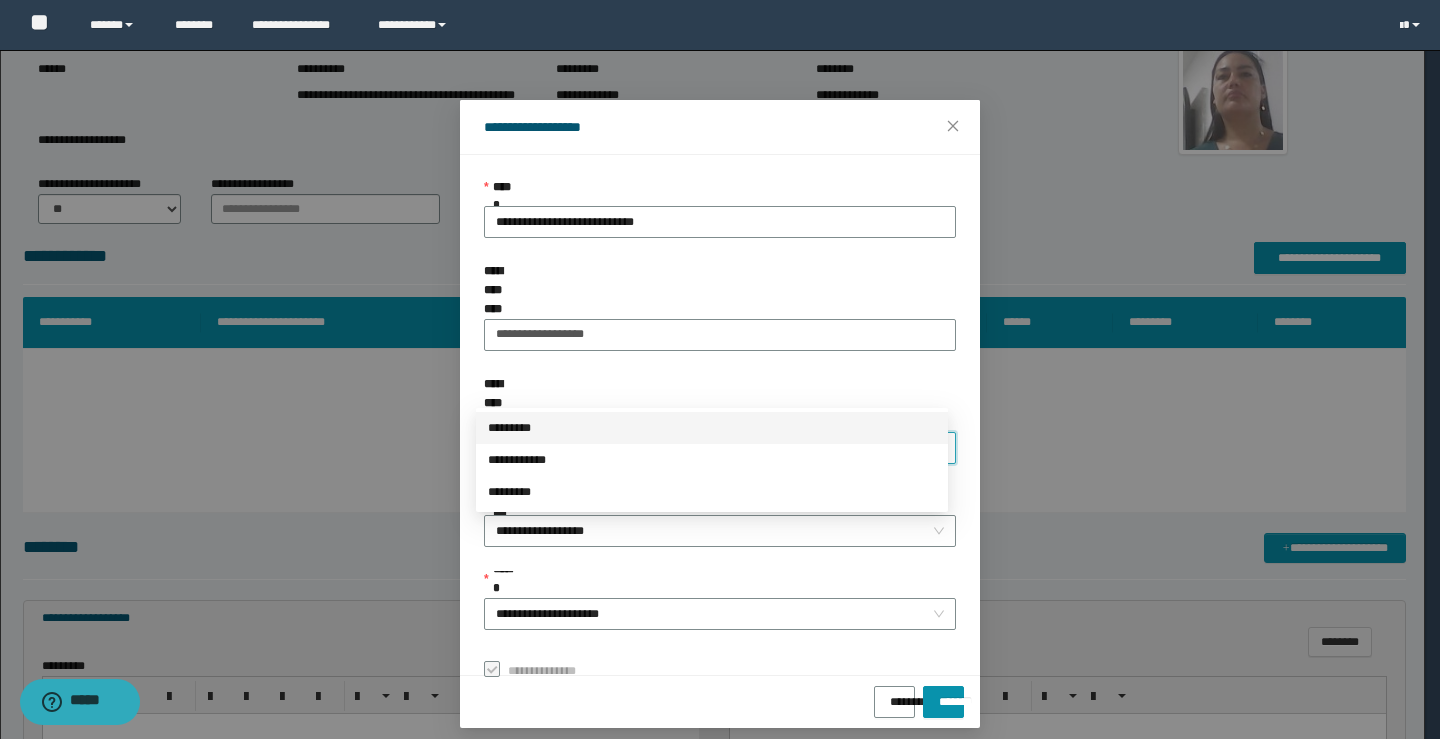 click on "*********" at bounding box center [712, 428] 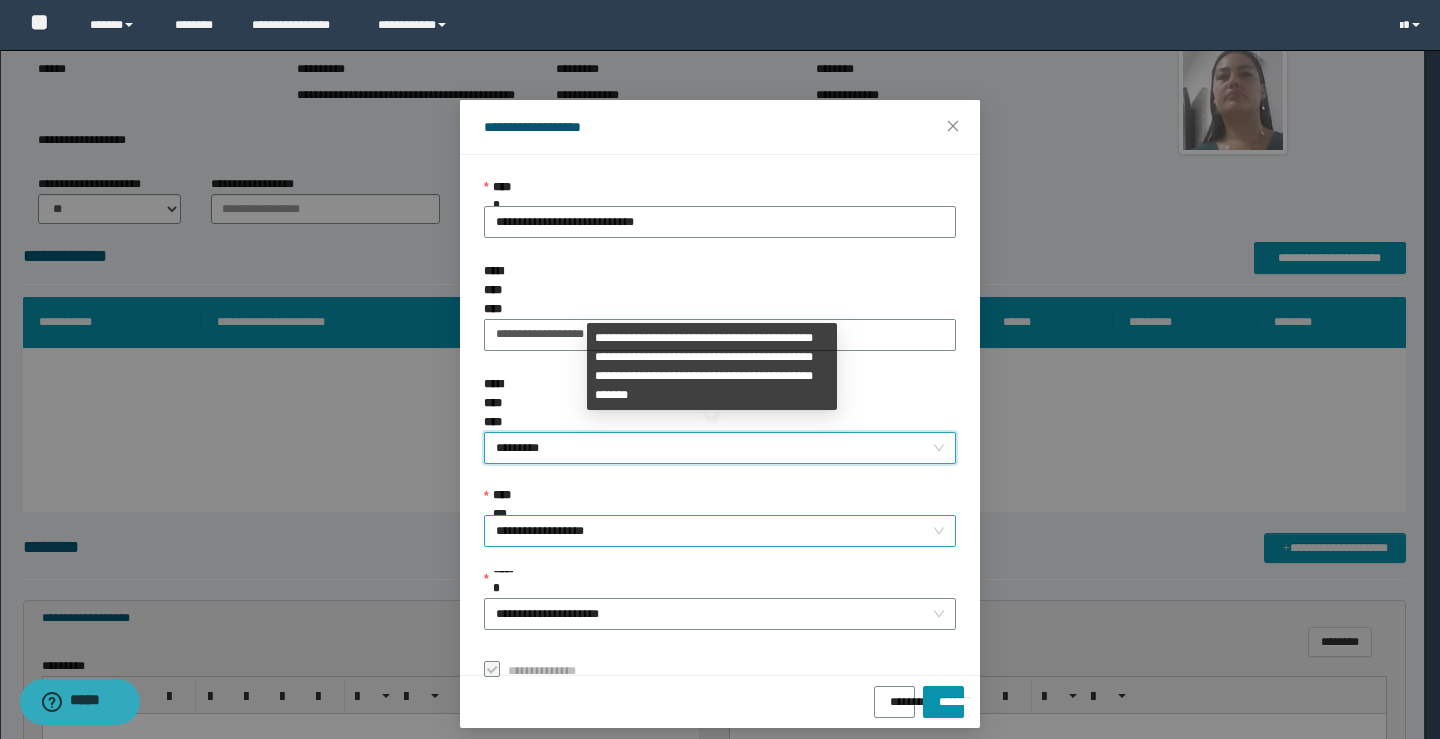 click on "**********" at bounding box center (720, 531) 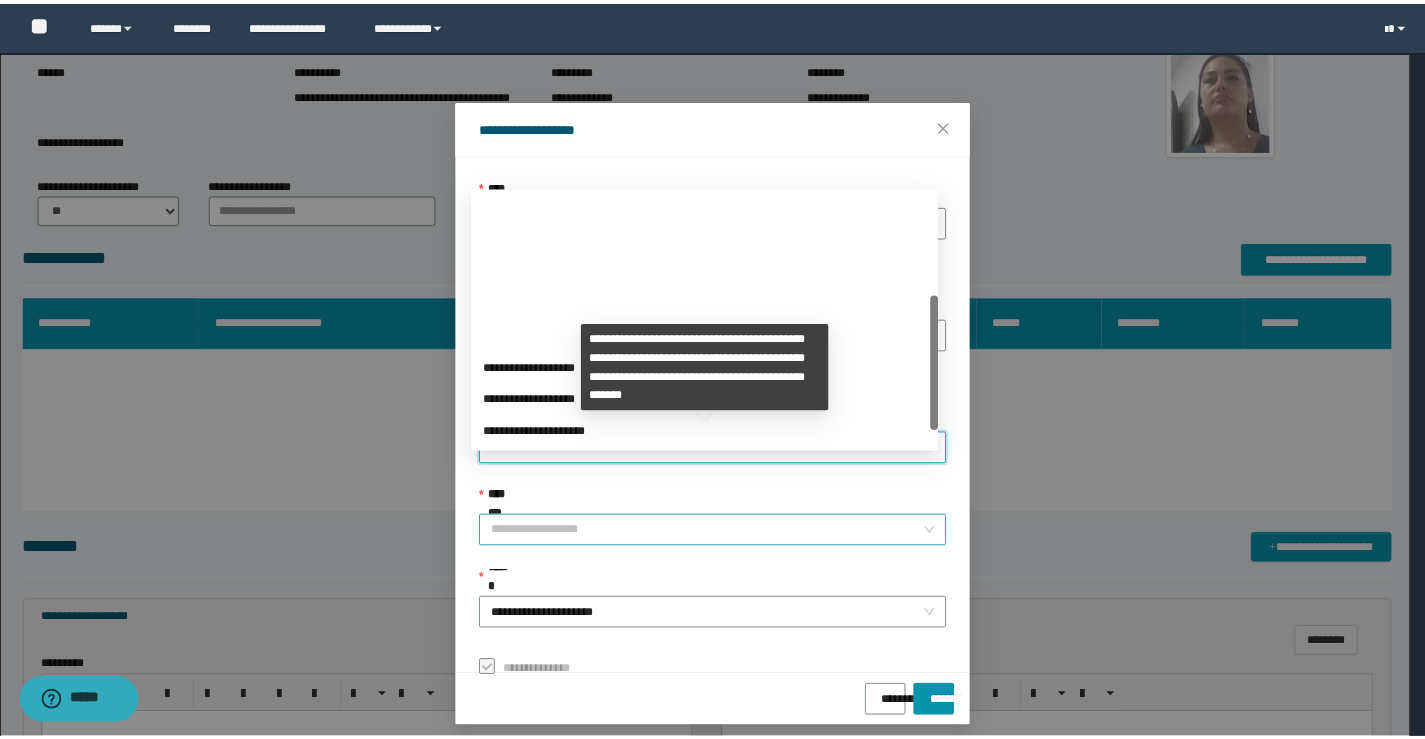 scroll, scrollTop: 192, scrollLeft: 0, axis: vertical 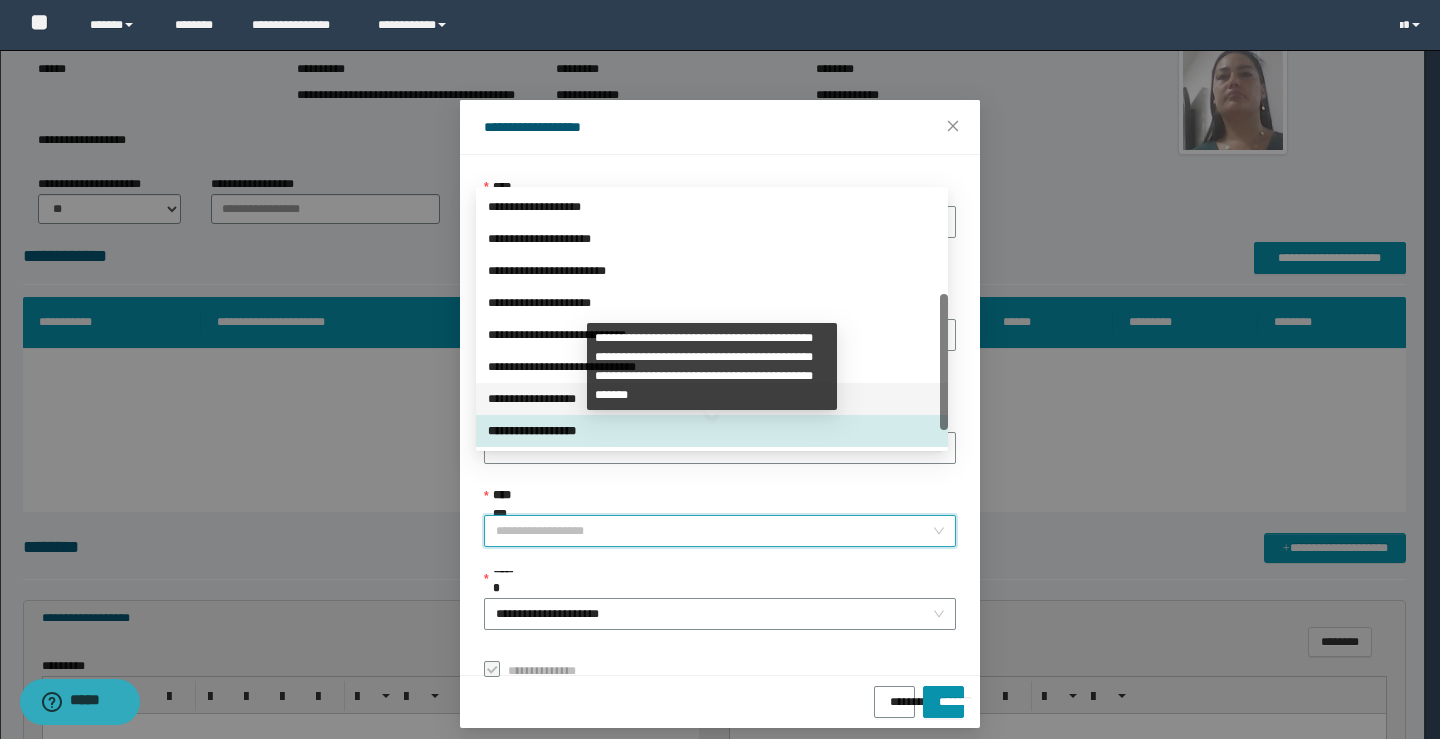 click on "**********" at bounding box center (712, 399) 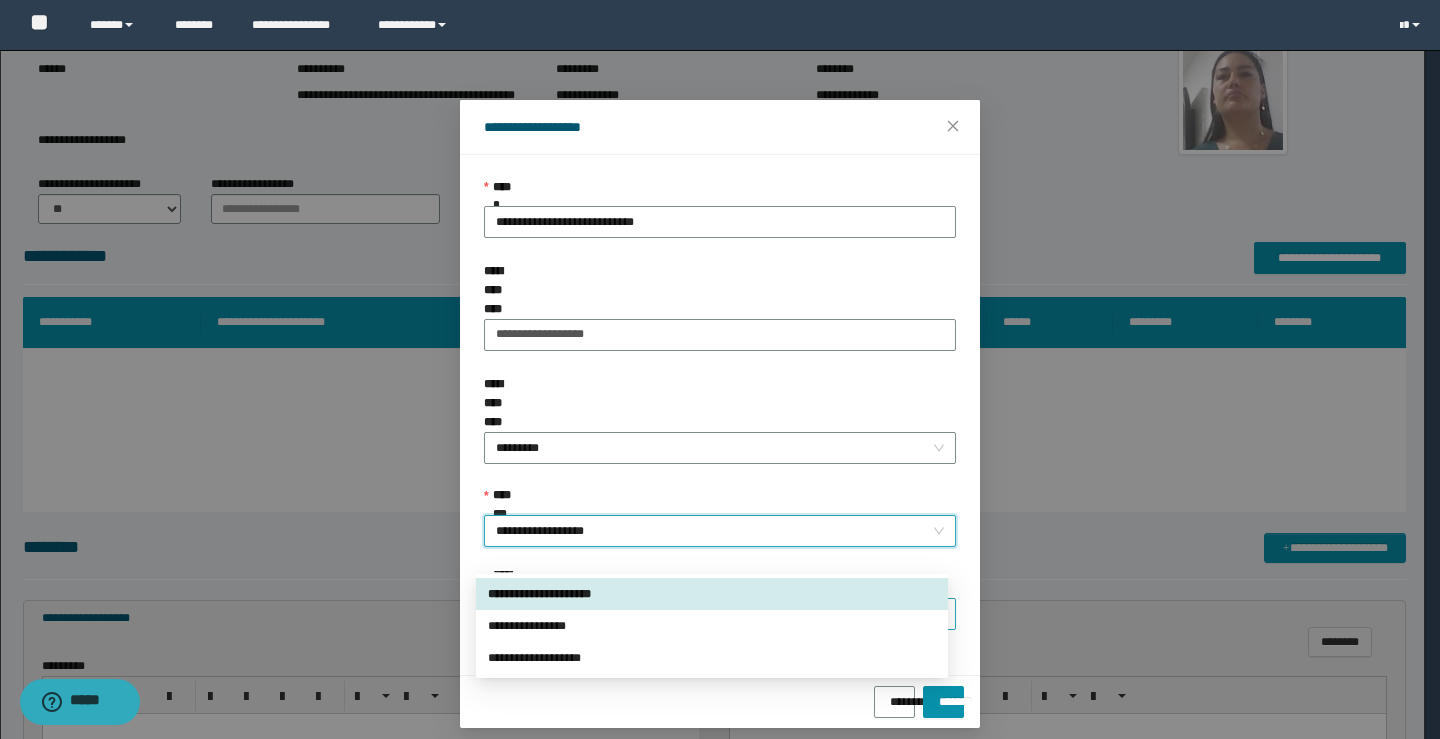 click on "**********" at bounding box center [720, 614] 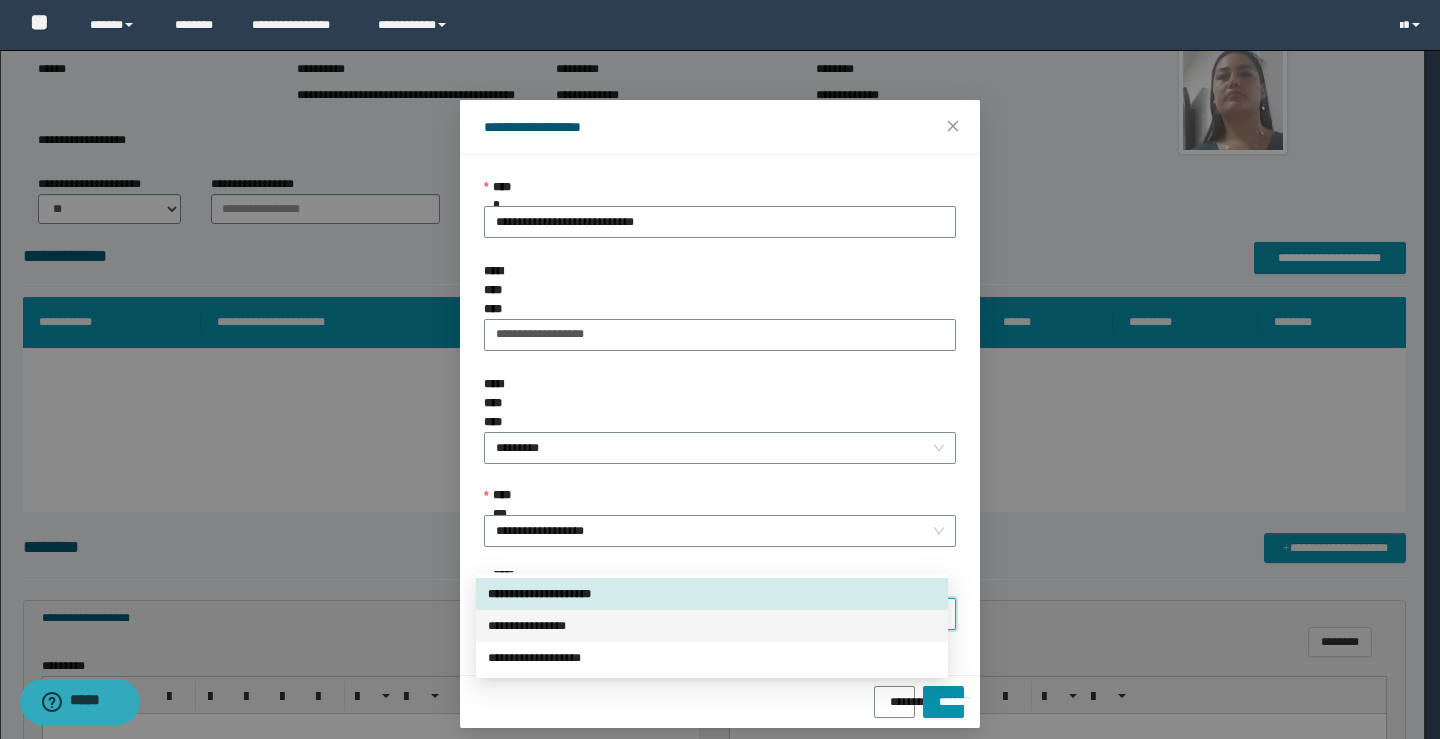 click on "**********" at bounding box center (712, 626) 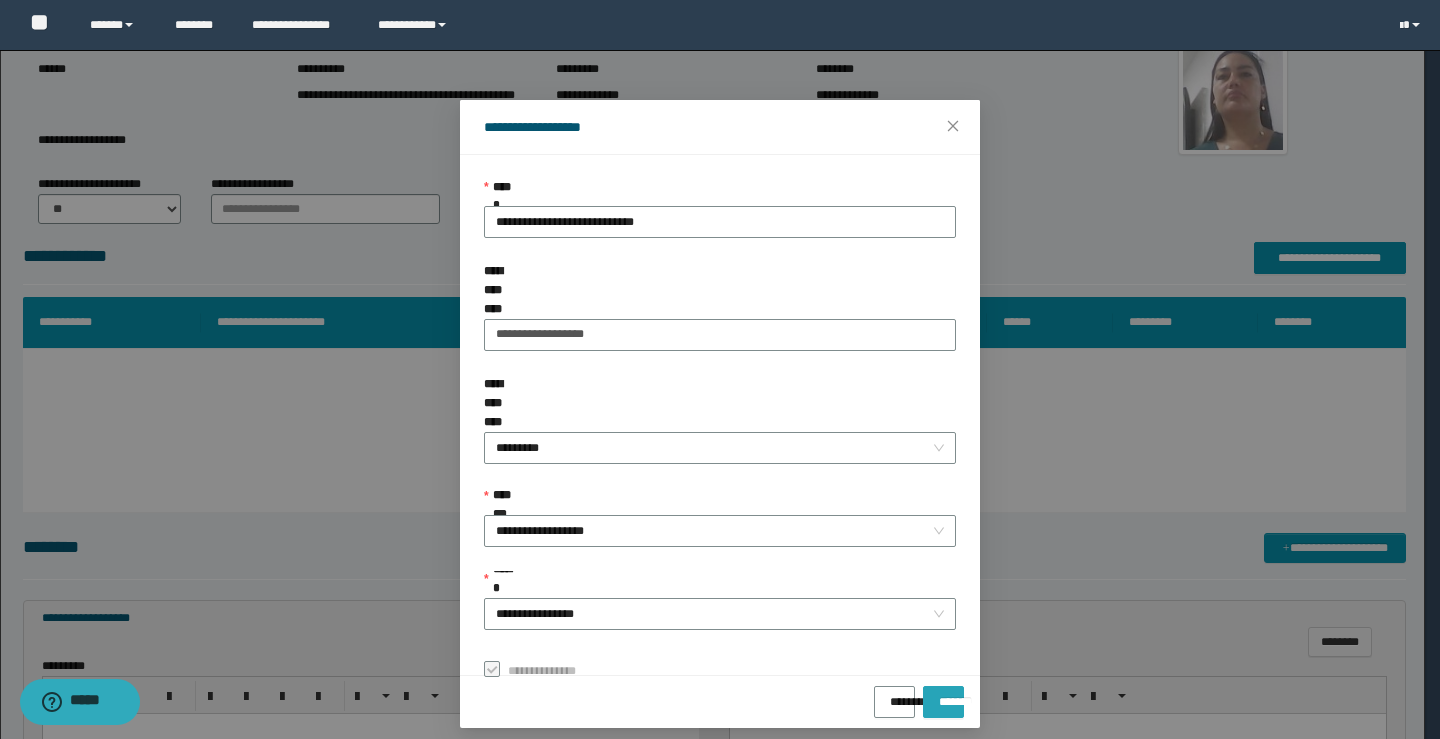 click on "*******" at bounding box center (943, 695) 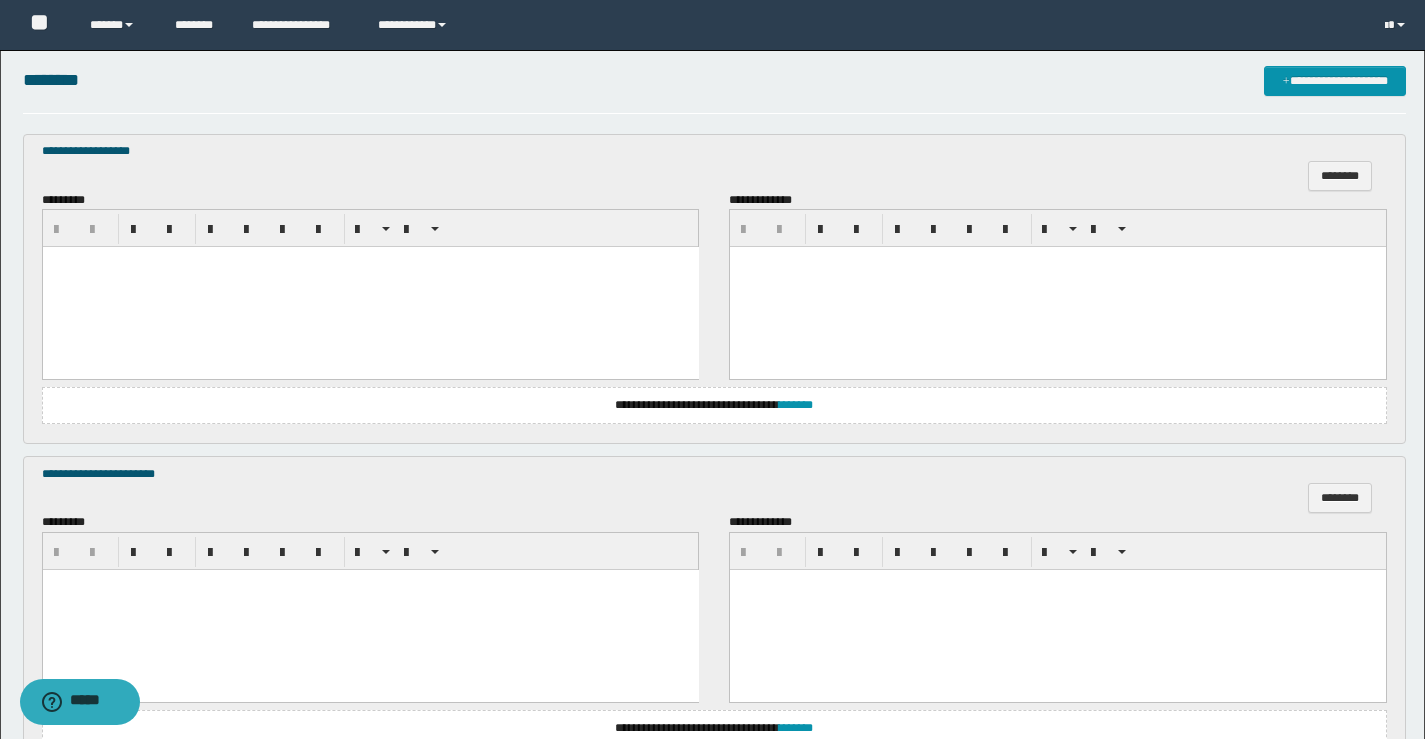 scroll, scrollTop: 548, scrollLeft: 0, axis: vertical 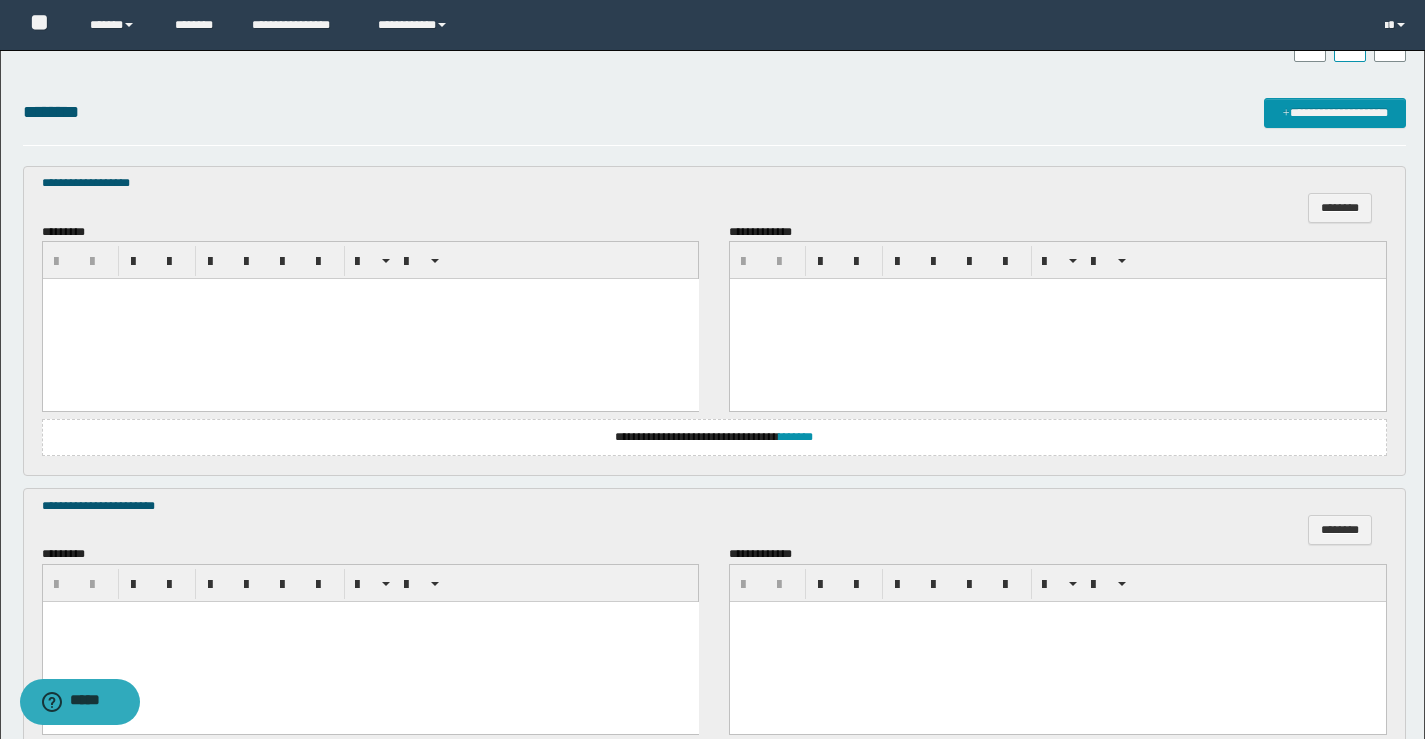 click at bounding box center (370, 319) 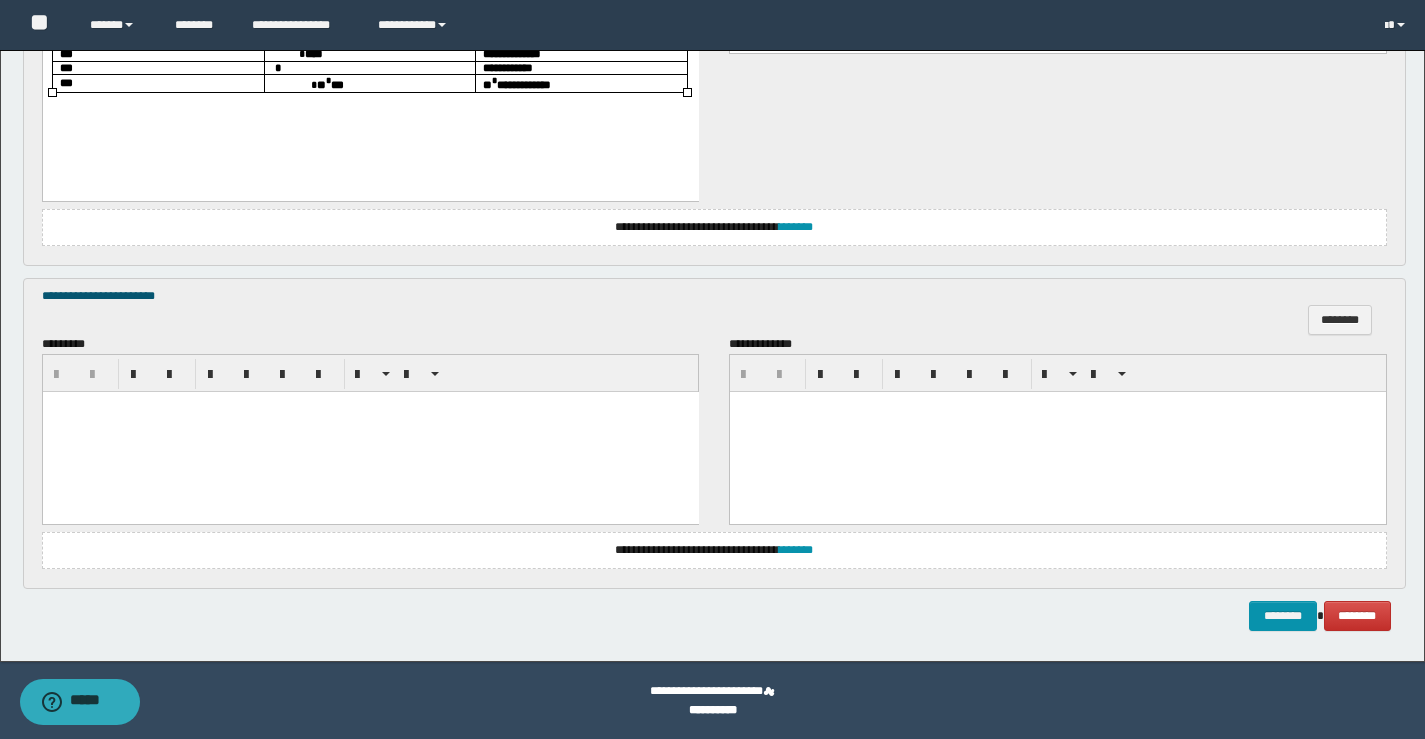 scroll, scrollTop: 907, scrollLeft: 0, axis: vertical 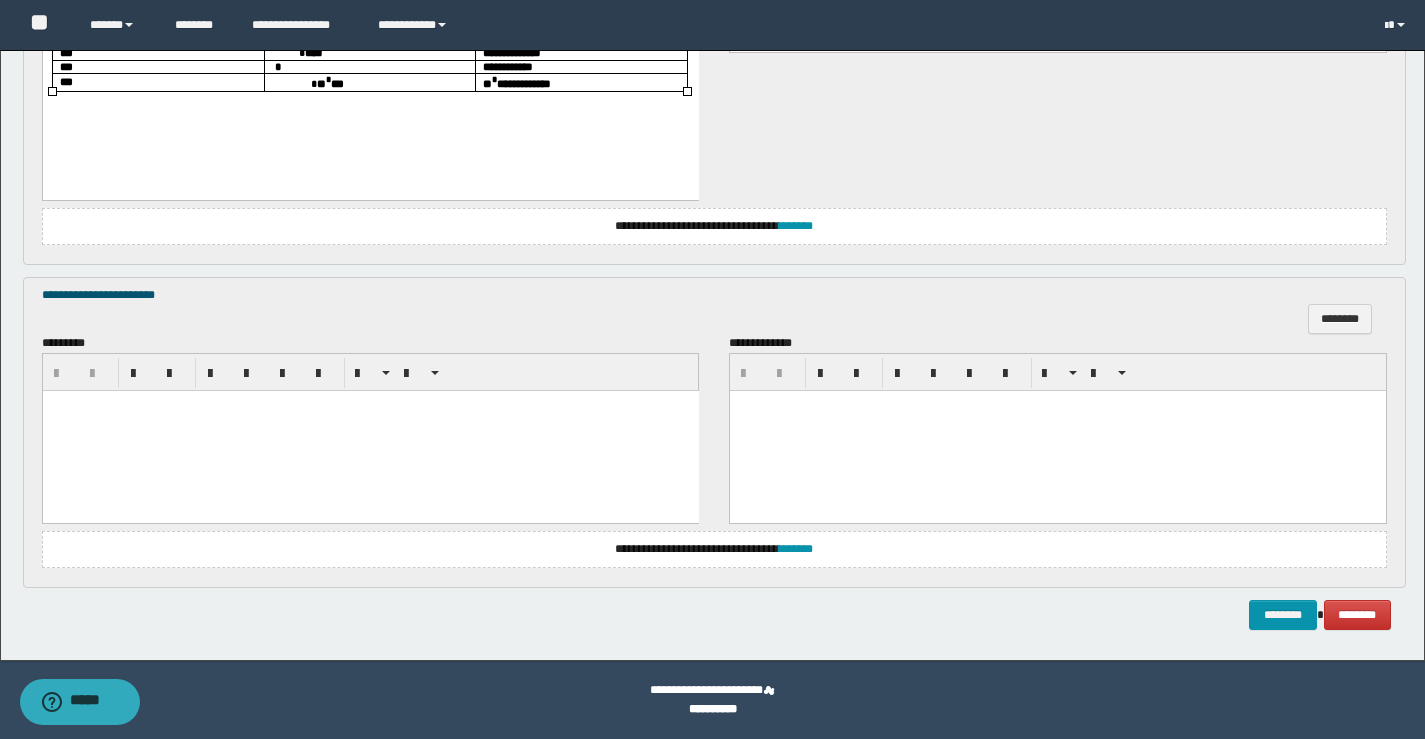 drag, startPoint x: 159, startPoint y: 465, endPoint x: 145, endPoint y: 466, distance: 14.035668 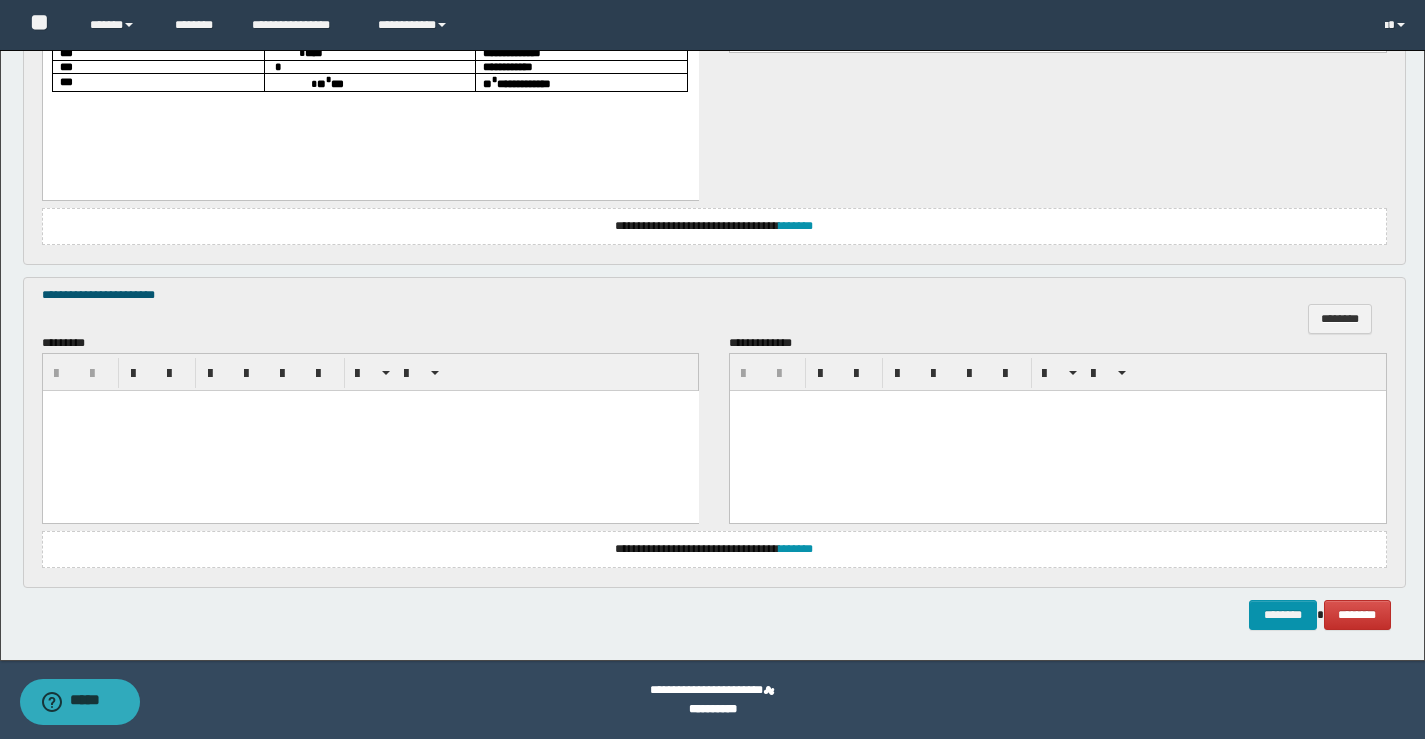 paste 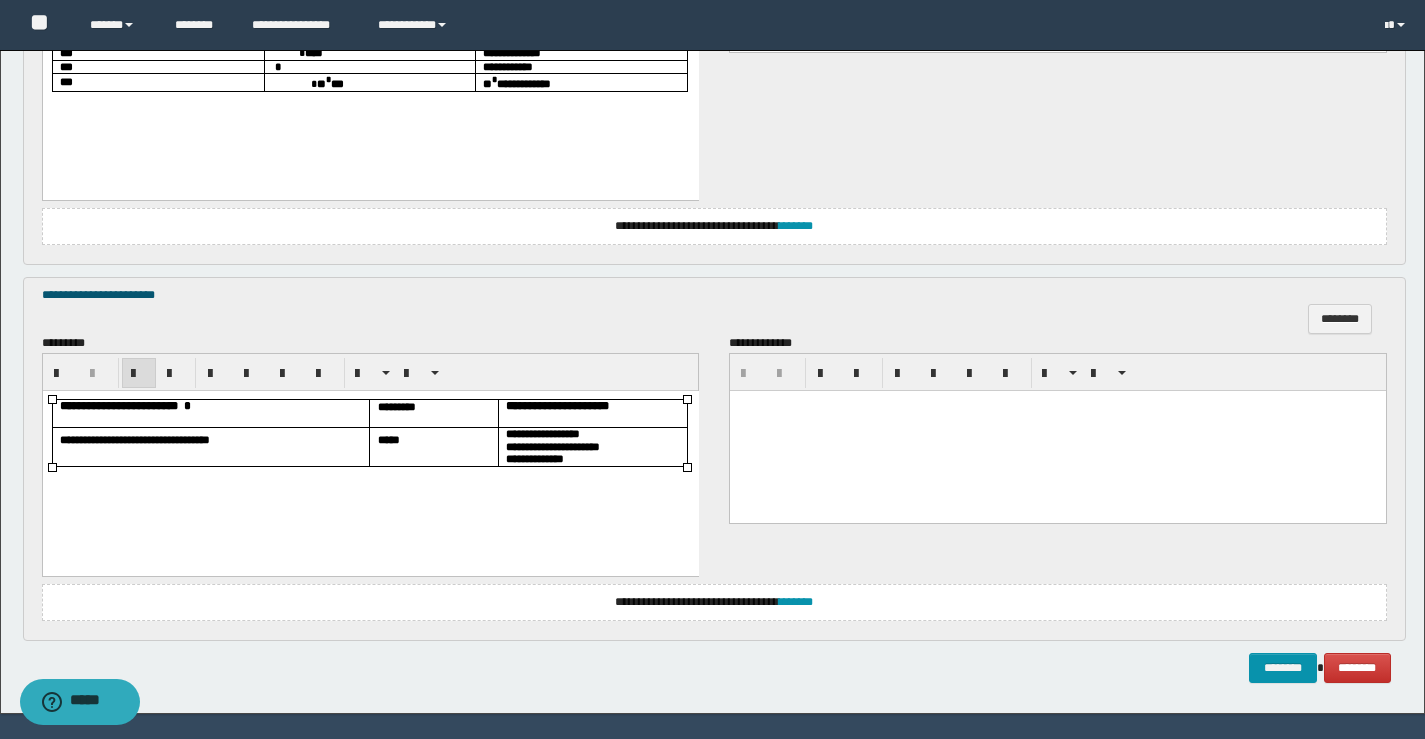 click on "*****" at bounding box center [388, 439] 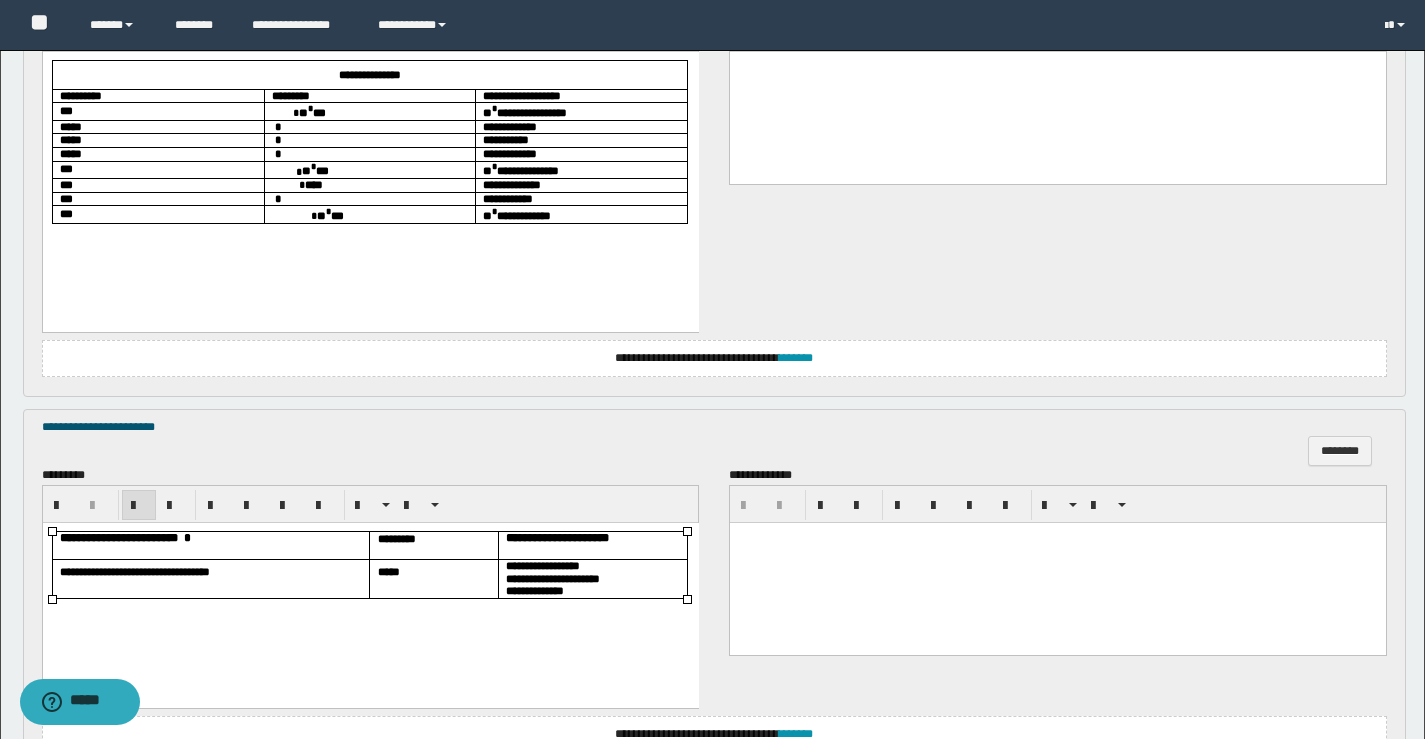 scroll, scrollTop: 607, scrollLeft: 0, axis: vertical 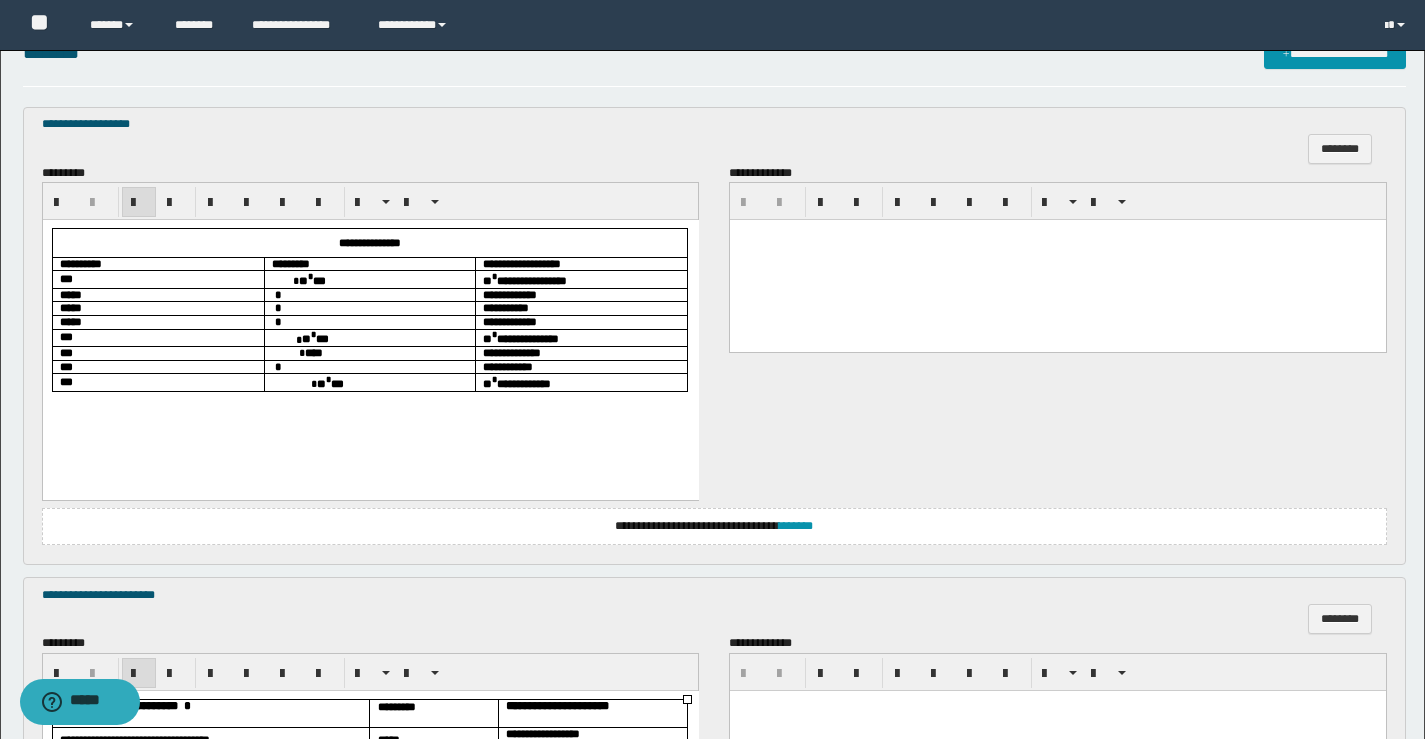 click on "** * ***" at bounding box center (369, 279) 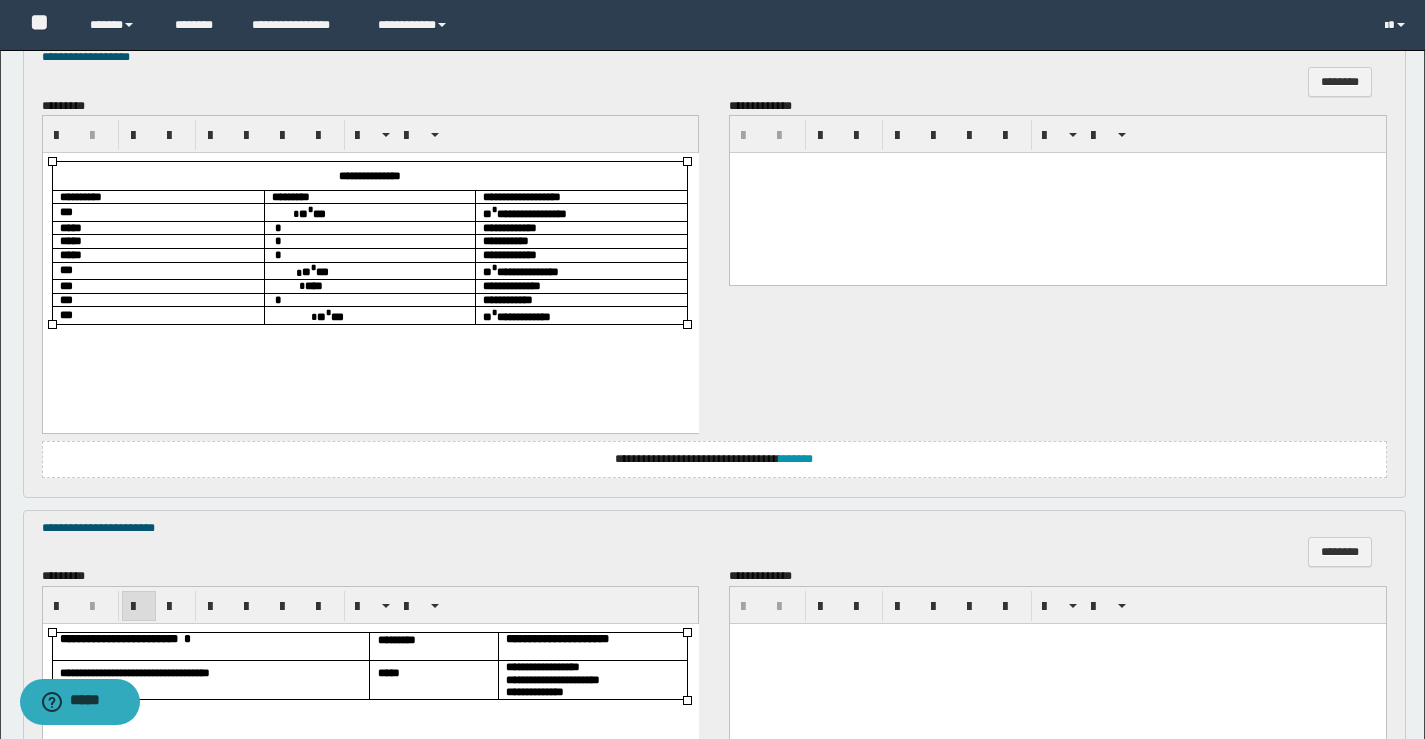 scroll, scrollTop: 507, scrollLeft: 0, axis: vertical 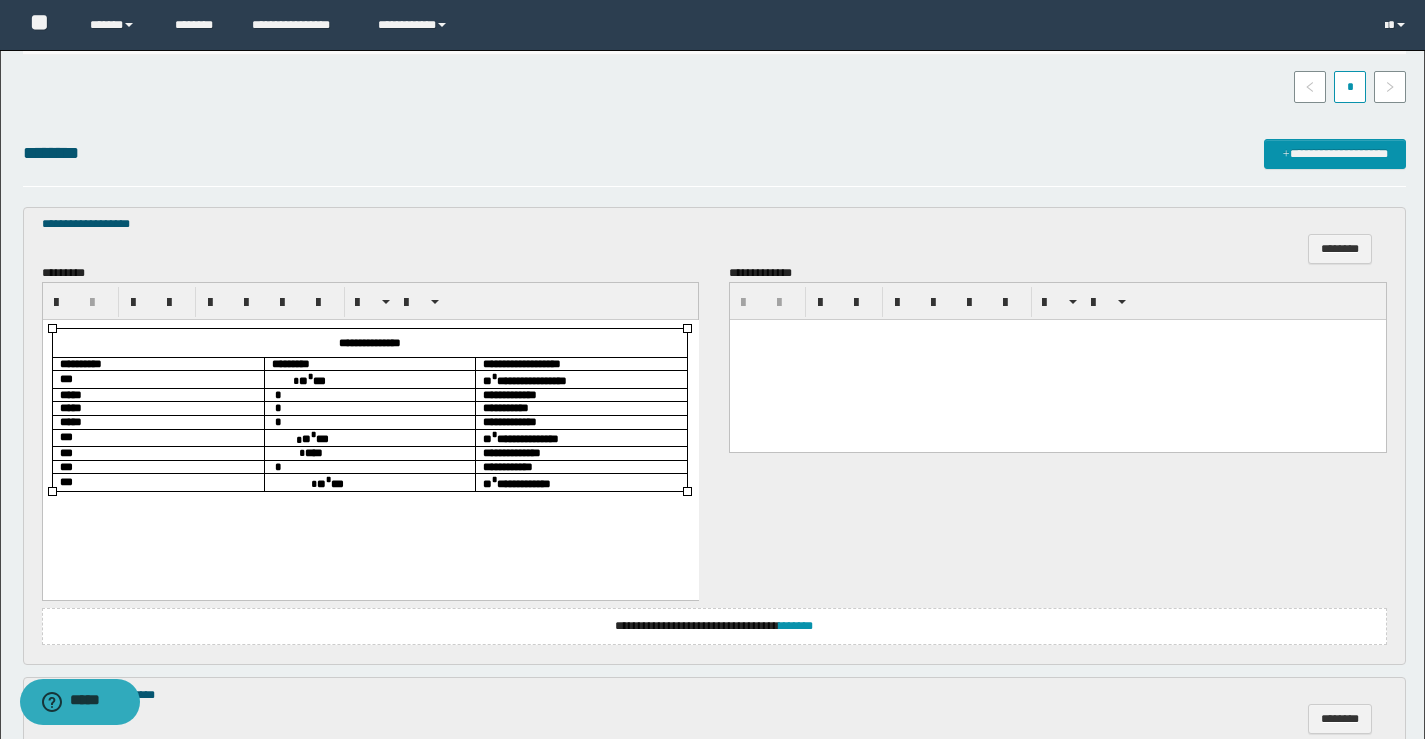 click on "** * ***" at bounding box center [369, 379] 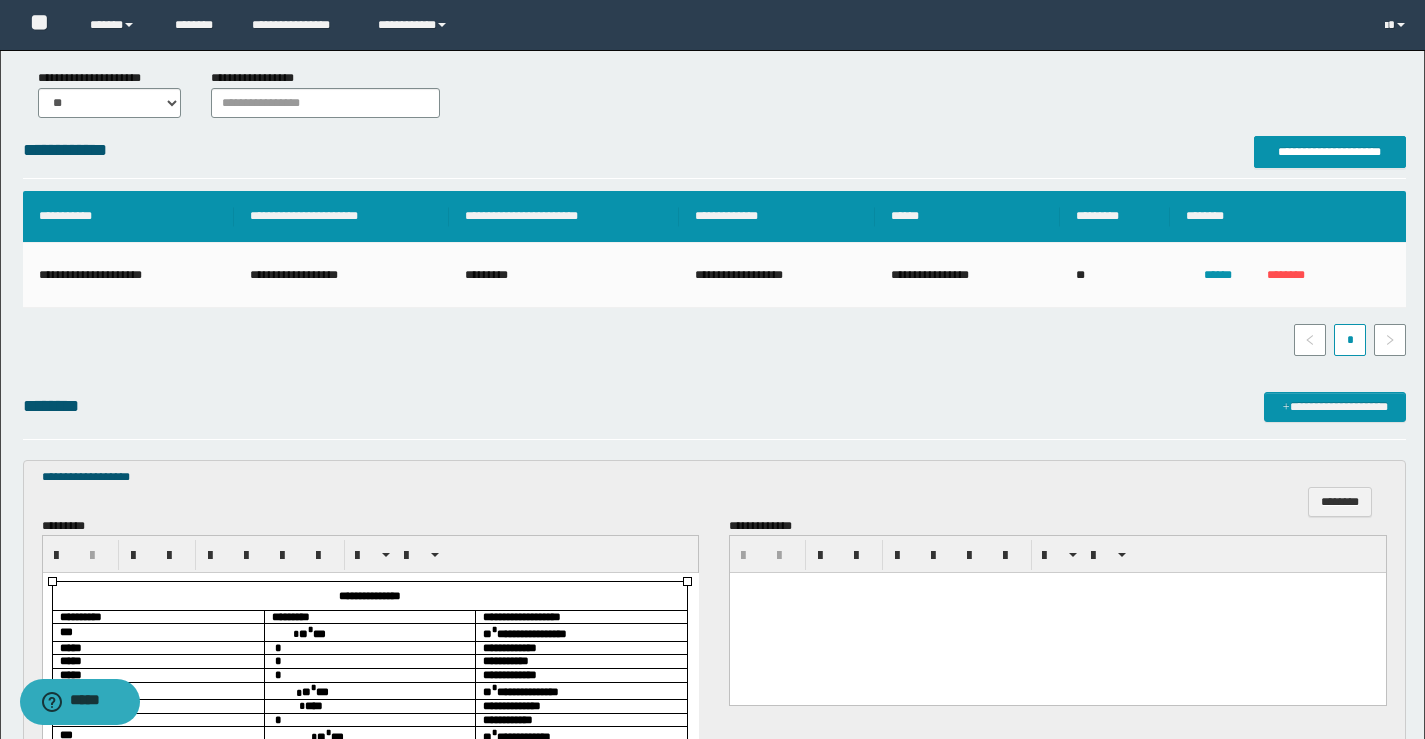 scroll, scrollTop: 507, scrollLeft: 0, axis: vertical 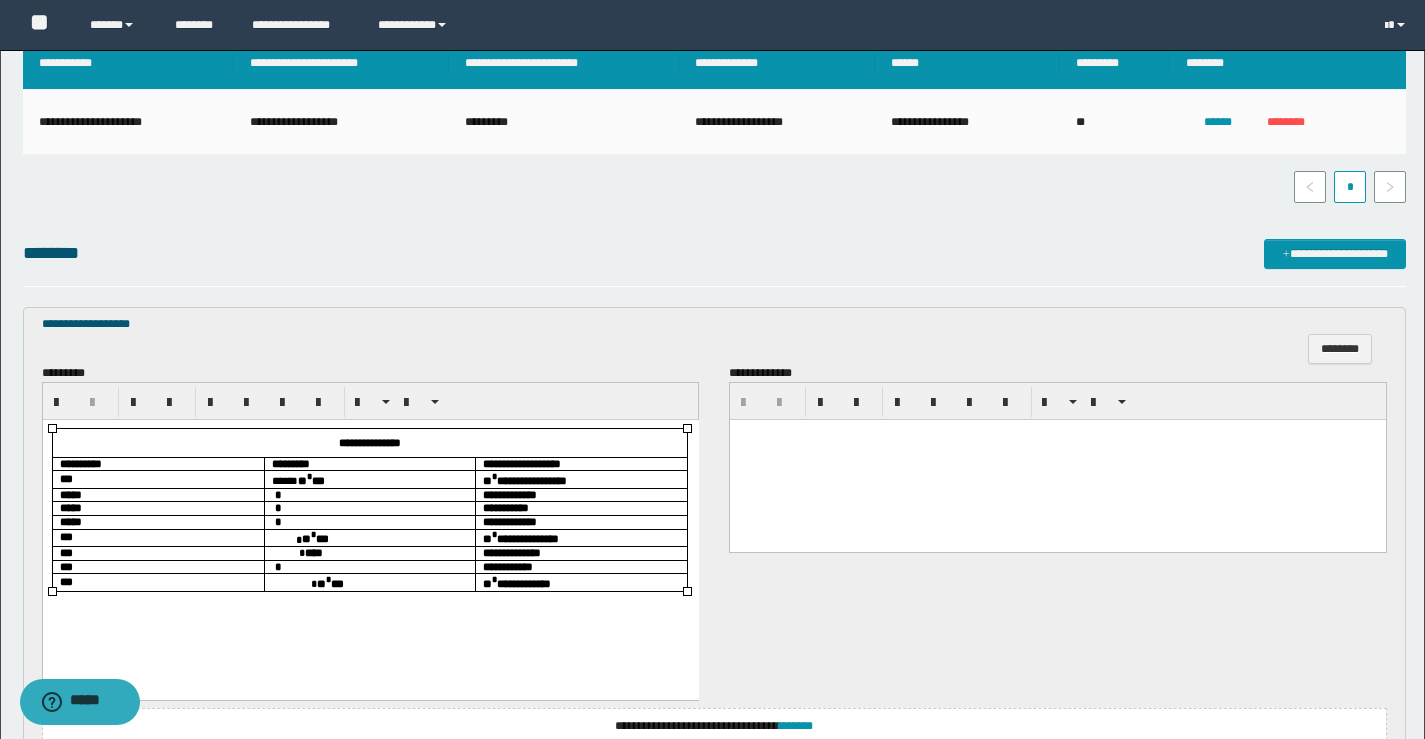 click on "*" at bounding box center [369, 495] 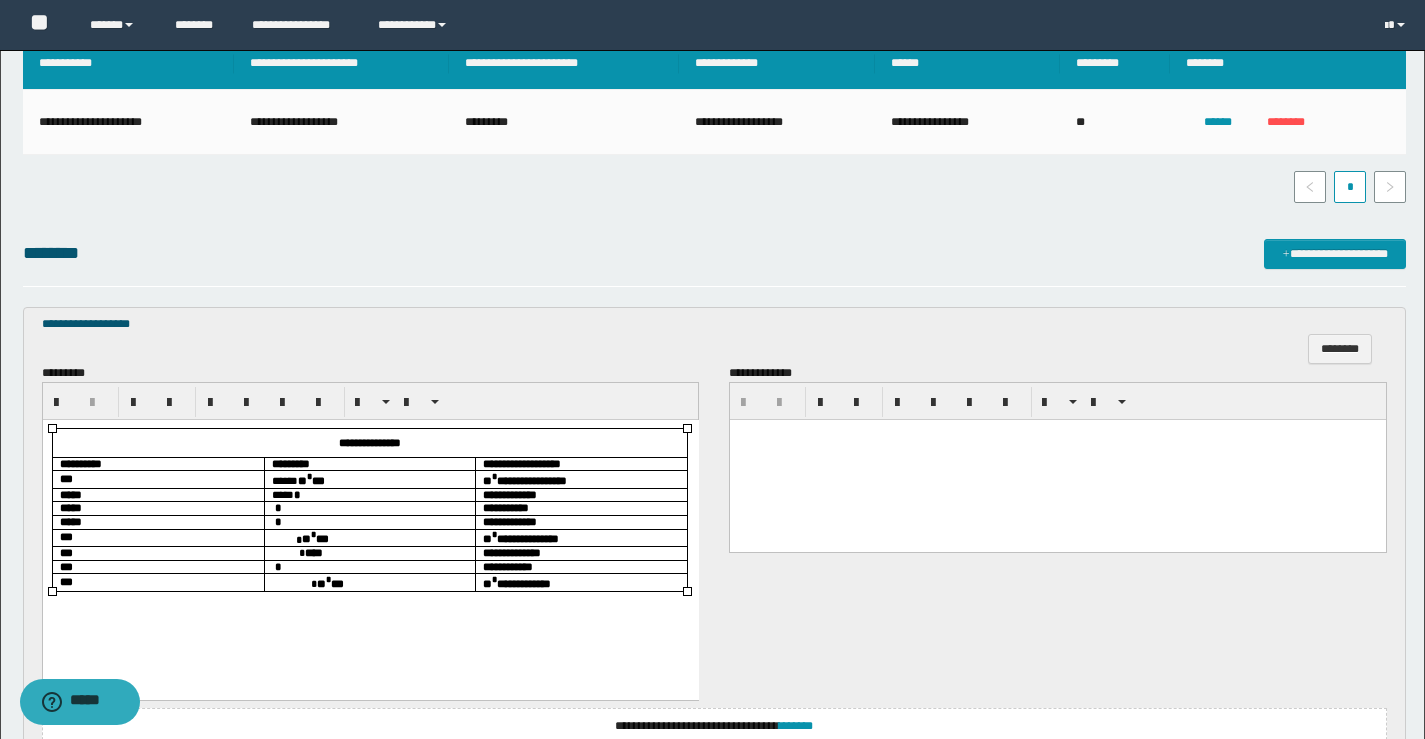 click on "*" at bounding box center (369, 509) 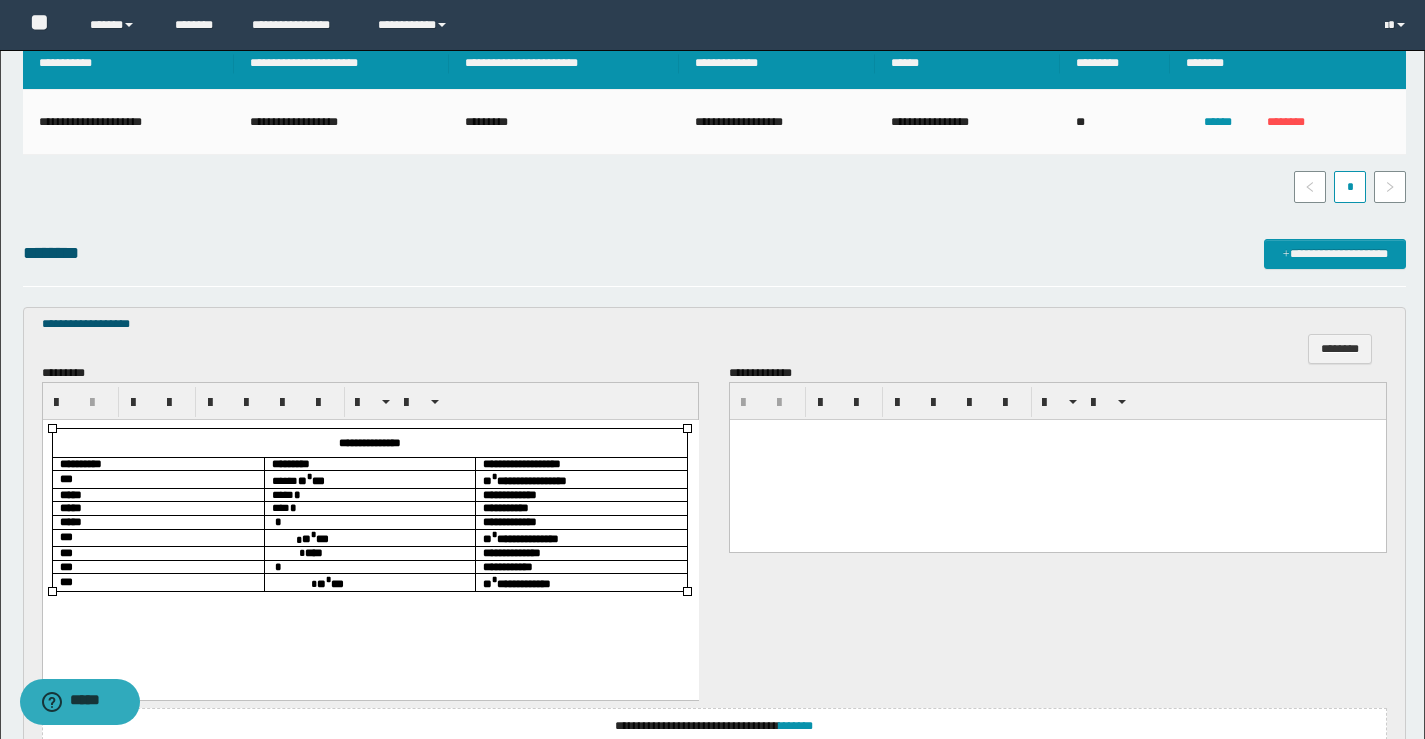 click on "*" at bounding box center [369, 523] 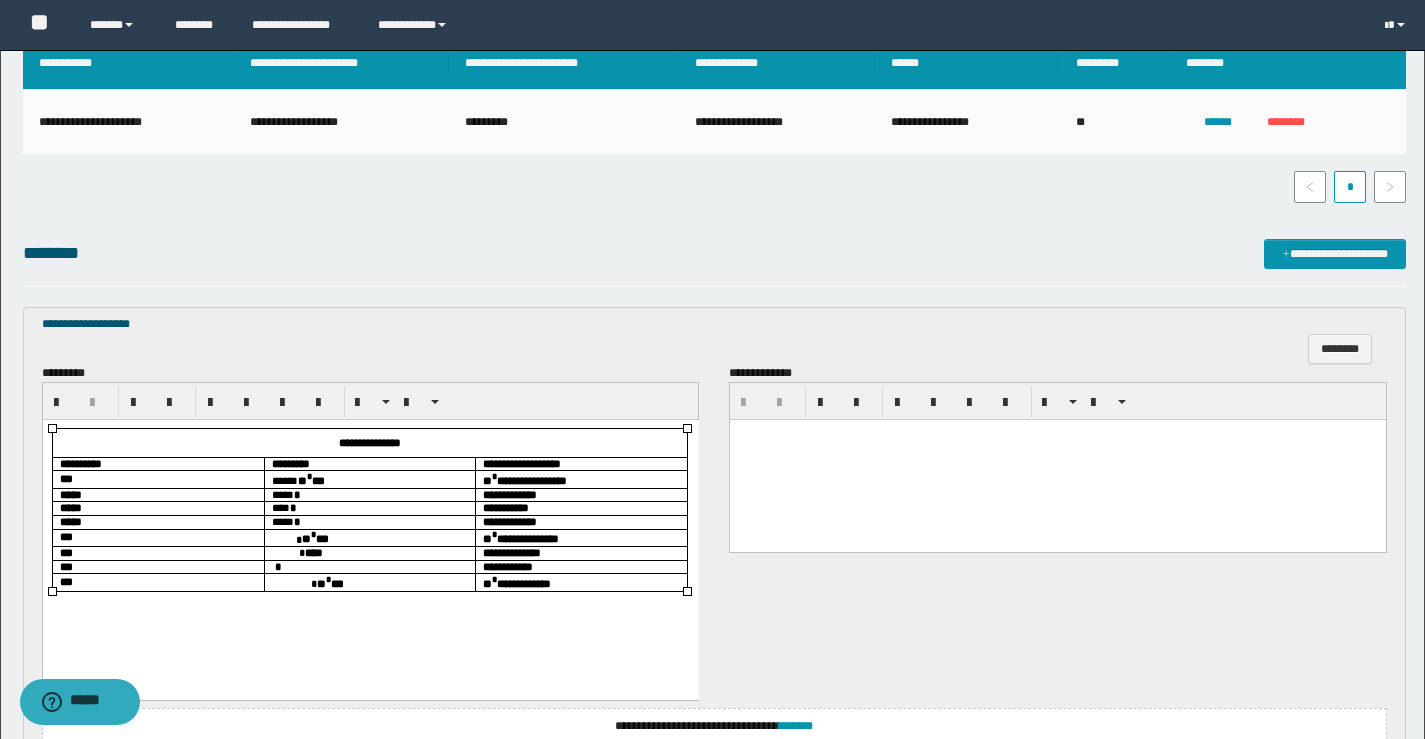 click on "** * ***" at bounding box center [369, 537] 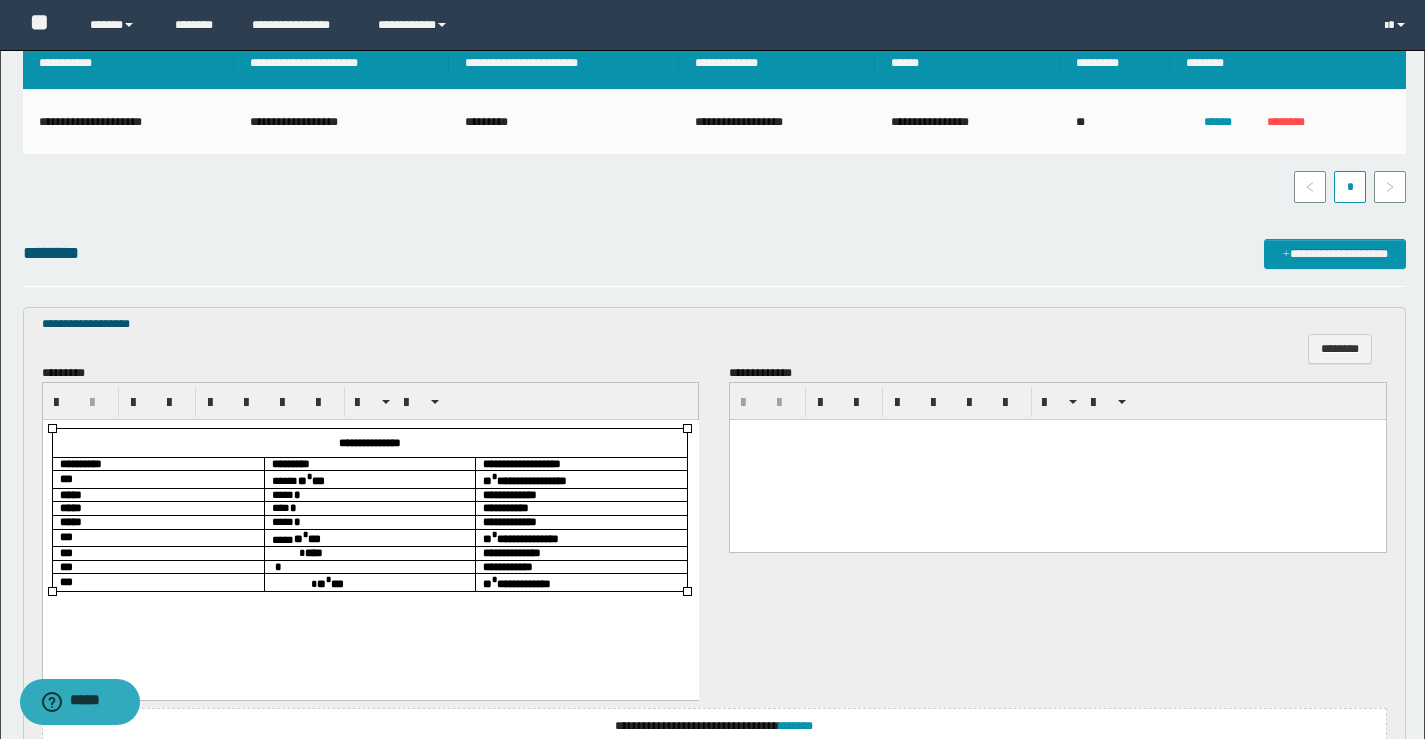 click on "****" at bounding box center [369, 553] 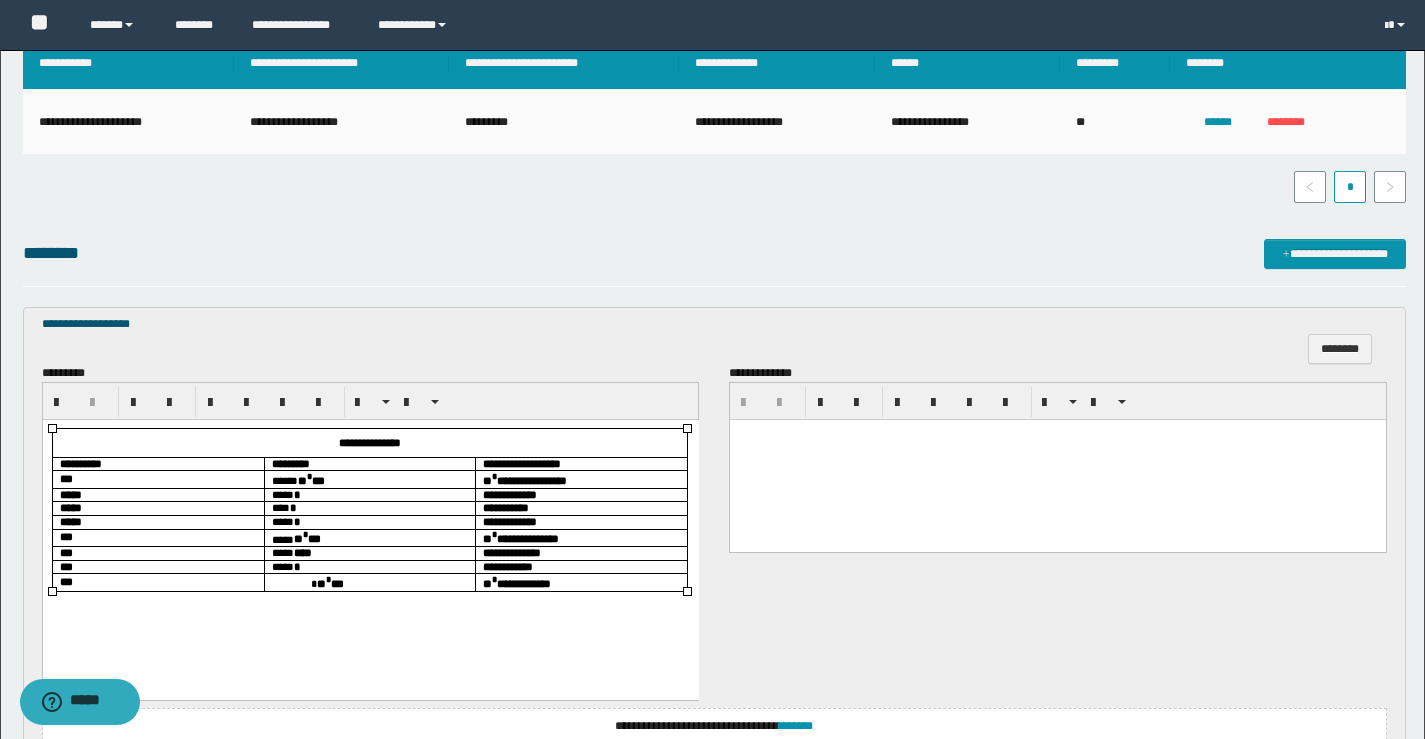 click on "** * ***" at bounding box center (369, 582) 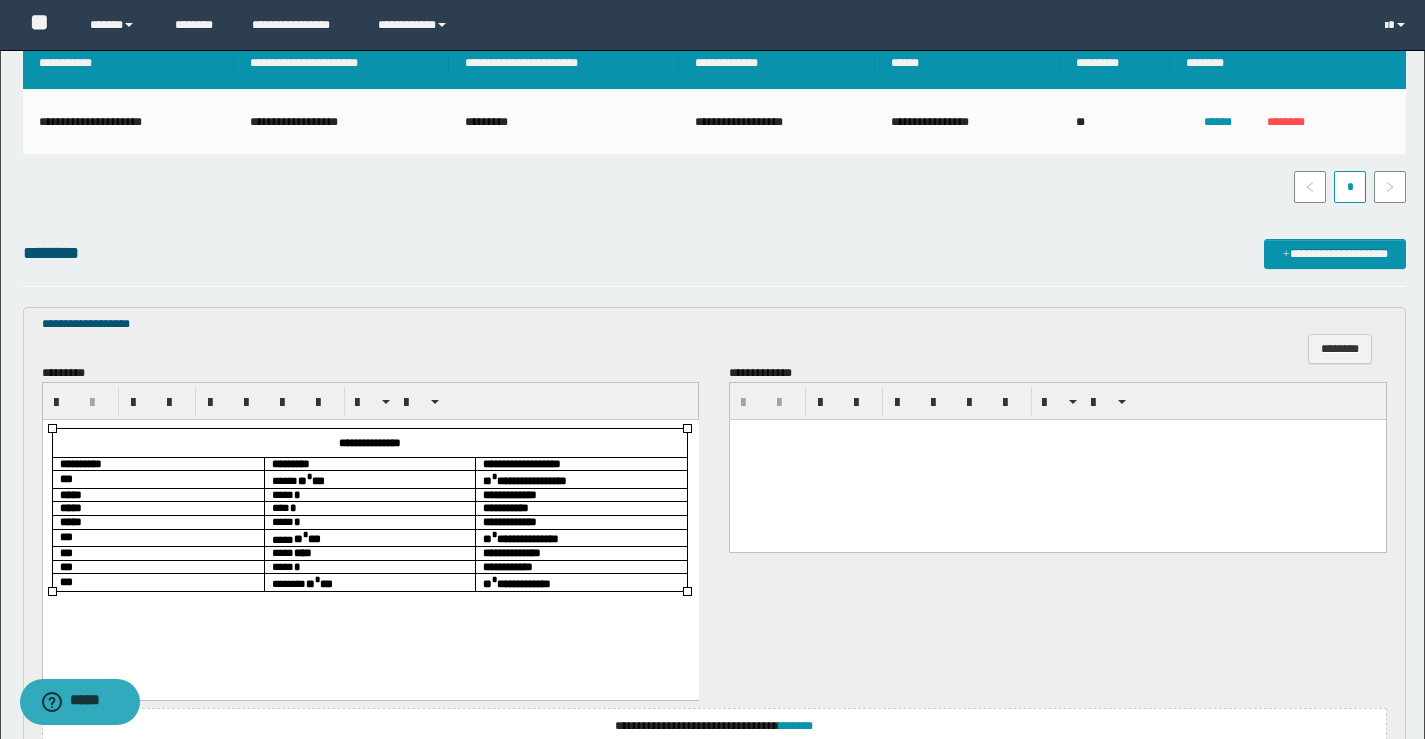 click on "******* ** * ***" at bounding box center (369, 582) 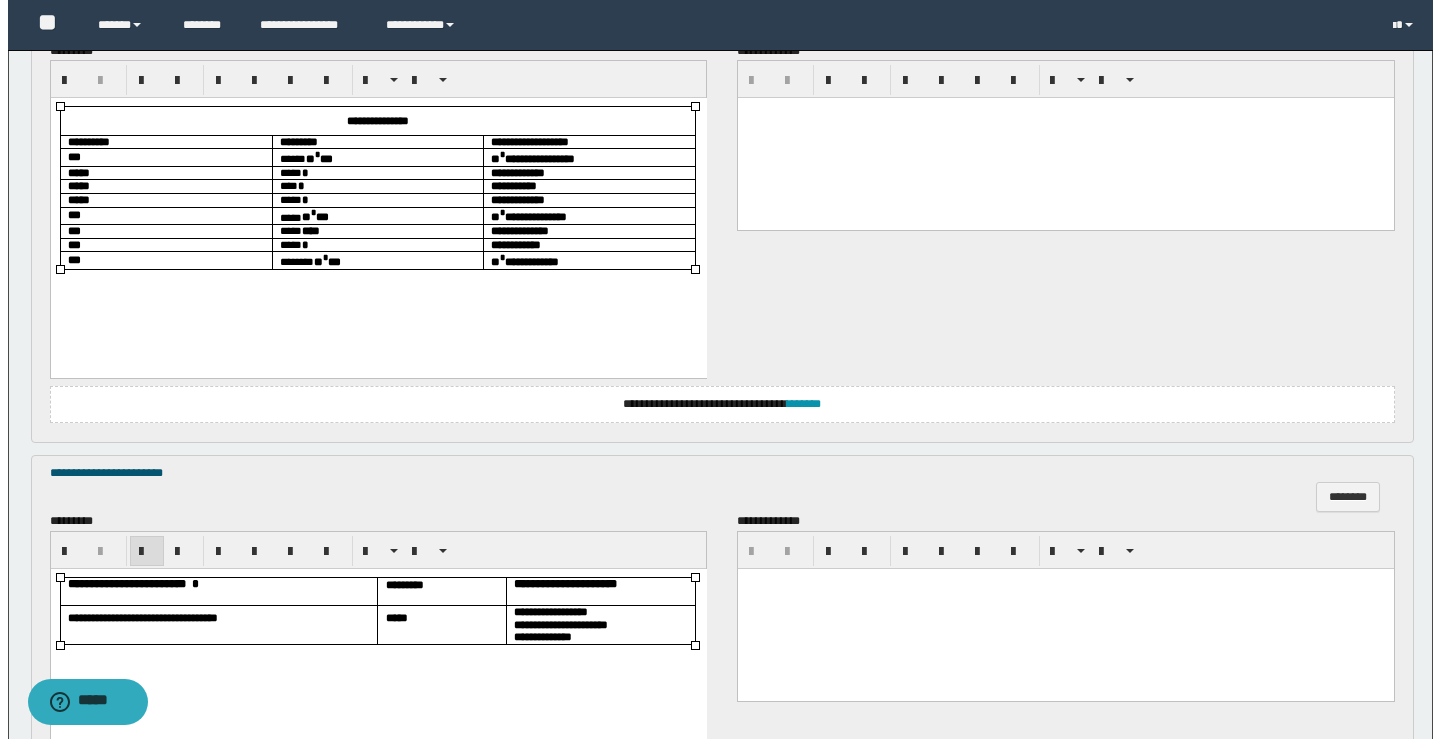 scroll, scrollTop: 960, scrollLeft: 0, axis: vertical 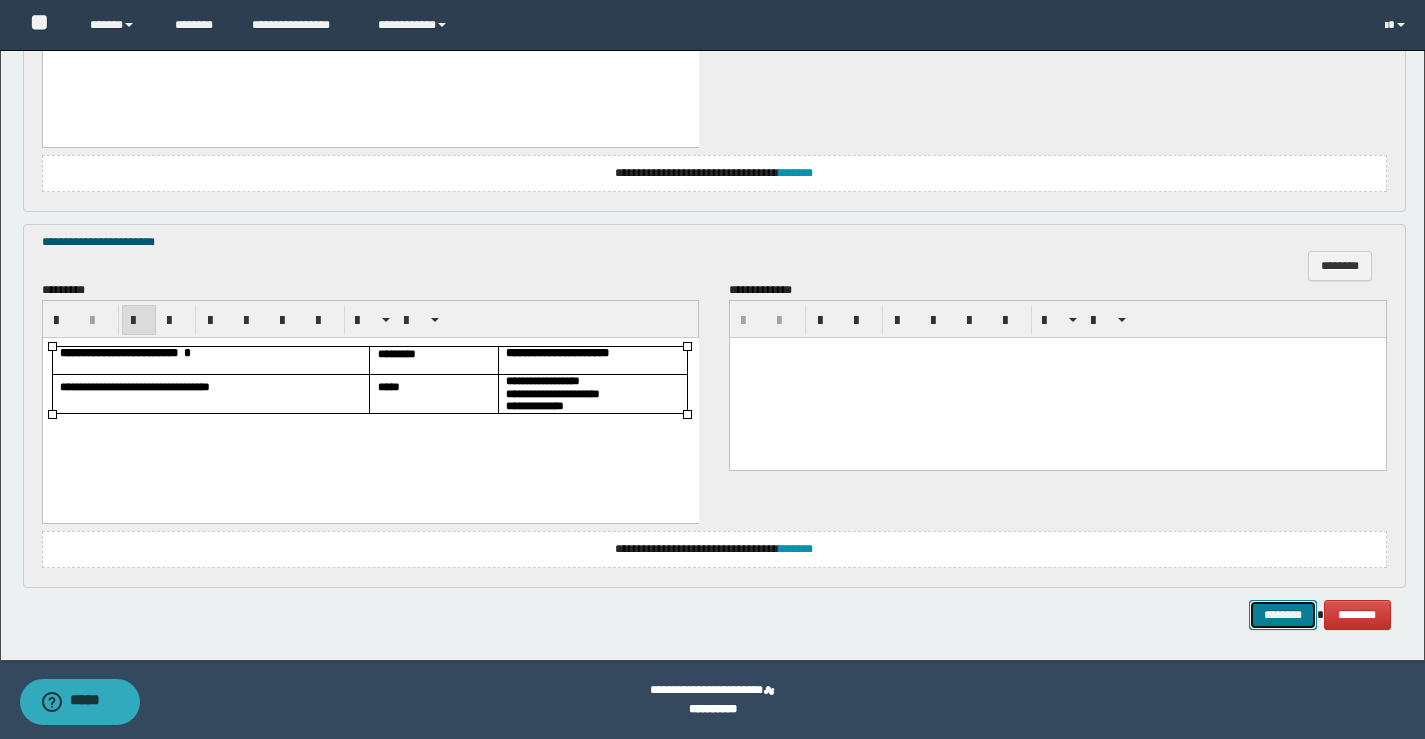 click on "********" at bounding box center [1283, 615] 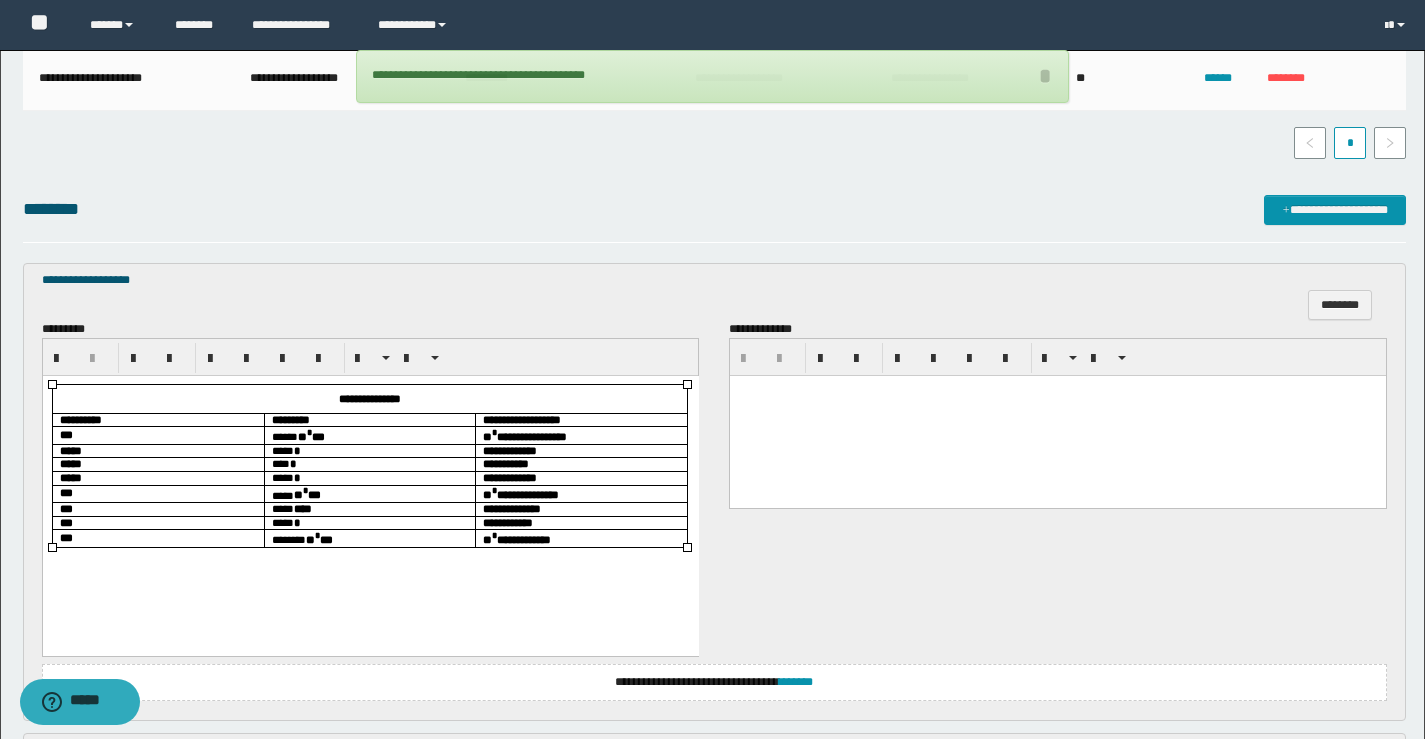 scroll, scrollTop: 0, scrollLeft: 0, axis: both 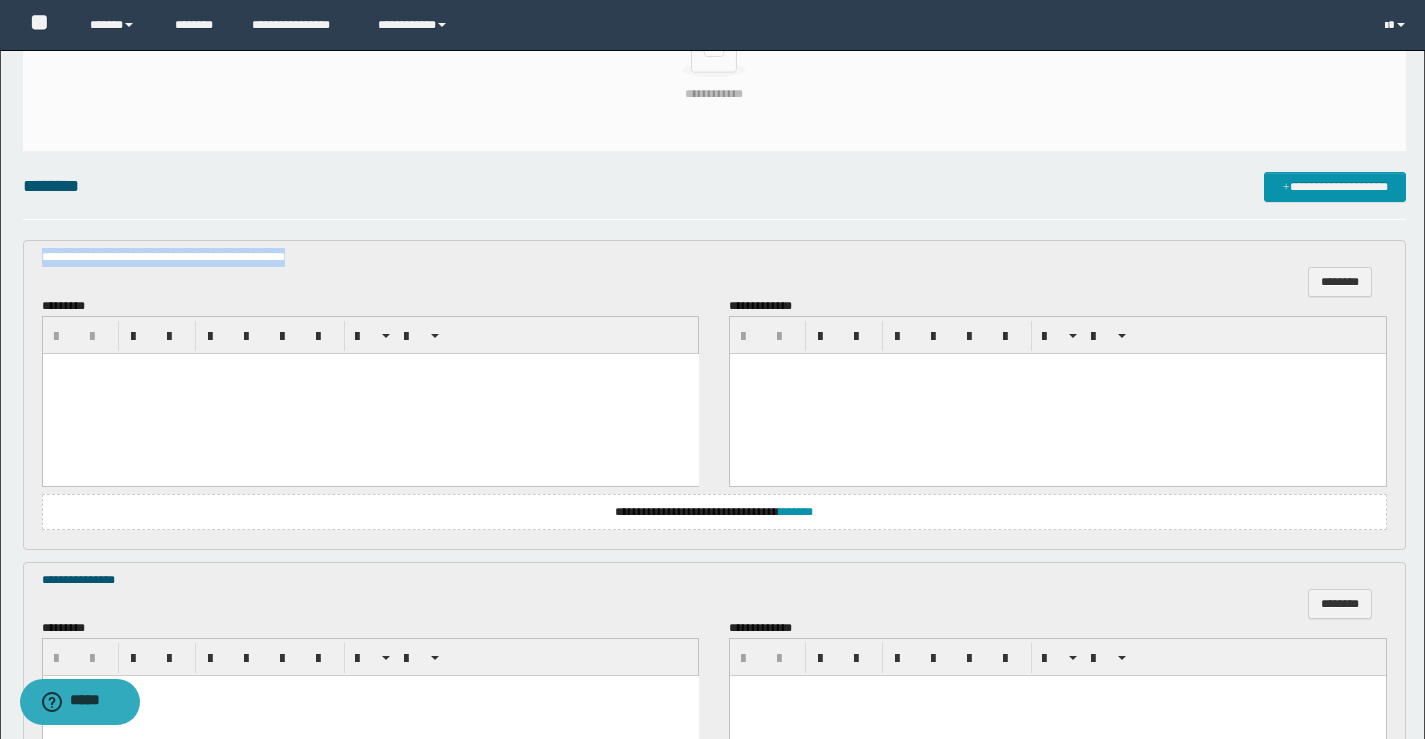 drag, startPoint x: 320, startPoint y: 263, endPoint x: 44, endPoint y: 261, distance: 276.00723 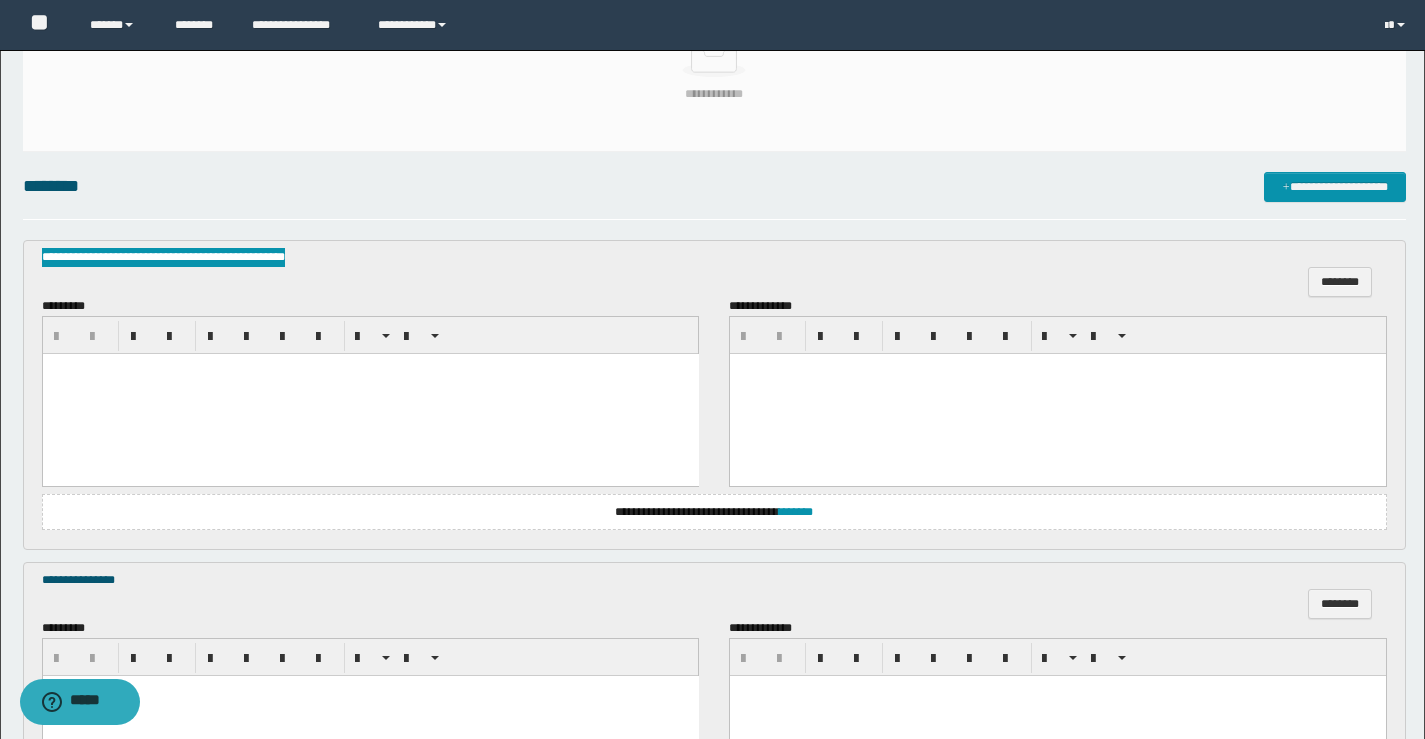 click at bounding box center [370, 393] 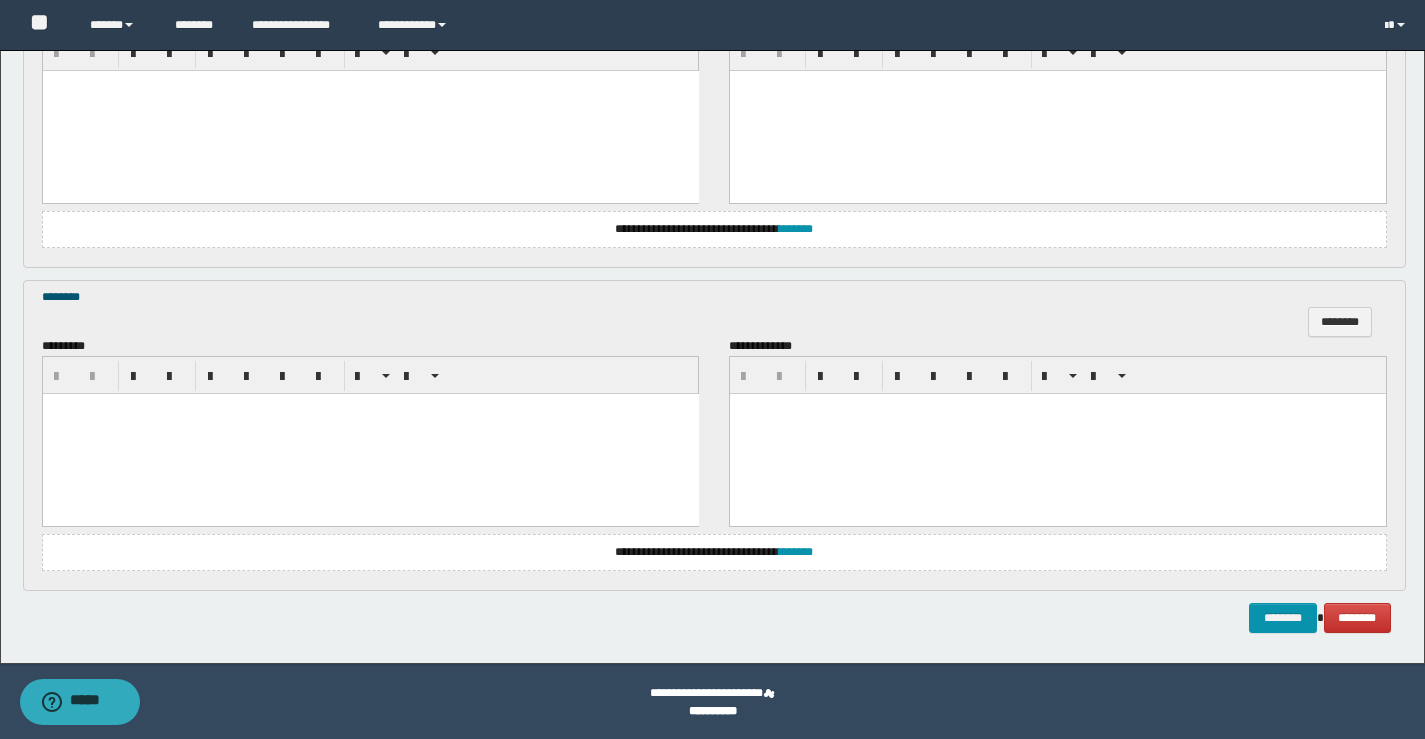 scroll, scrollTop: 1446, scrollLeft: 0, axis: vertical 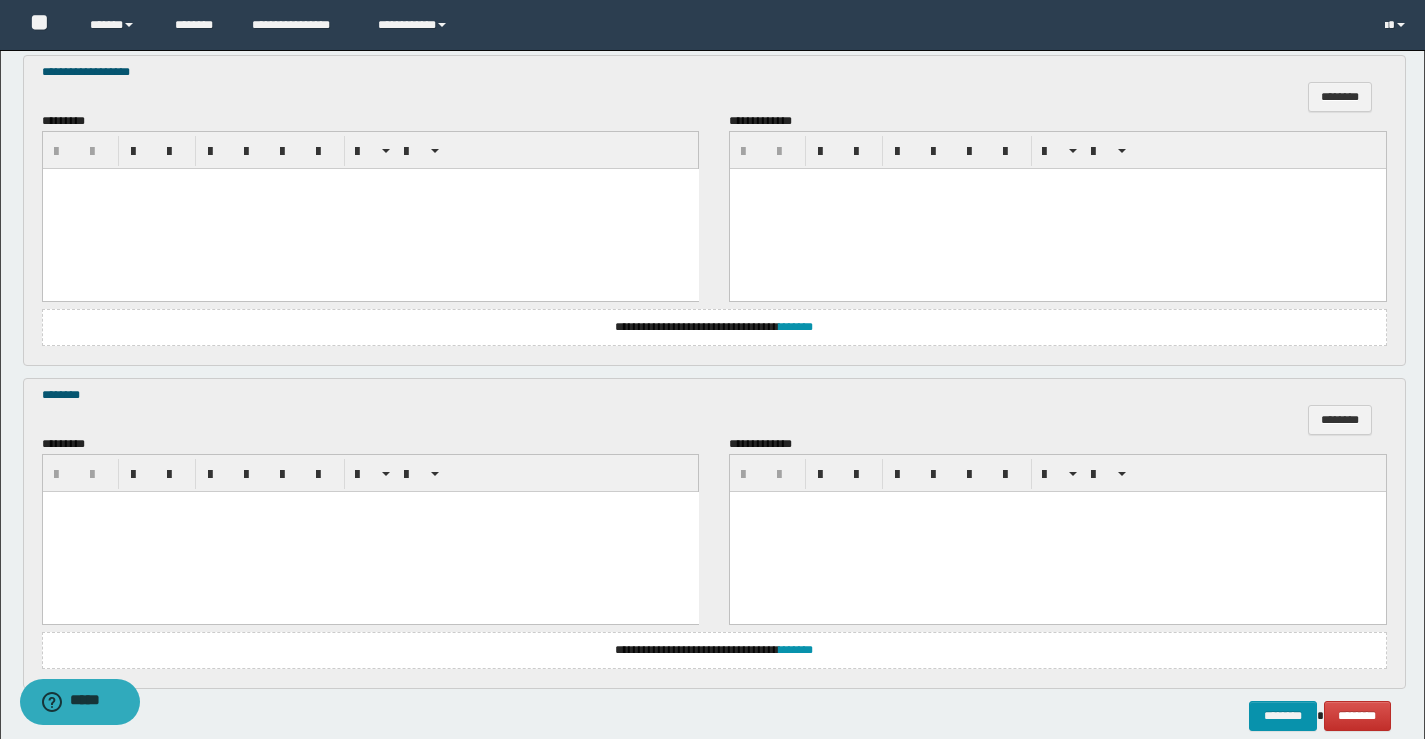 click at bounding box center [370, 209] 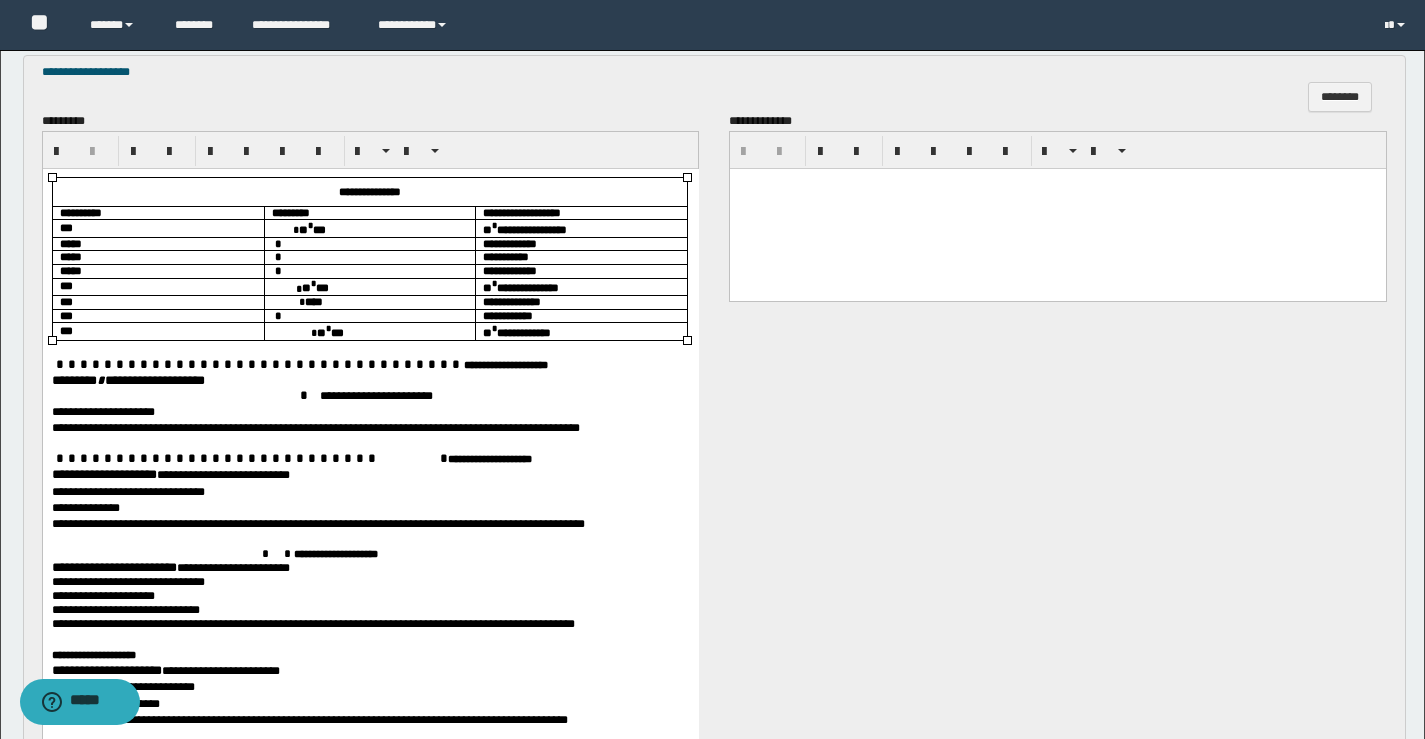 click on "** * ***" at bounding box center (369, 228) 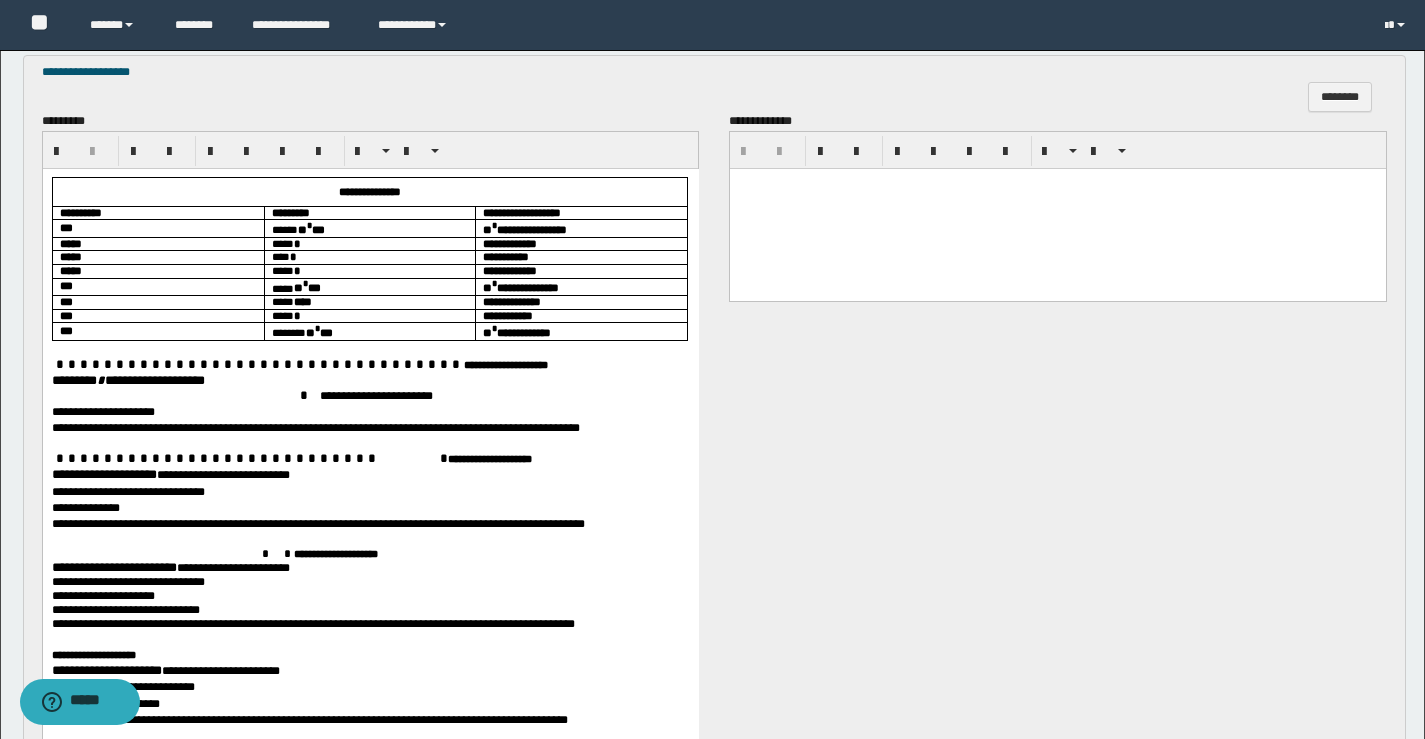 click on "******** * *****" at bounding box center [92, 380] 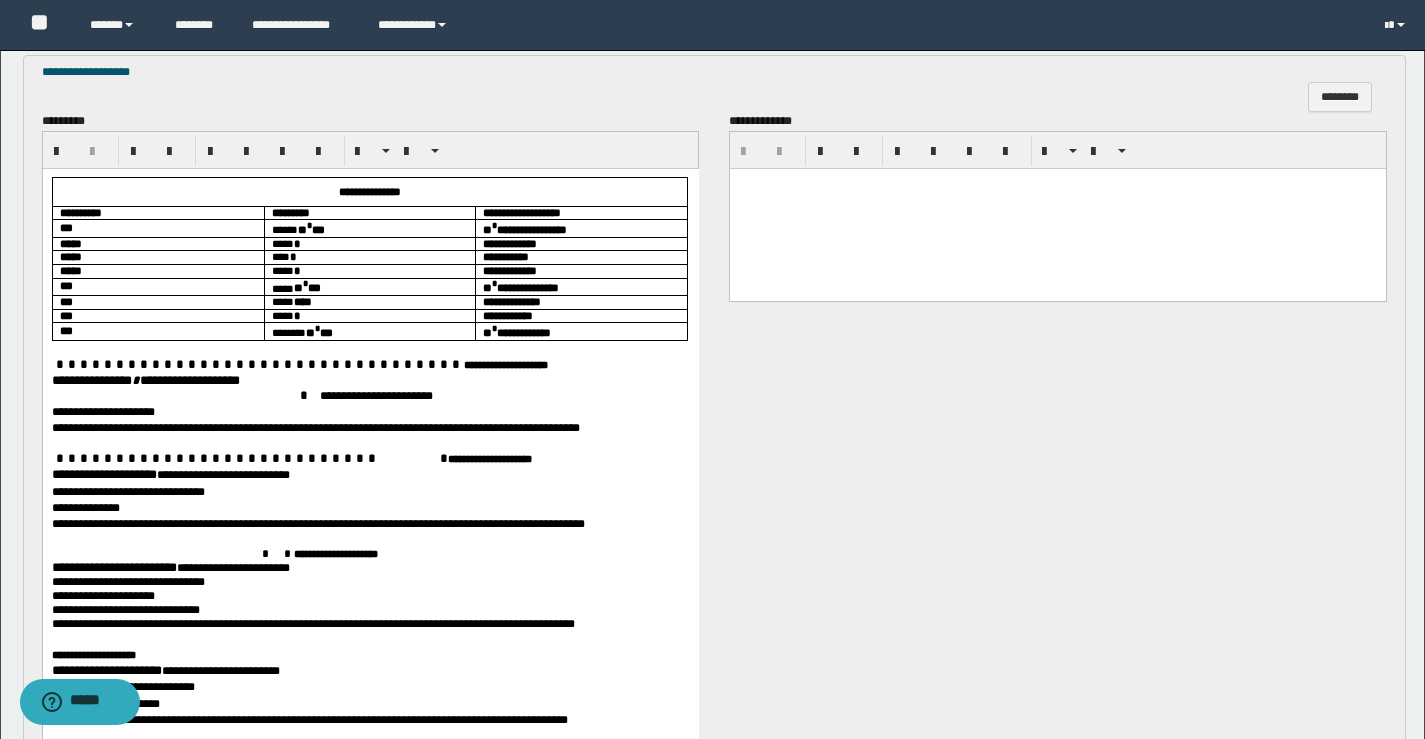 click on "**********" at bounding box center [103, 474] 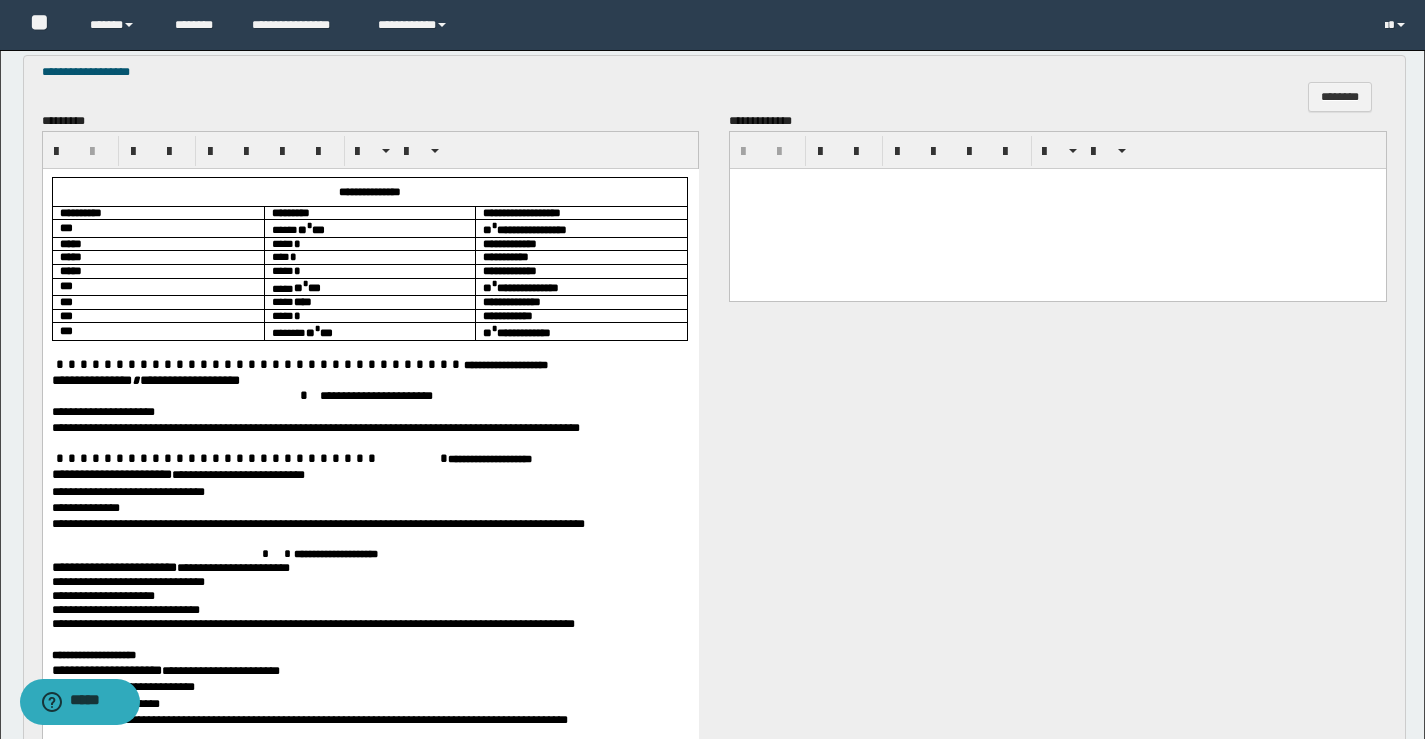 click on "**********" at bounding box center (113, 567) 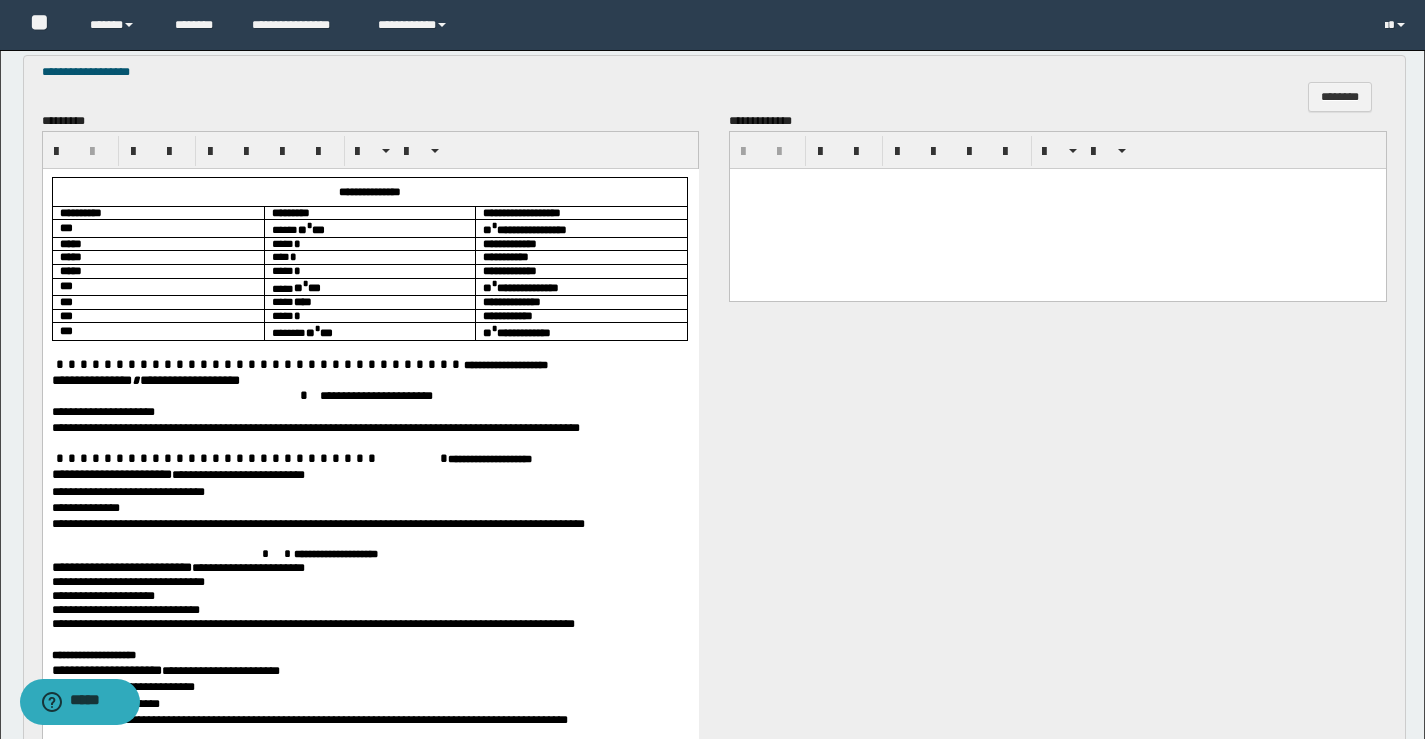 scroll, scrollTop: 1446, scrollLeft: 0, axis: vertical 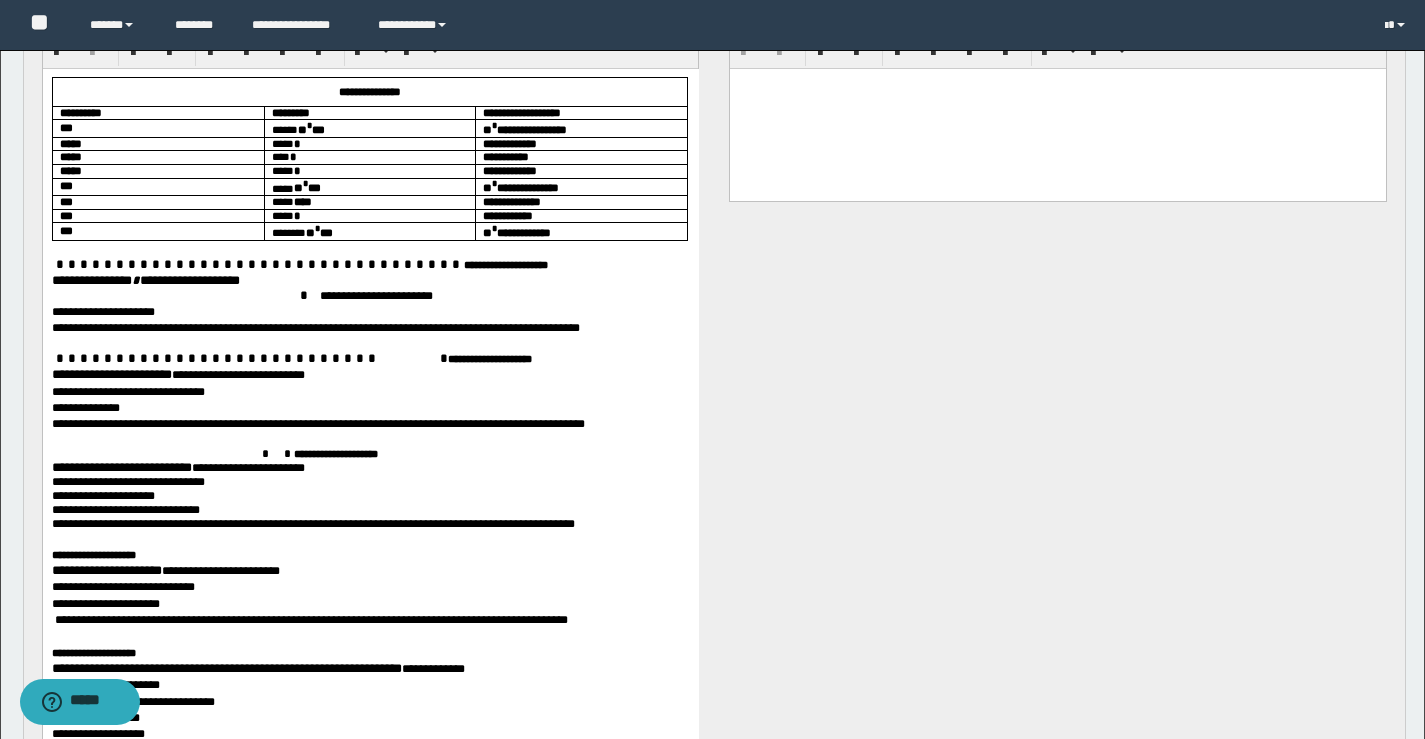 click on "**********" at bounding box center [106, 570] 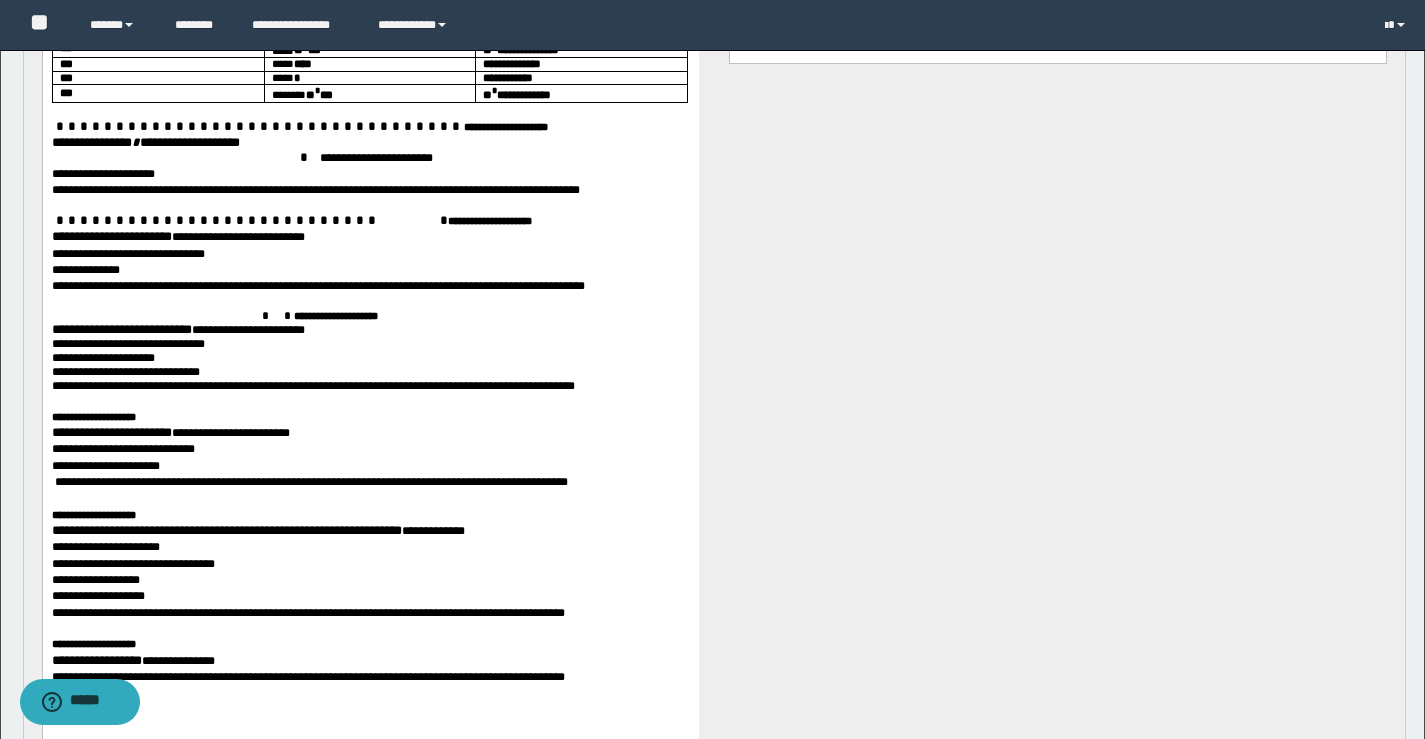 scroll, scrollTop: 1646, scrollLeft: 0, axis: vertical 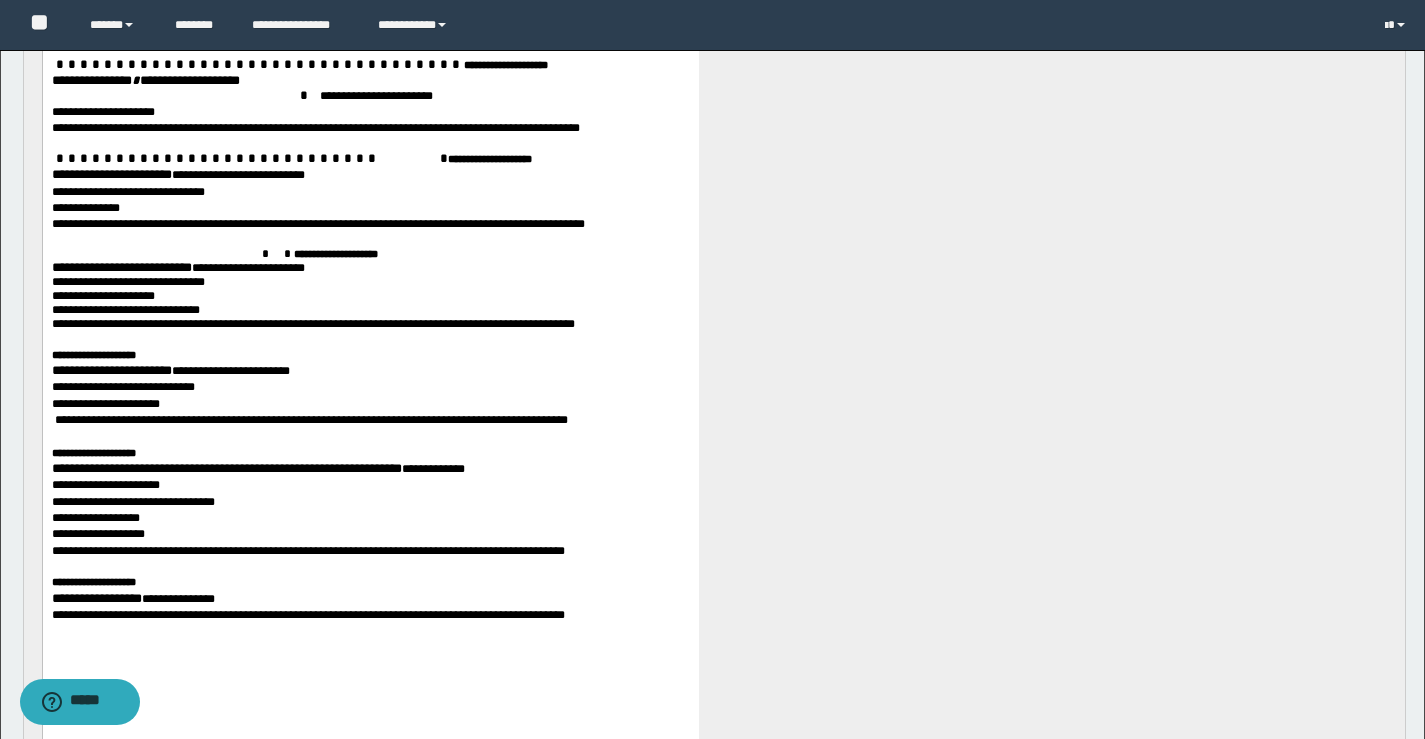 click on "**********" at bounding box center (226, 469) 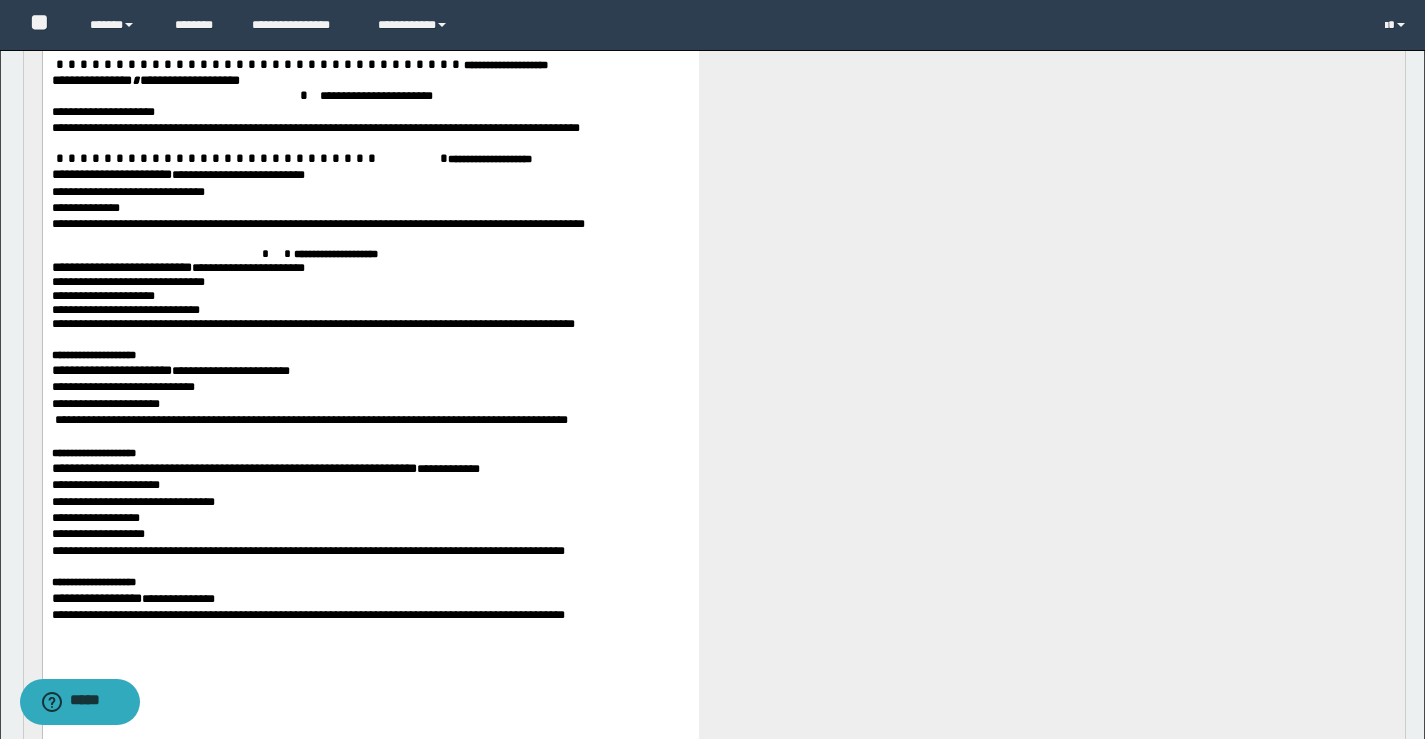 scroll, scrollTop: 1846, scrollLeft: 0, axis: vertical 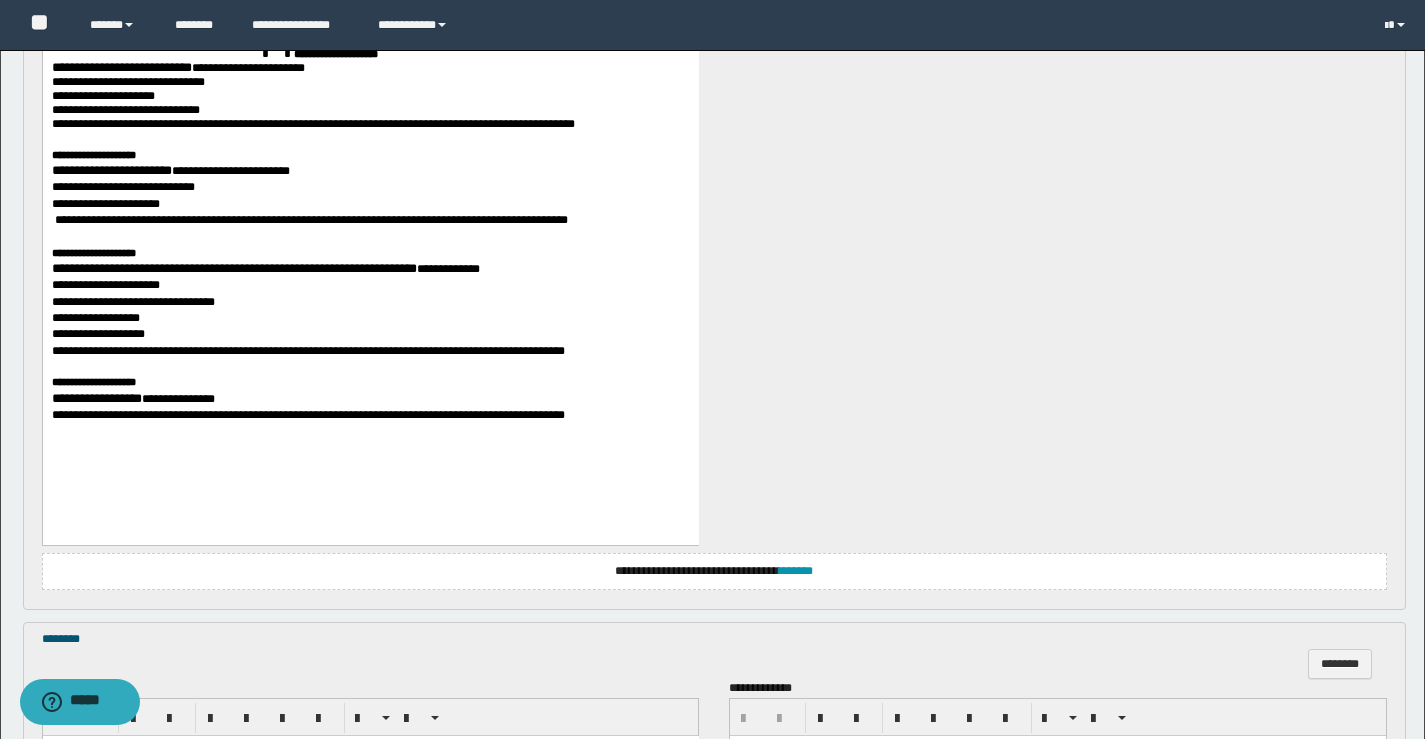 click on "**********" at bounding box center [96, 399] 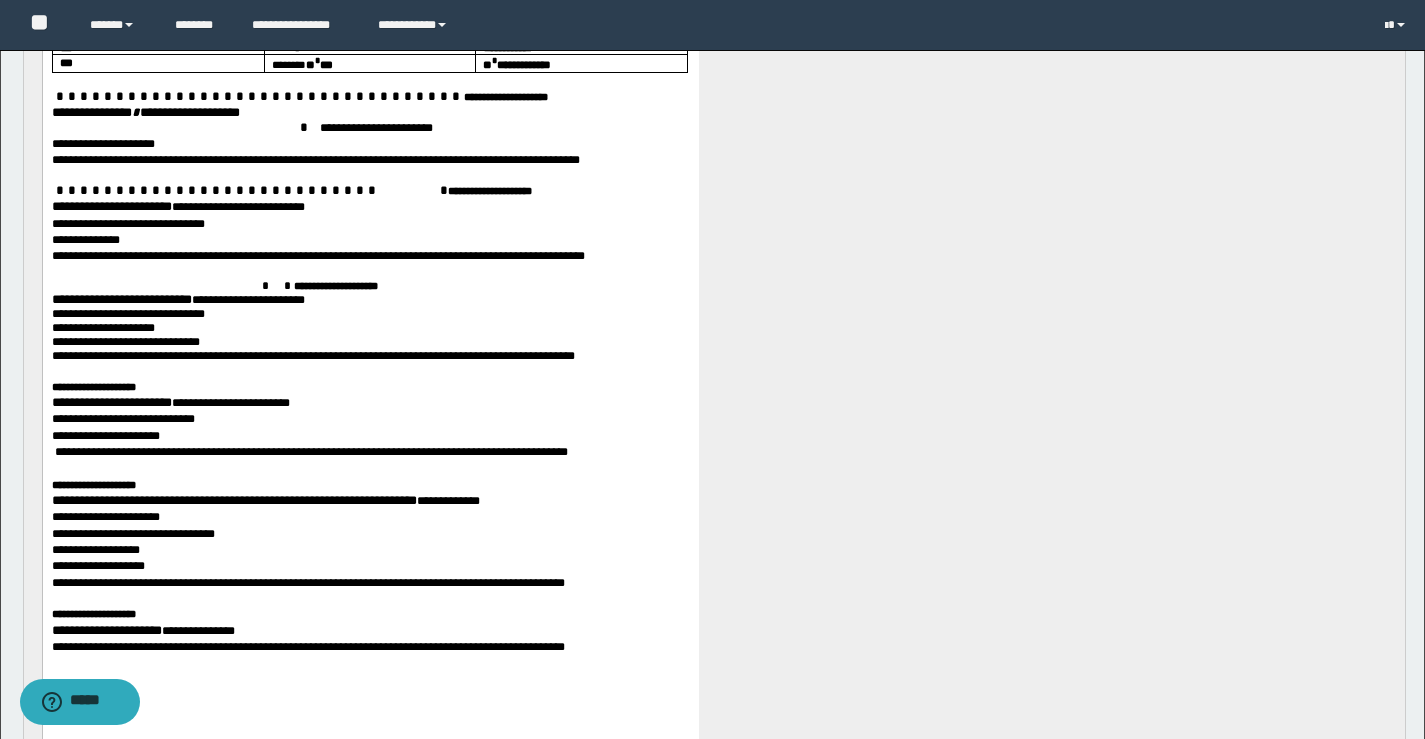 scroll, scrollTop: 1546, scrollLeft: 0, axis: vertical 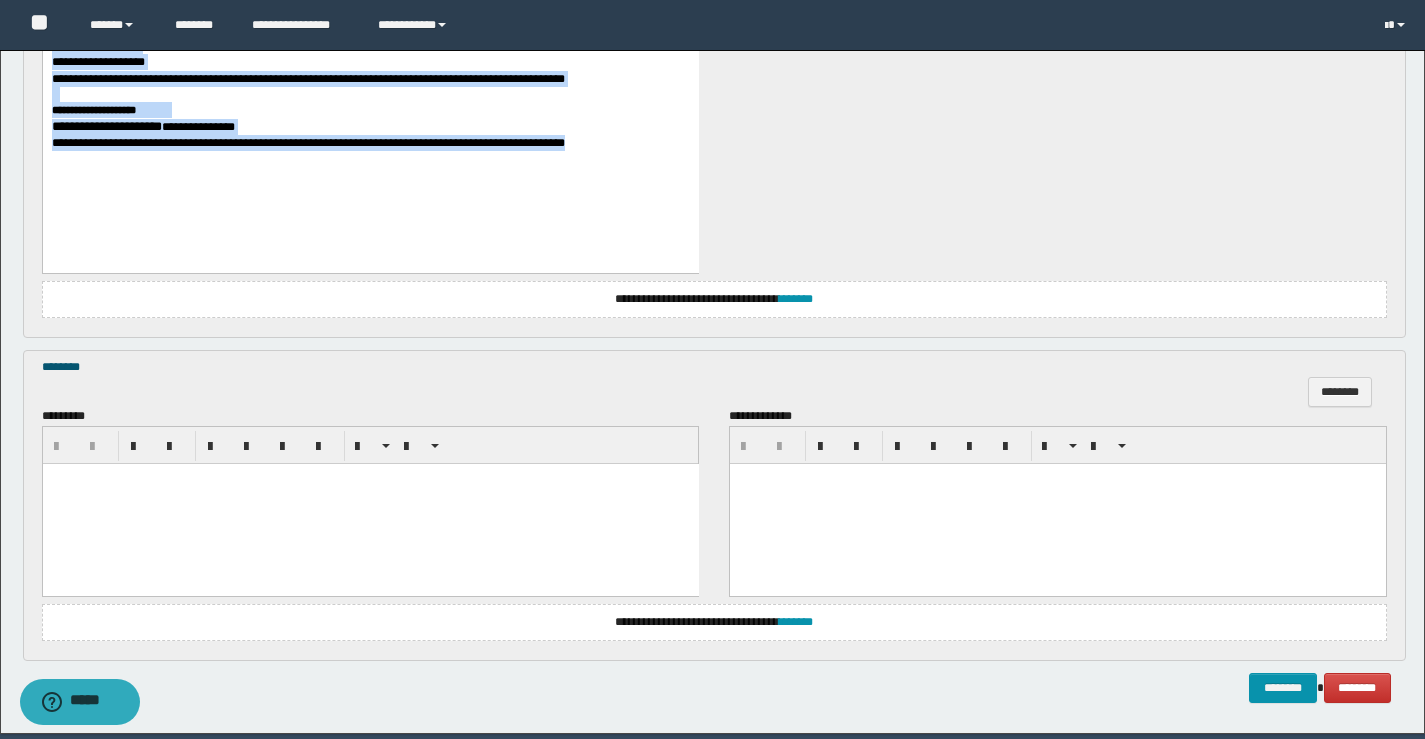 drag, startPoint x: 234, startPoint y: -316, endPoint x: 693, endPoint y: 367, distance: 822.9034 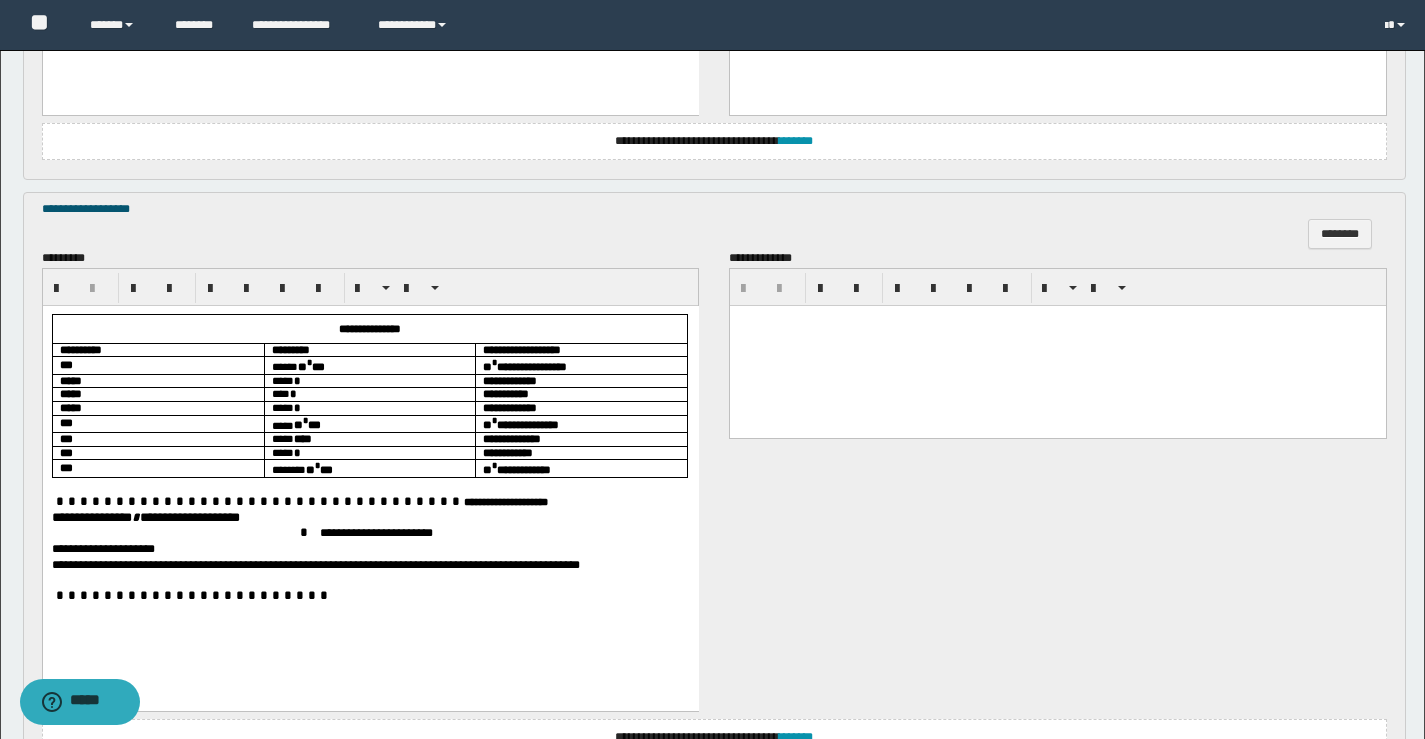 scroll, scrollTop: 919, scrollLeft: 0, axis: vertical 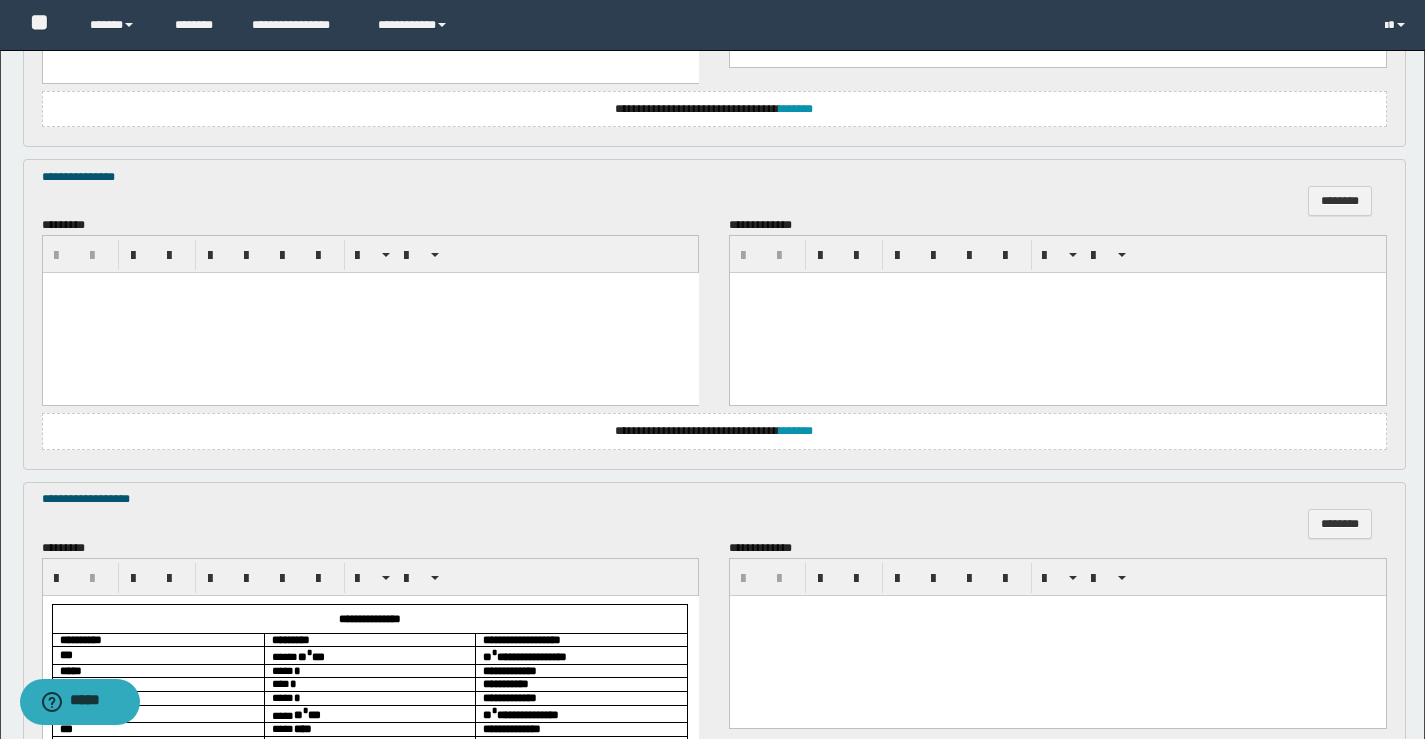 click at bounding box center (370, 313) 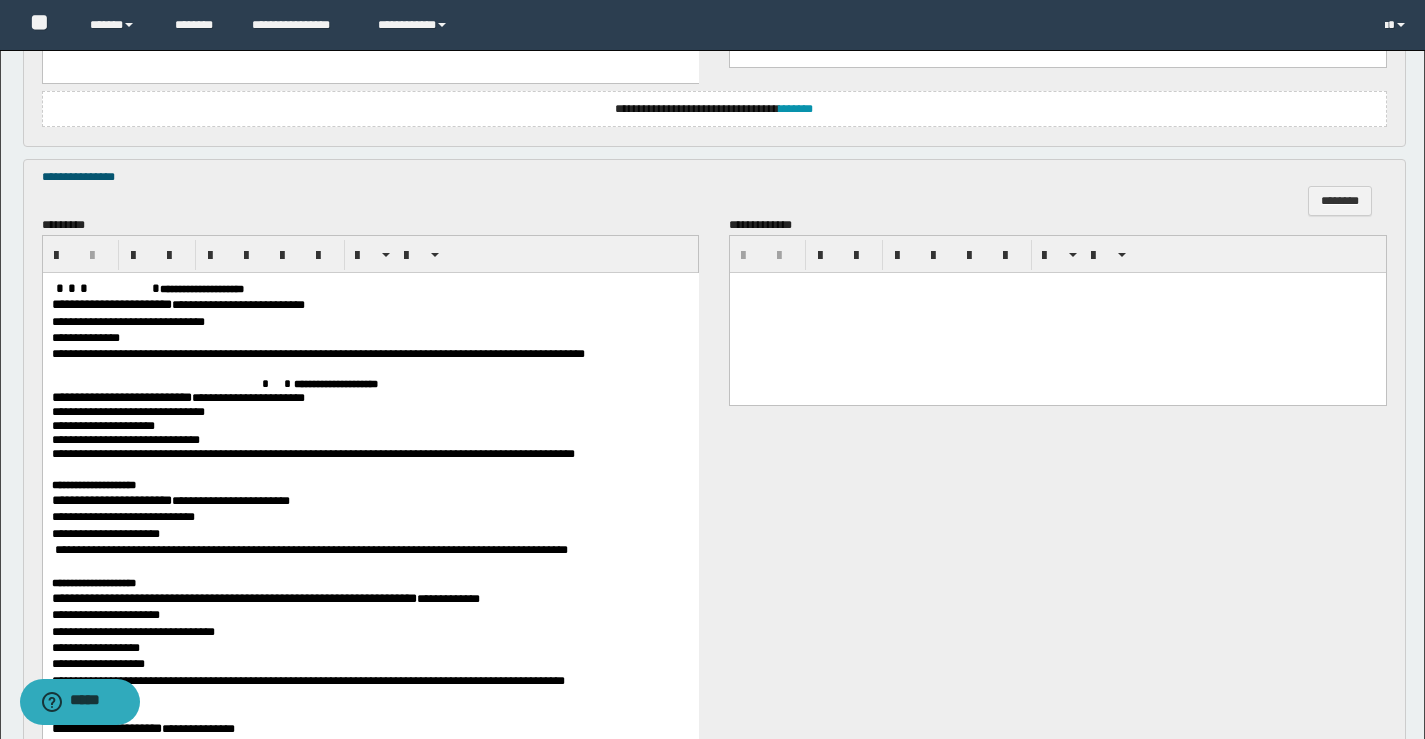 click at bounding box center [105, 288] 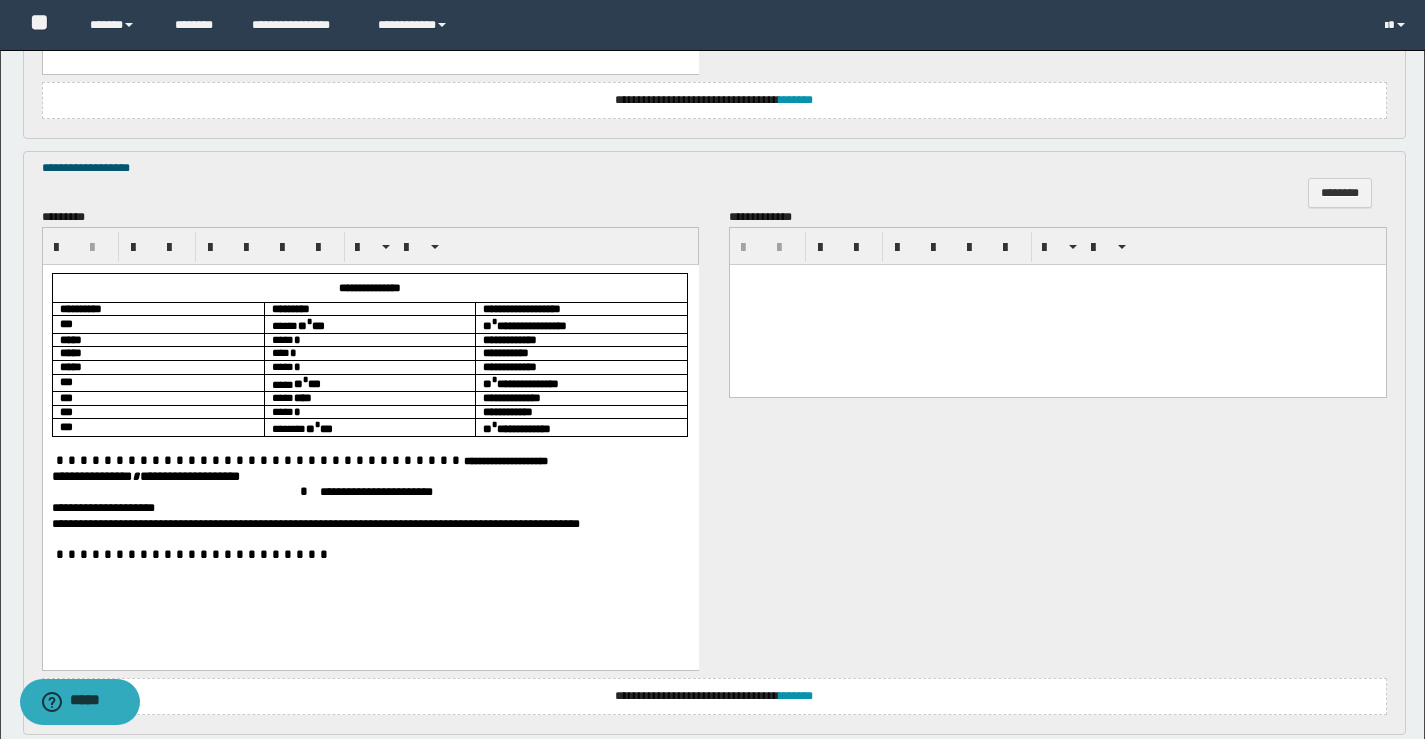scroll, scrollTop: 1819, scrollLeft: 0, axis: vertical 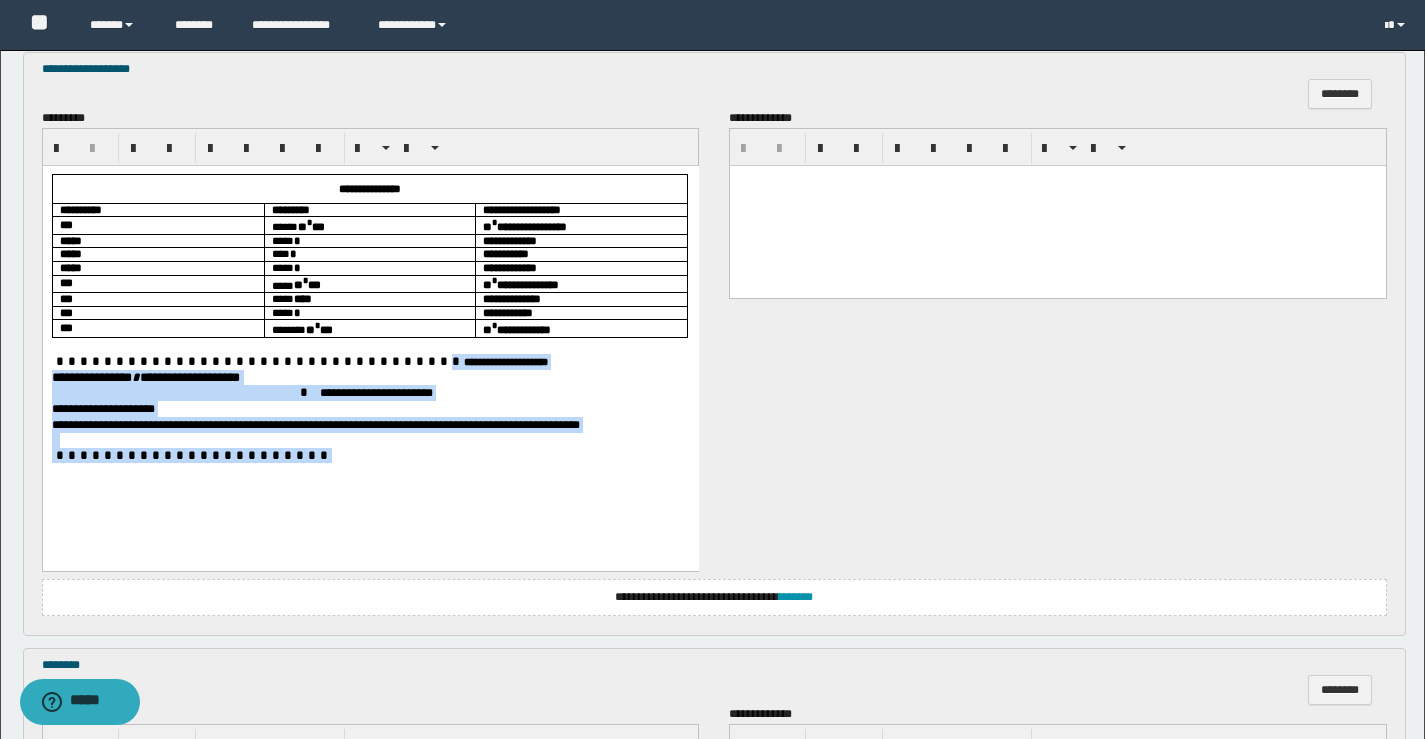 drag, startPoint x: 300, startPoint y: 367, endPoint x: 613, endPoint y: 455, distance: 325.13535 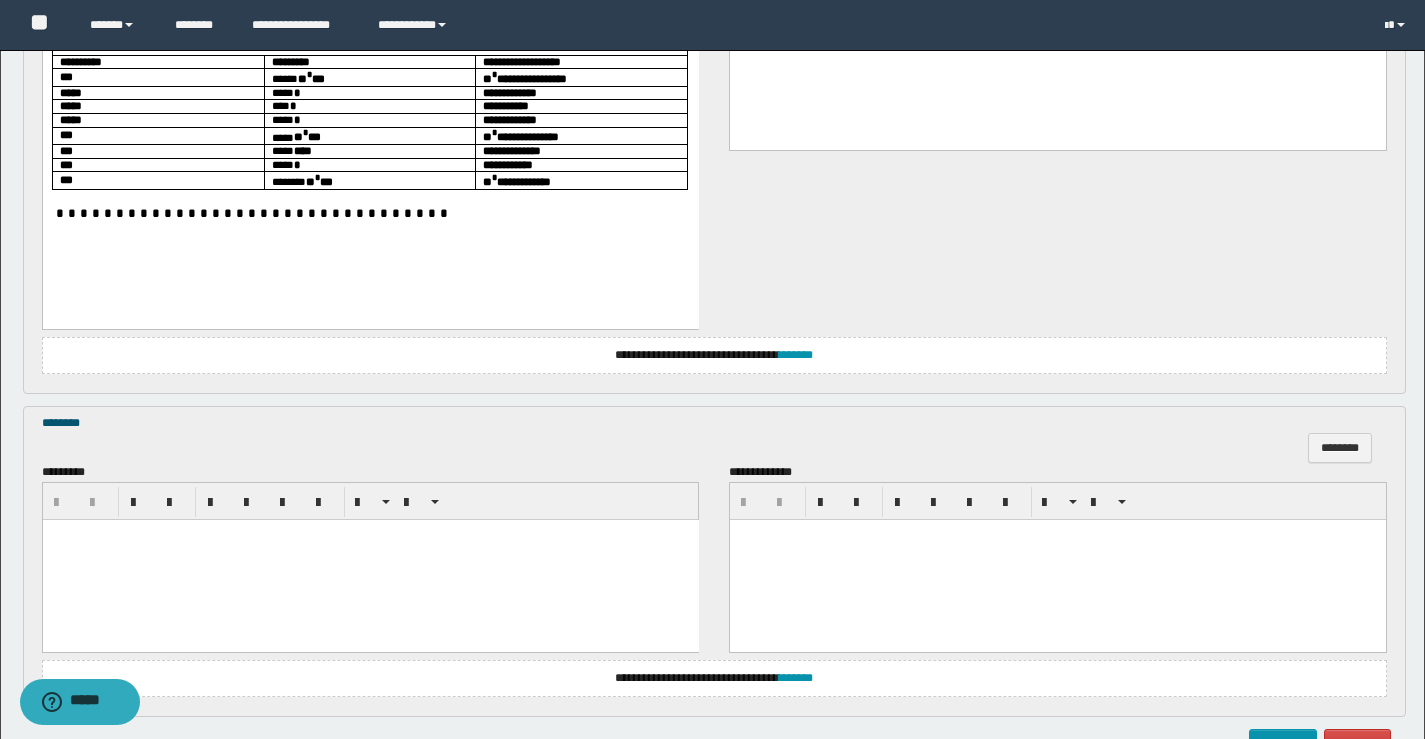 scroll, scrollTop: 2095, scrollLeft: 0, axis: vertical 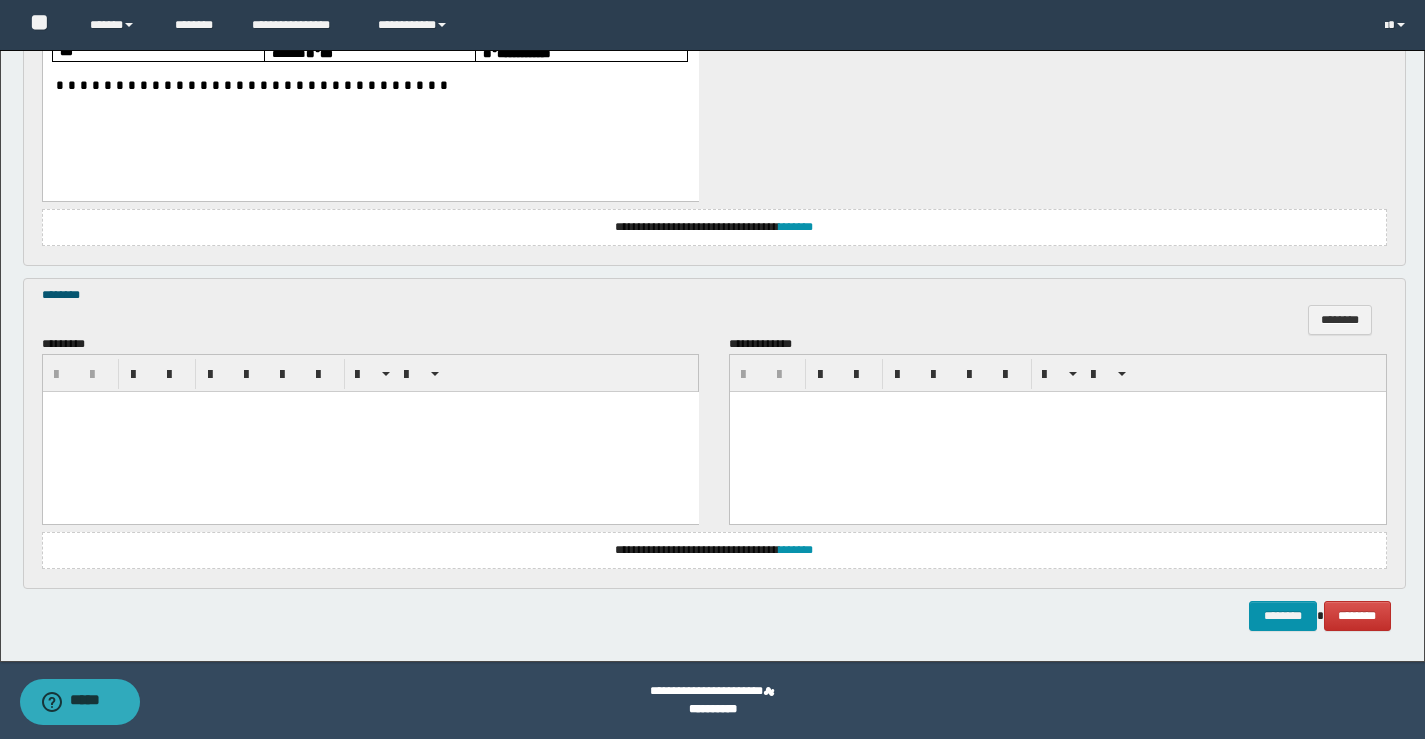 click at bounding box center (370, 431) 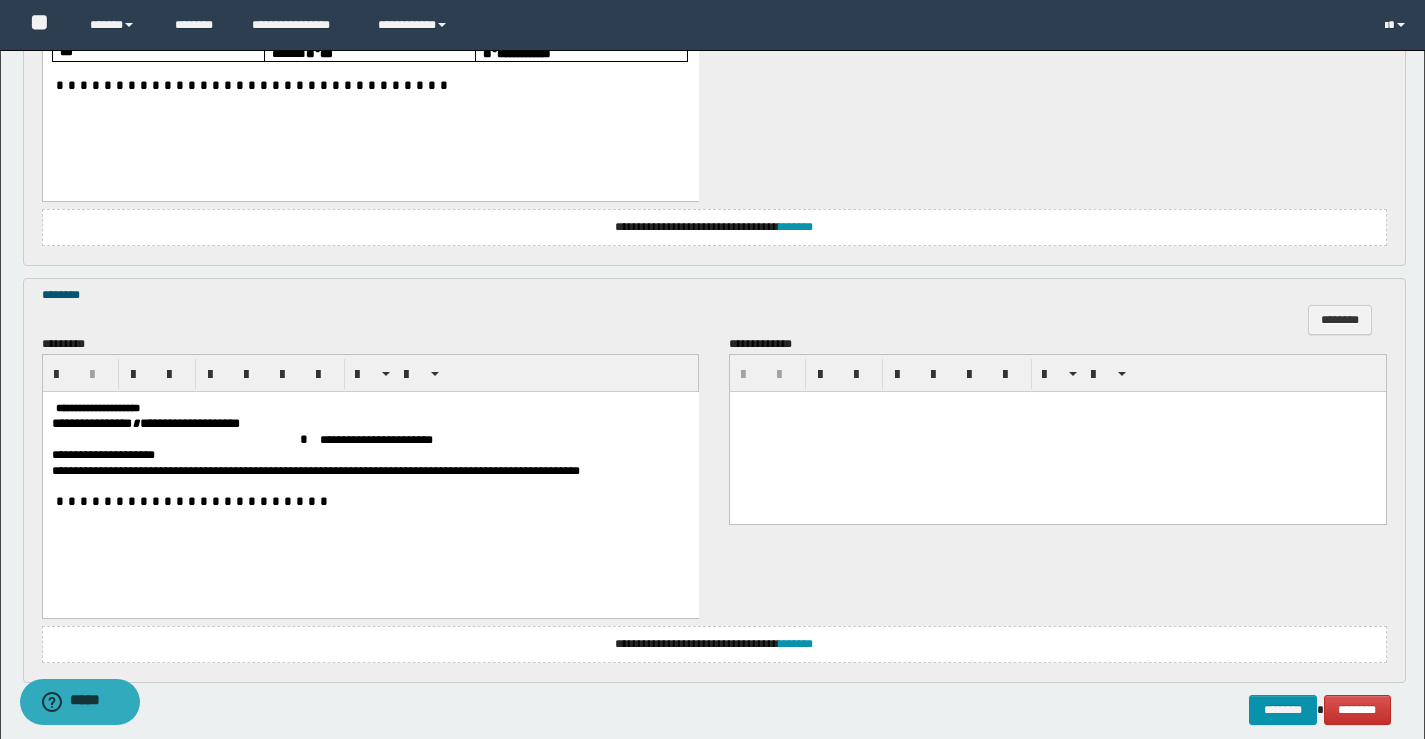 click on "**********" at bounding box center [370, 479] 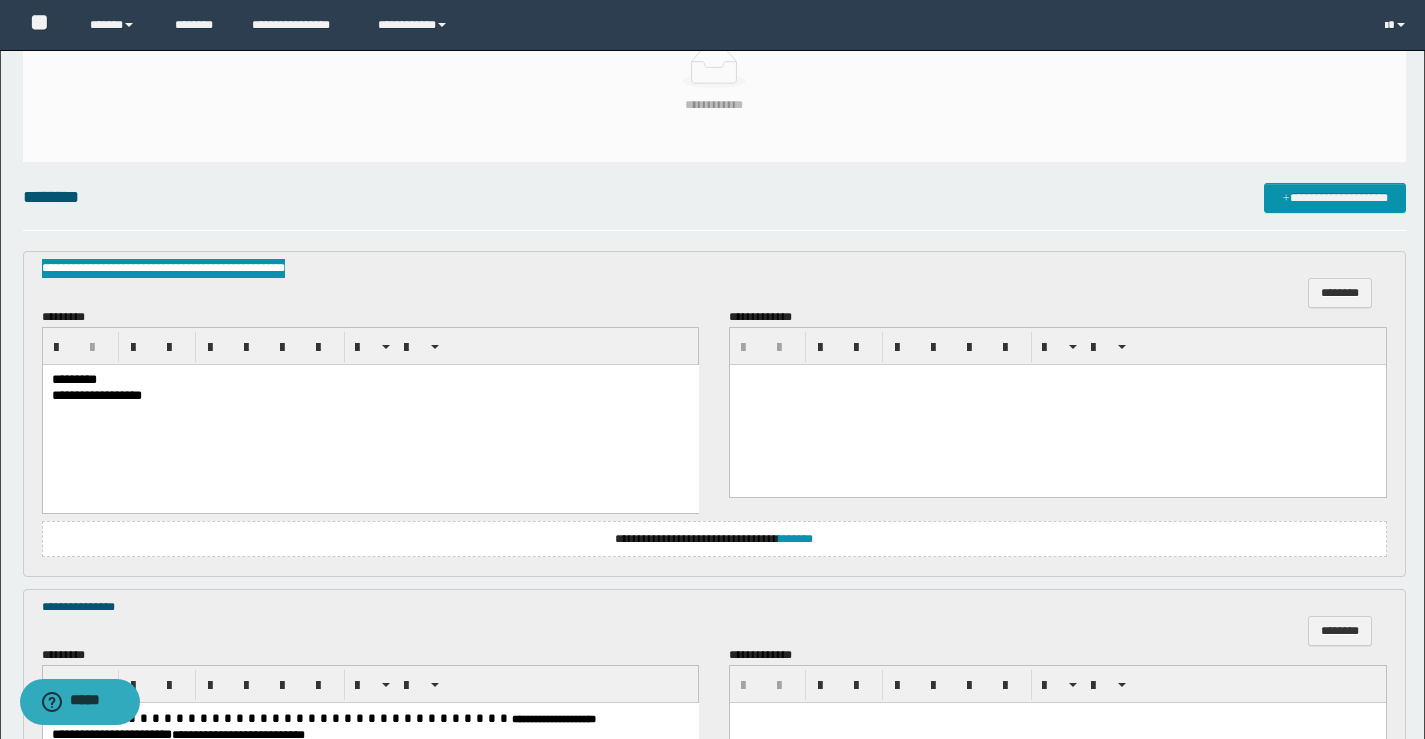 scroll, scrollTop: 500, scrollLeft: 0, axis: vertical 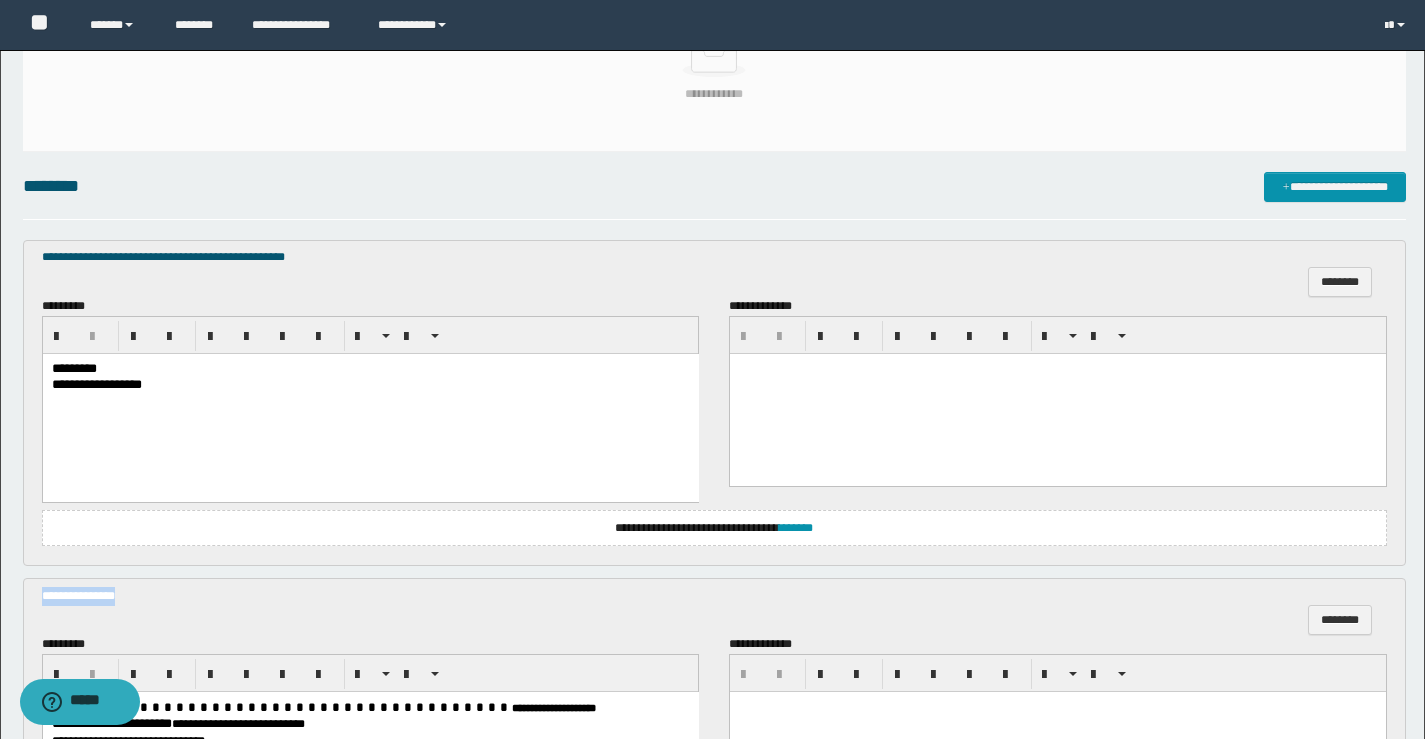 drag, startPoint x: 159, startPoint y: 590, endPoint x: 1, endPoint y: 584, distance: 158.11388 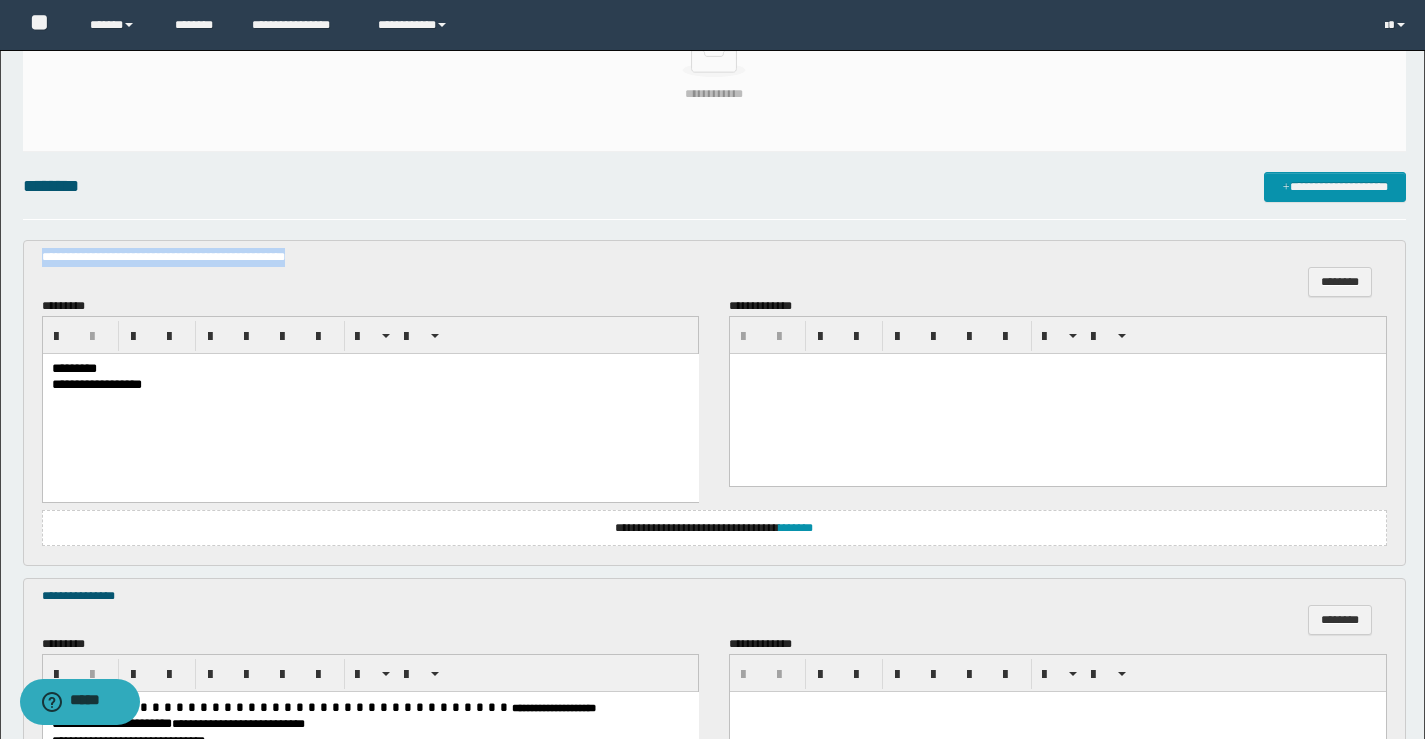 drag, startPoint x: 315, startPoint y: 256, endPoint x: 22, endPoint y: 239, distance: 293.49277 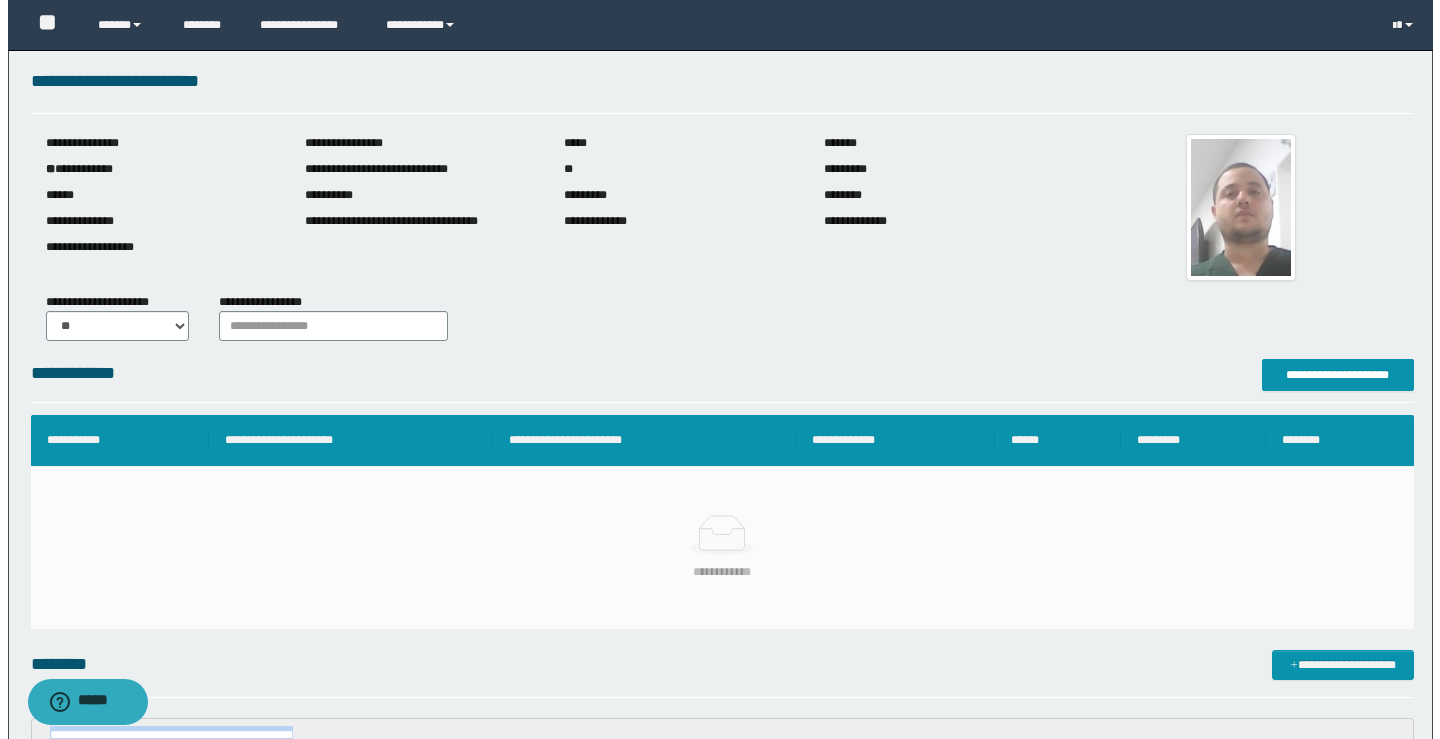 scroll, scrollTop: 0, scrollLeft: 0, axis: both 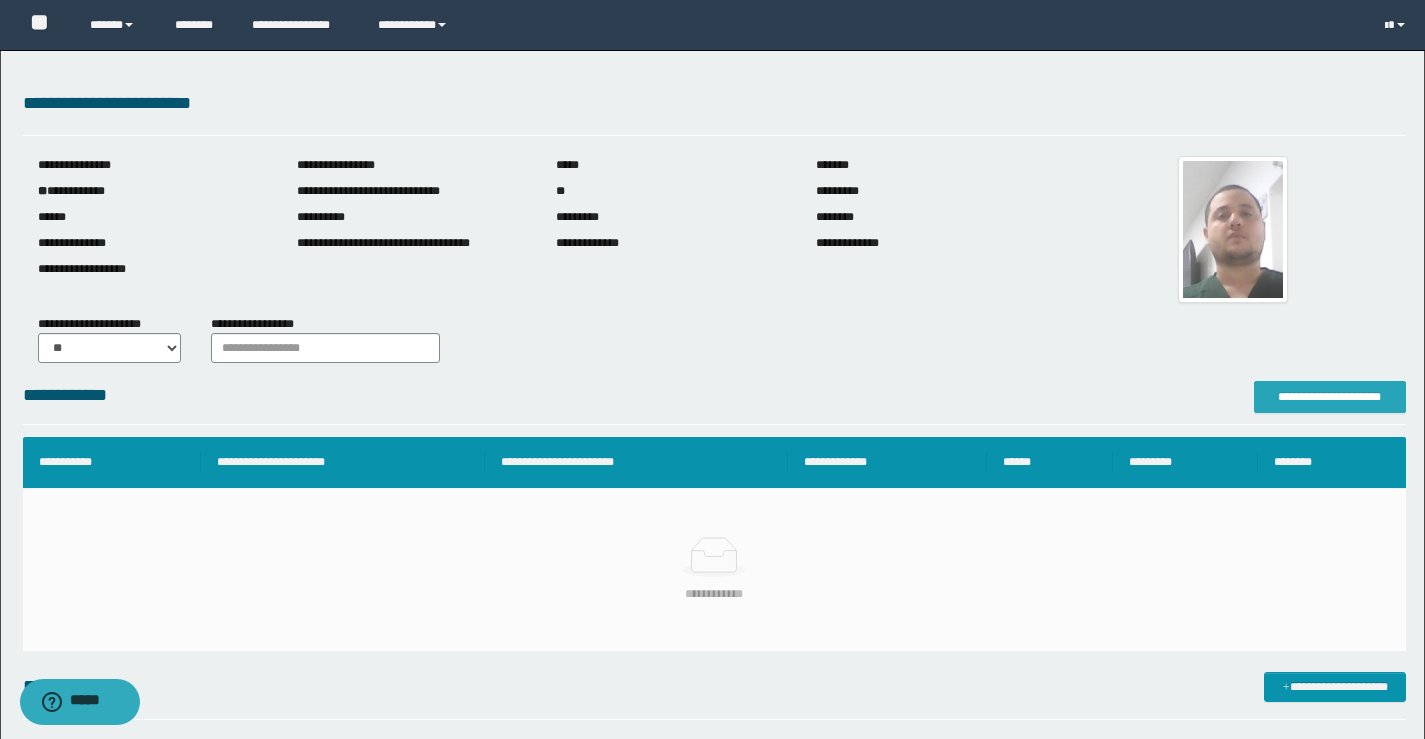 click on "**********" at bounding box center (1330, 397) 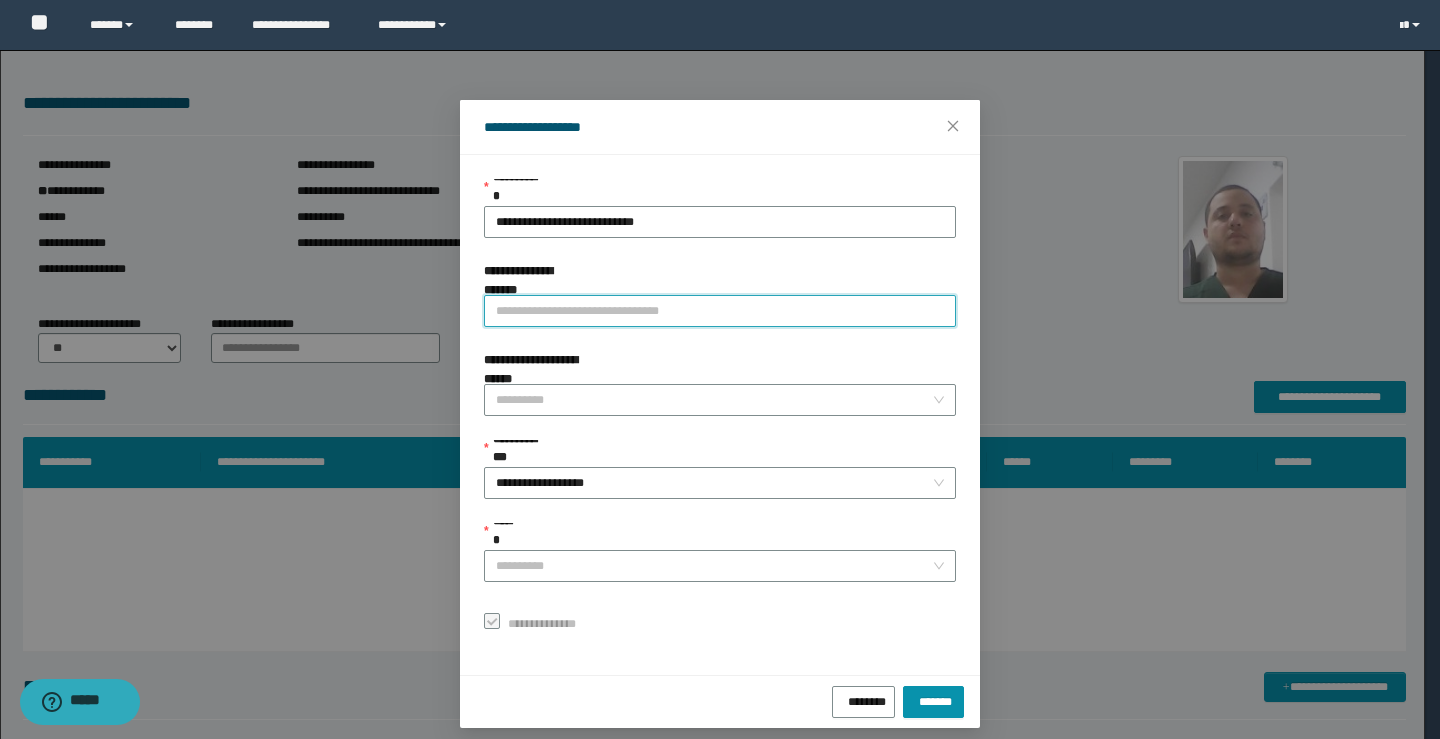click on "**********" at bounding box center (720, 311) 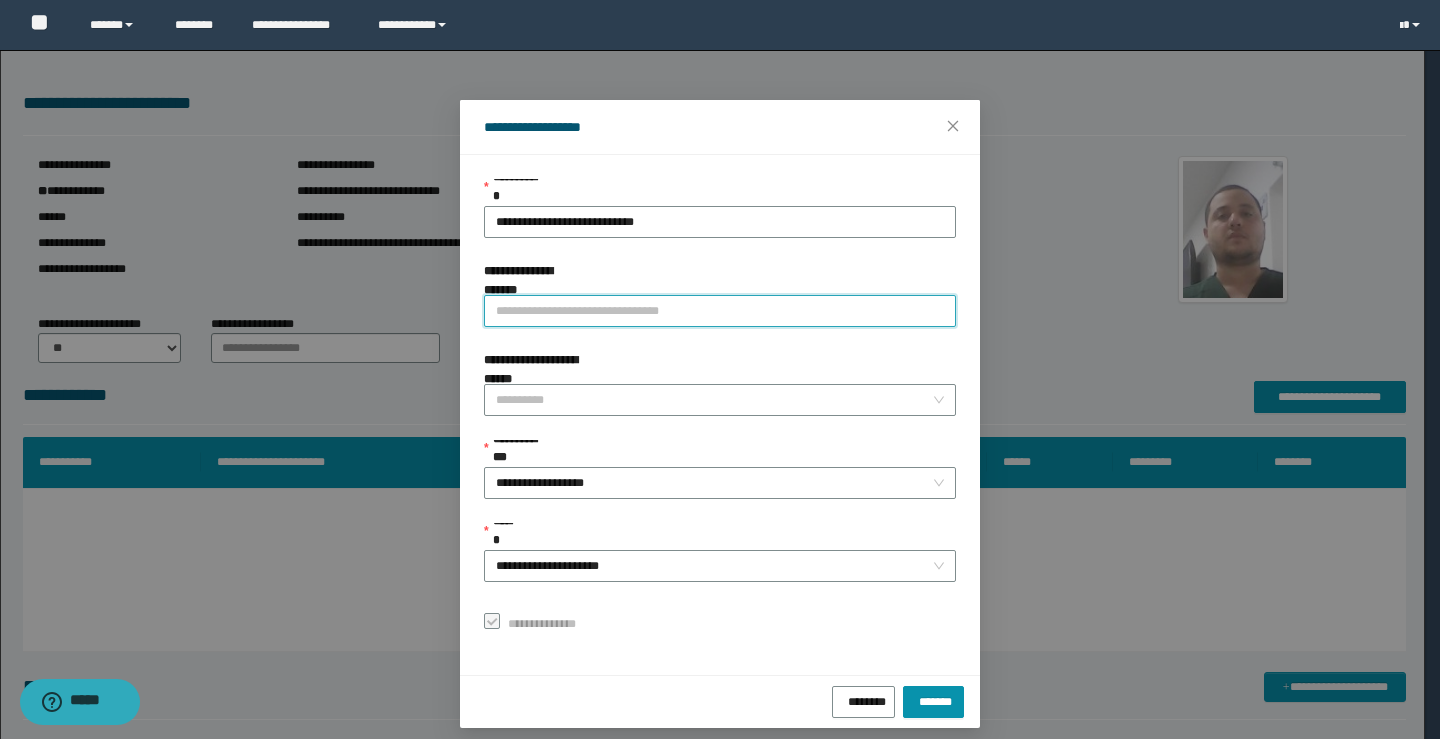 paste on "**********" 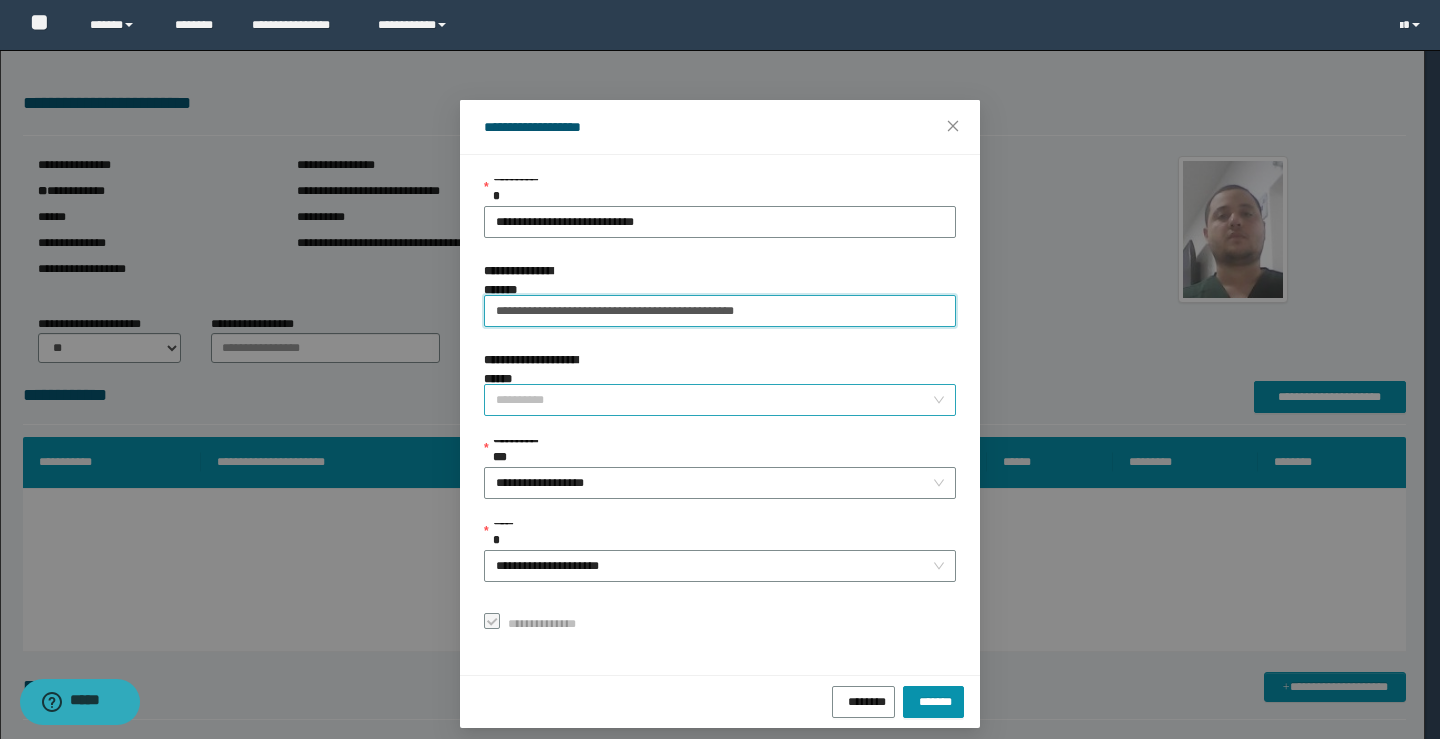 type on "**********" 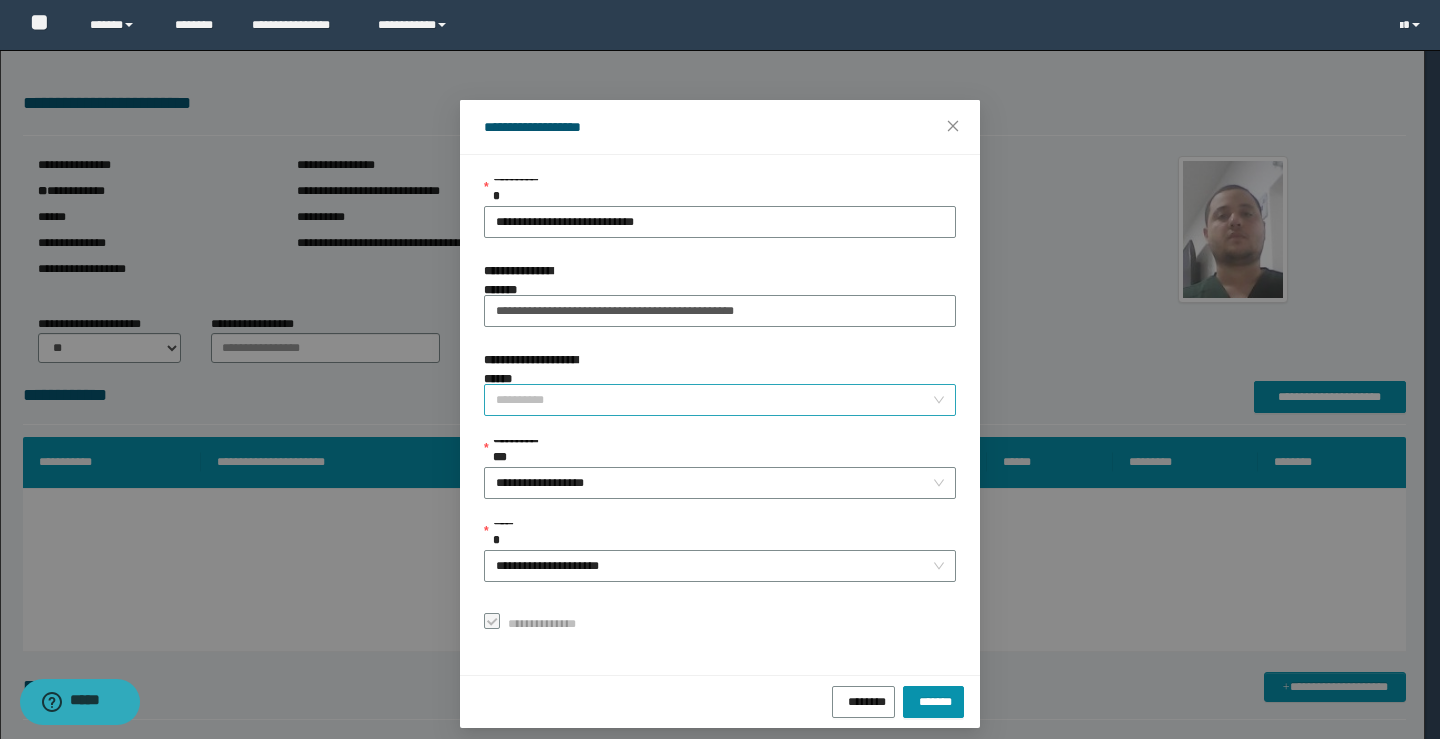 click on "**********" at bounding box center [714, 400] 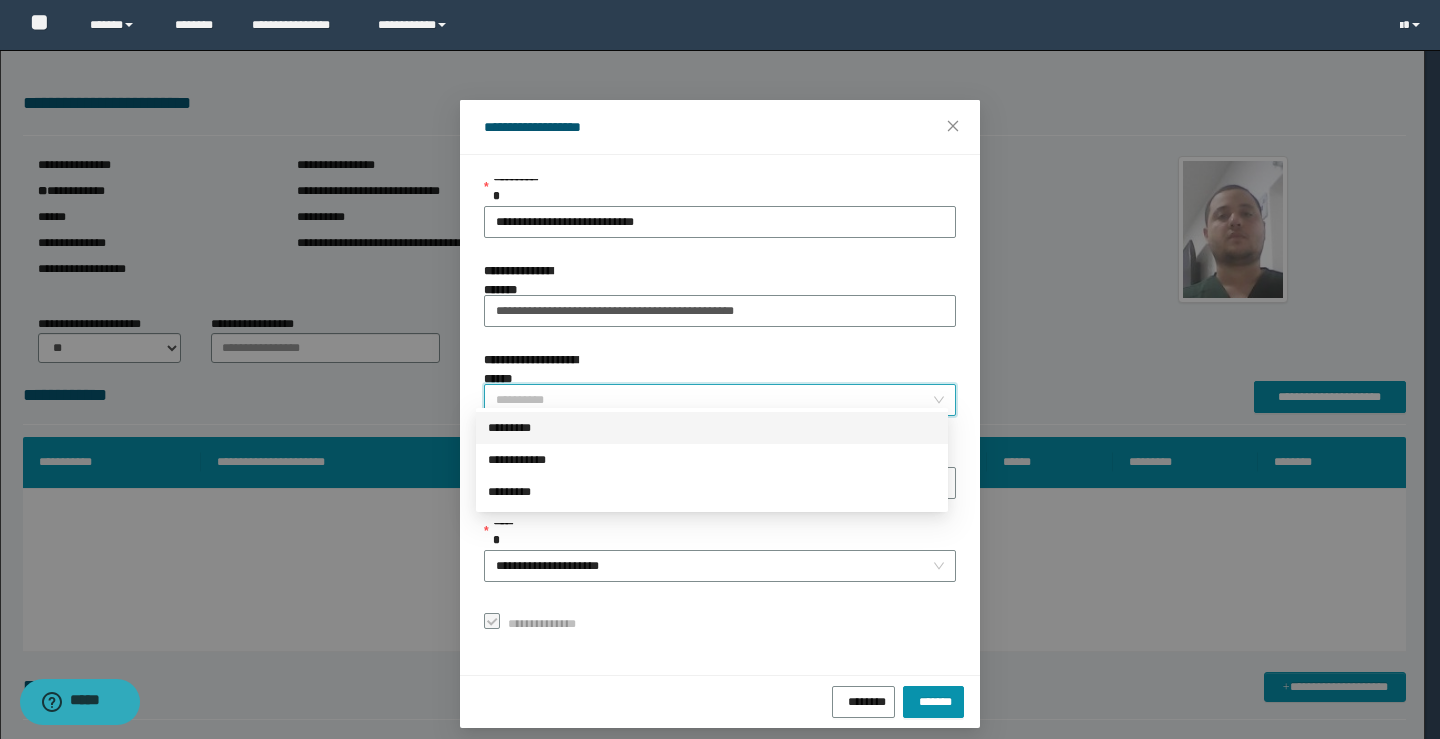 click on "*********" at bounding box center (712, 428) 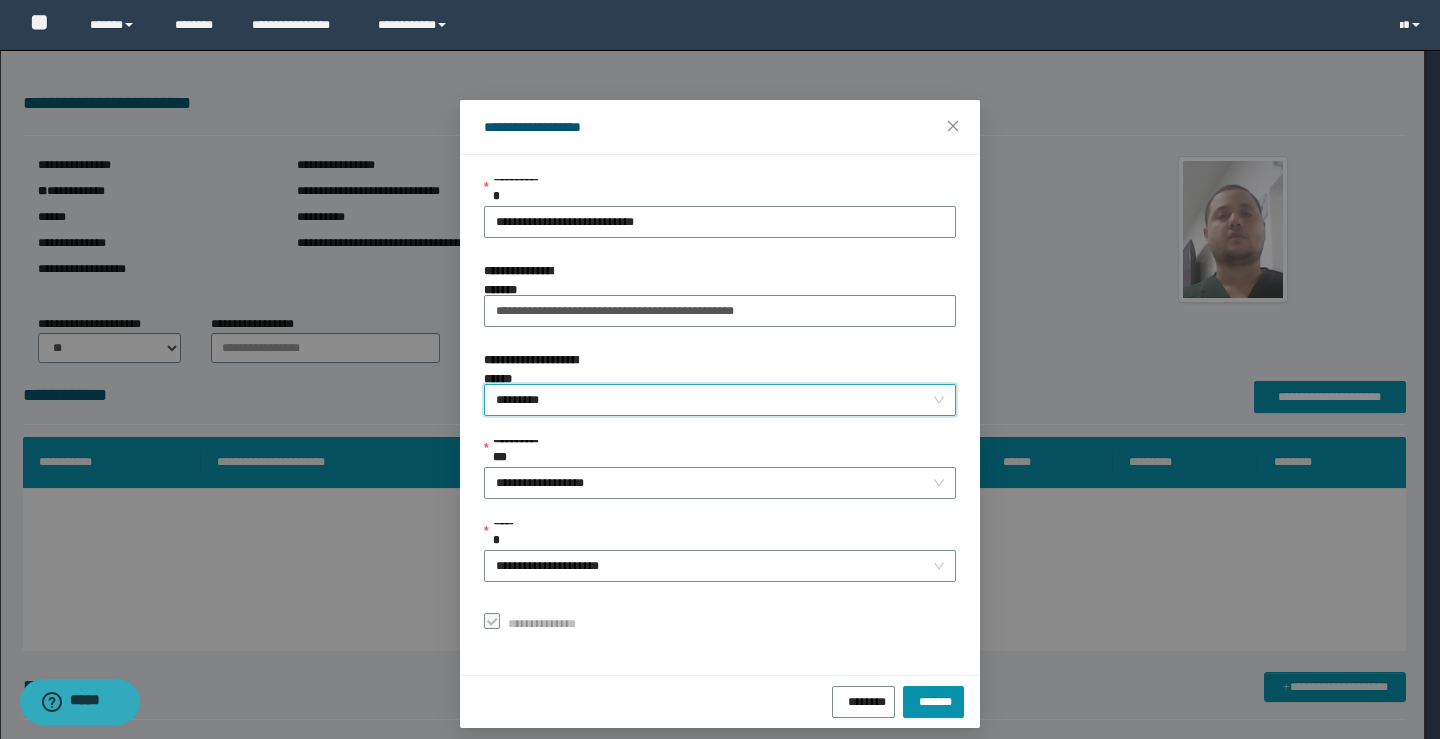 drag, startPoint x: 528, startPoint y: 466, endPoint x: 545, endPoint y: 516, distance: 52.810986 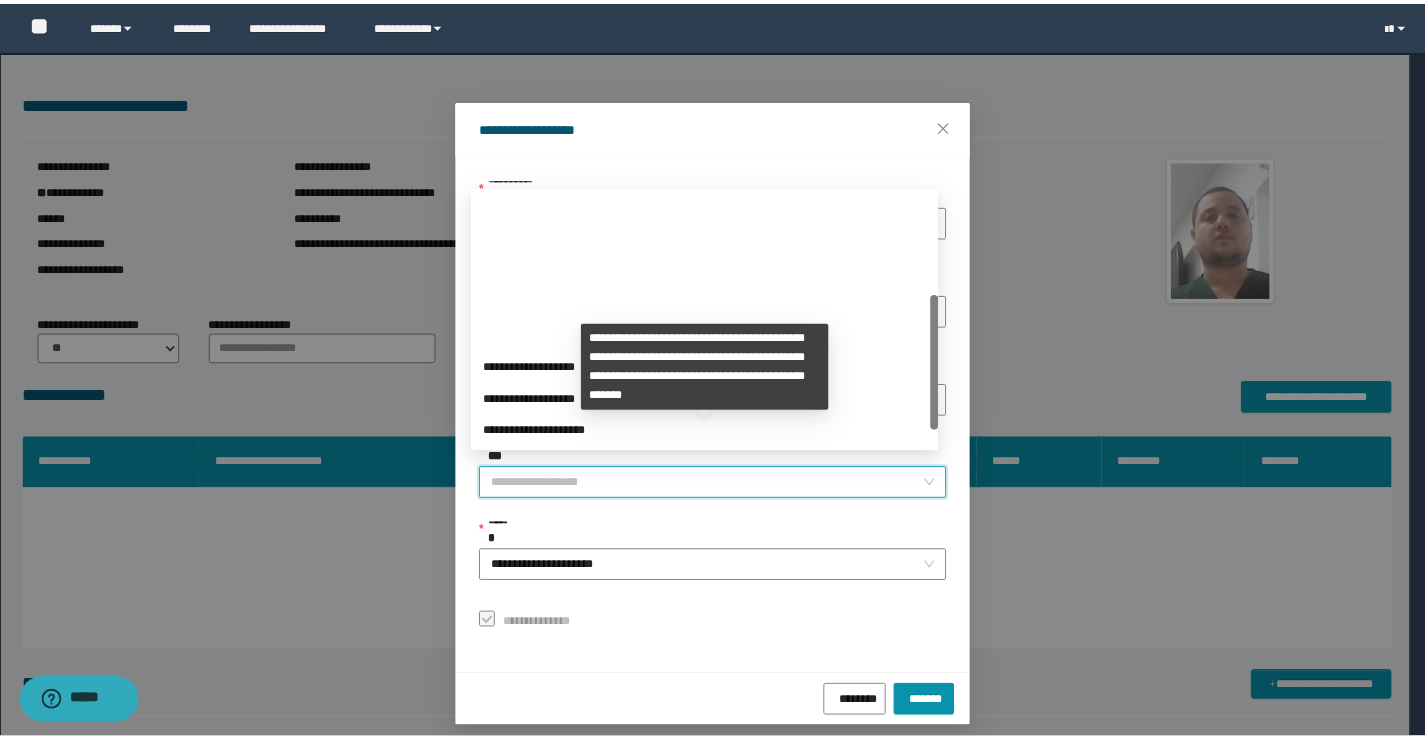 scroll, scrollTop: 192, scrollLeft: 0, axis: vertical 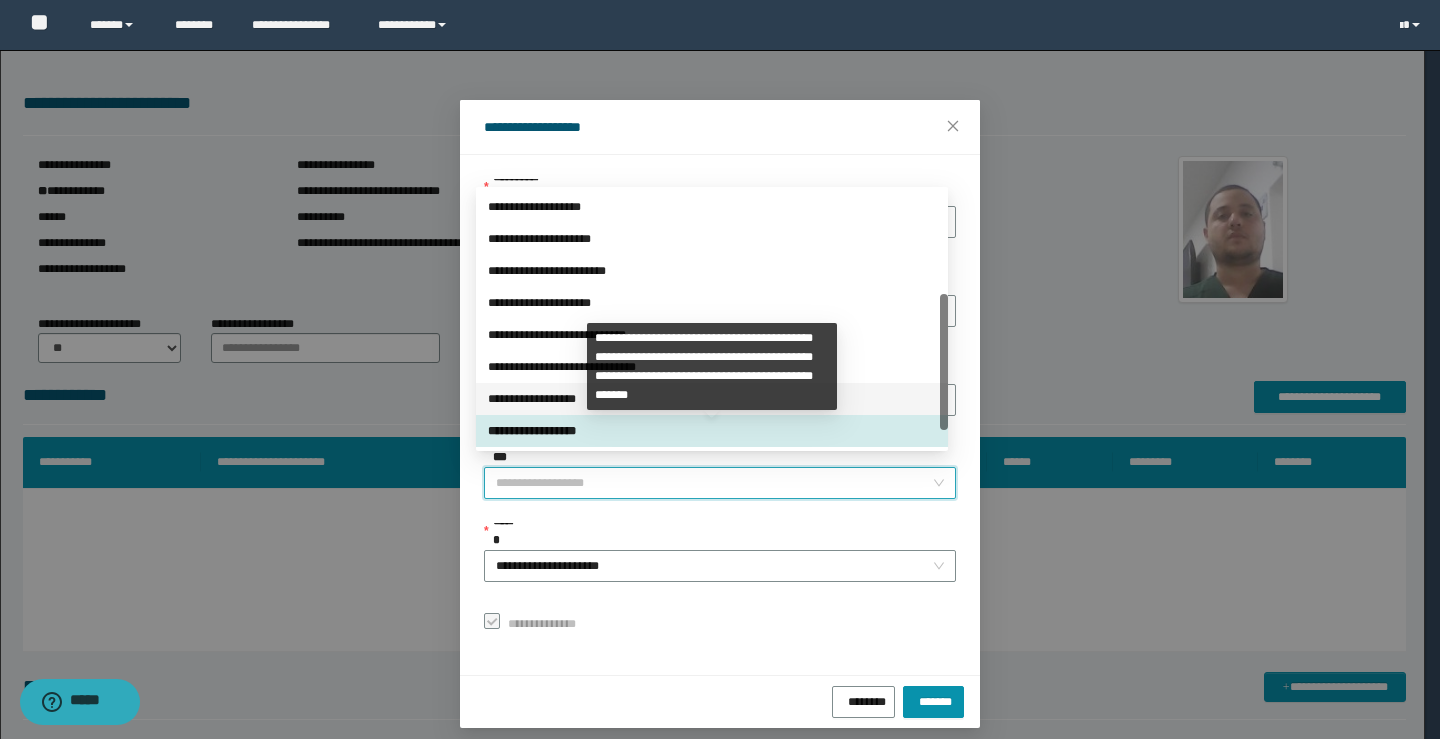 click on "**********" at bounding box center [712, 399] 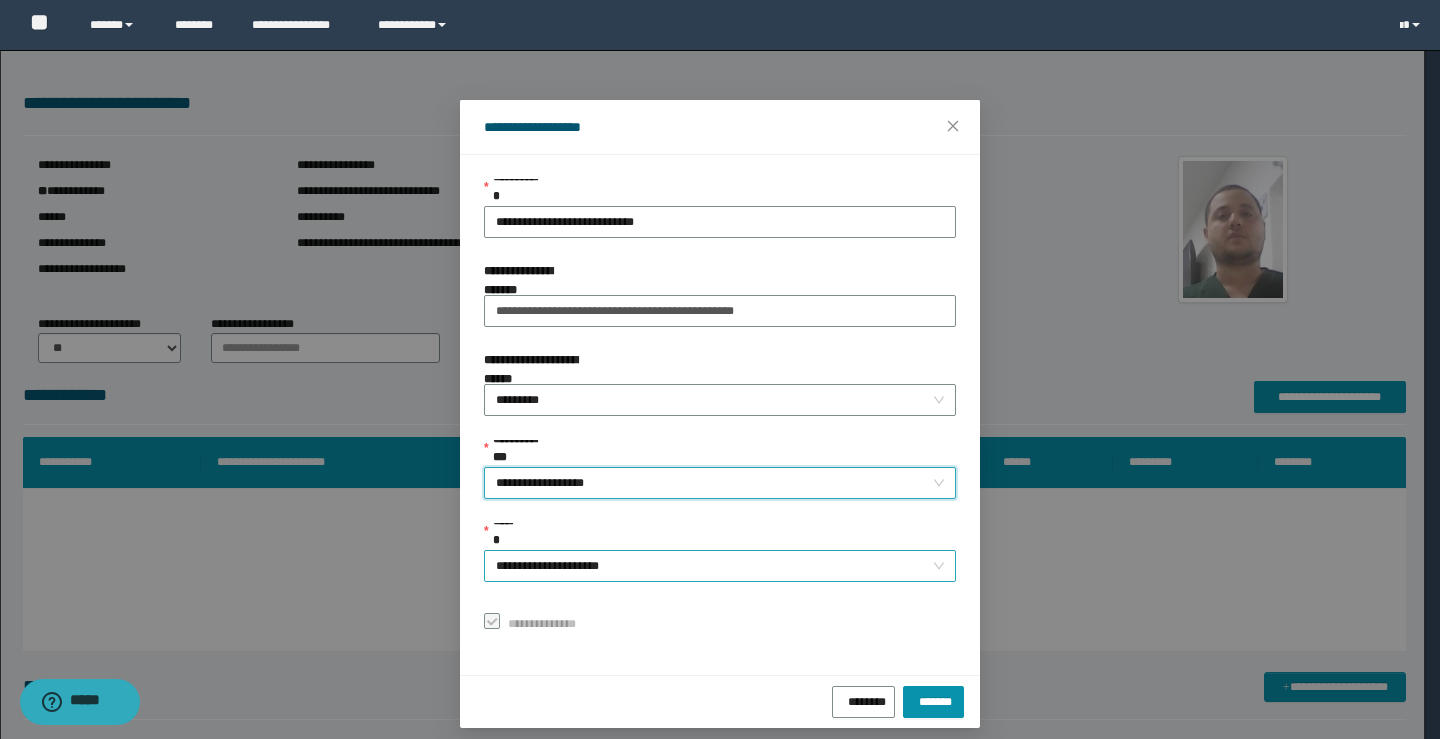 click on "**********" at bounding box center (720, 566) 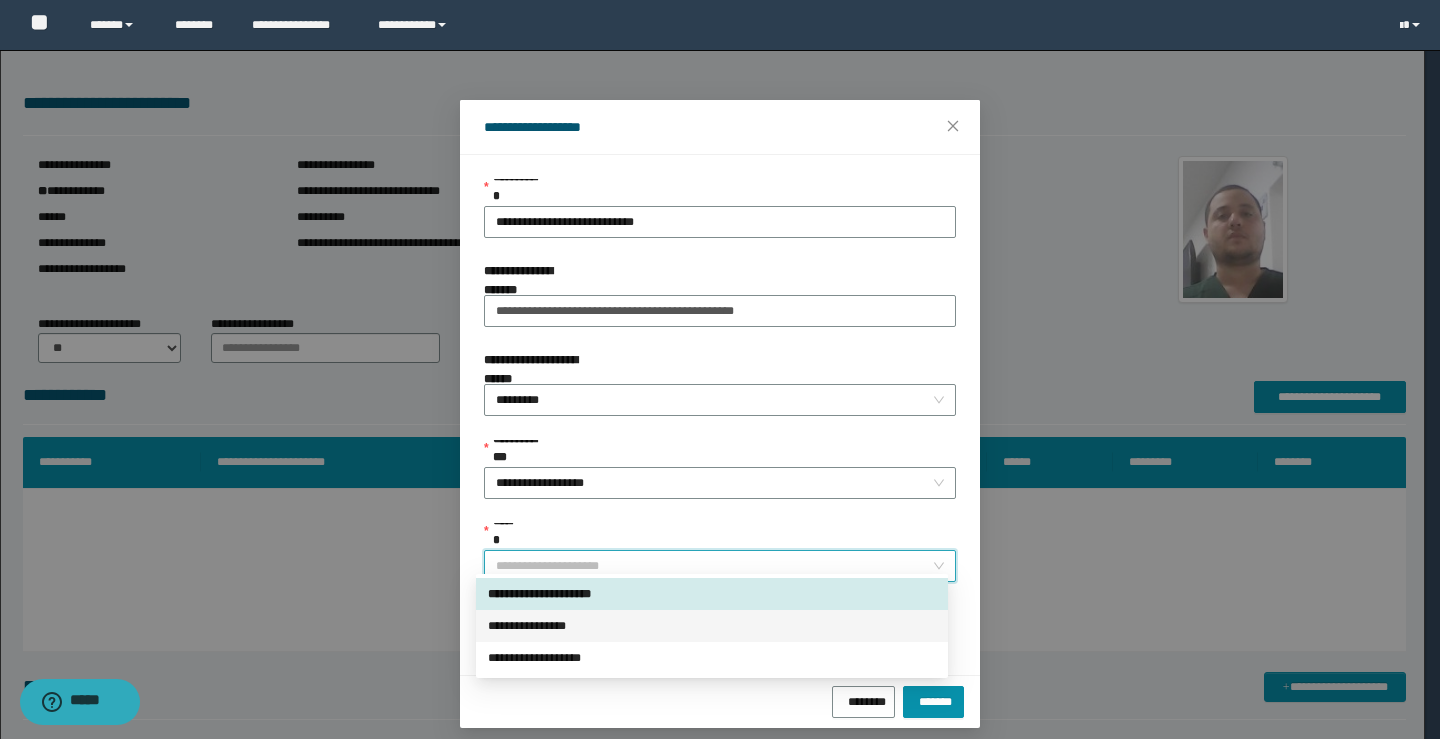 drag, startPoint x: 529, startPoint y: 628, endPoint x: 577, endPoint y: 650, distance: 52.801514 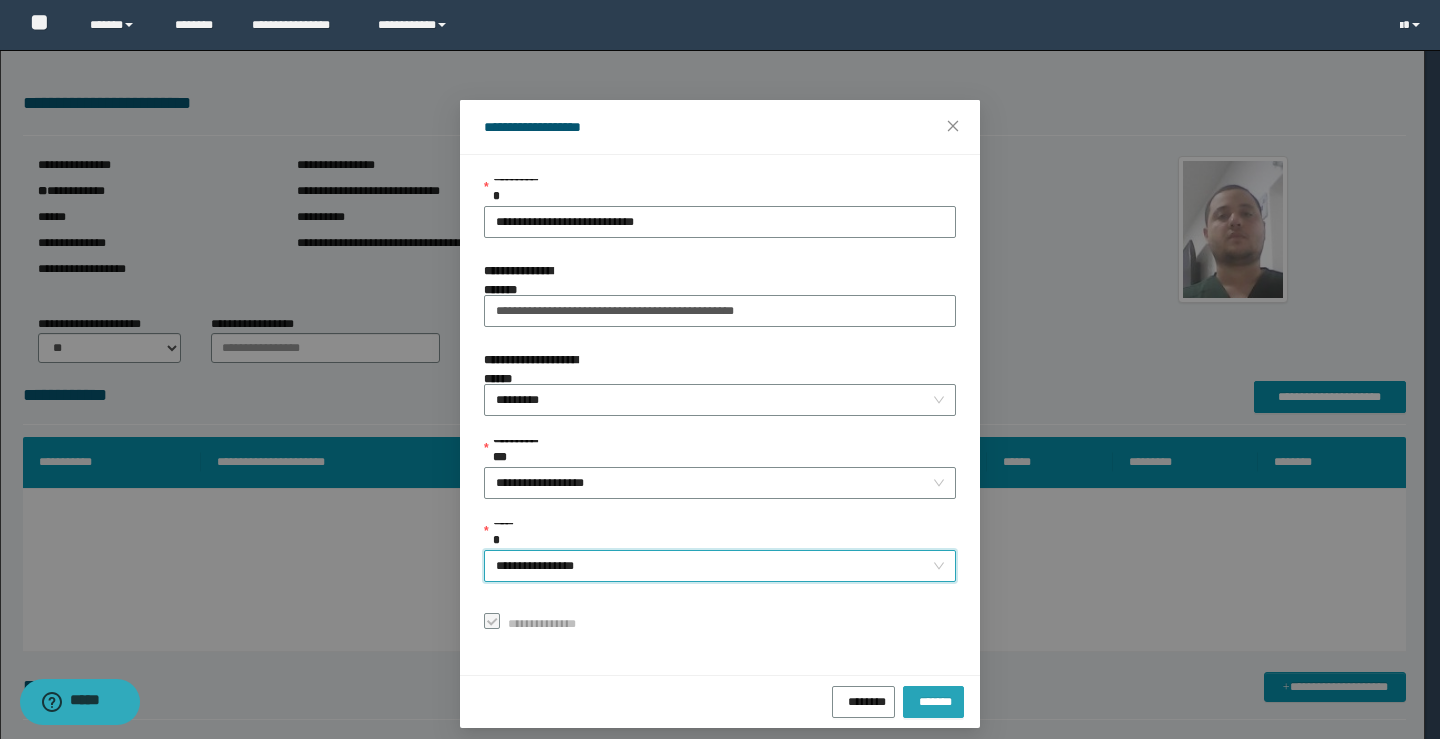 click on "*******" at bounding box center (933, 699) 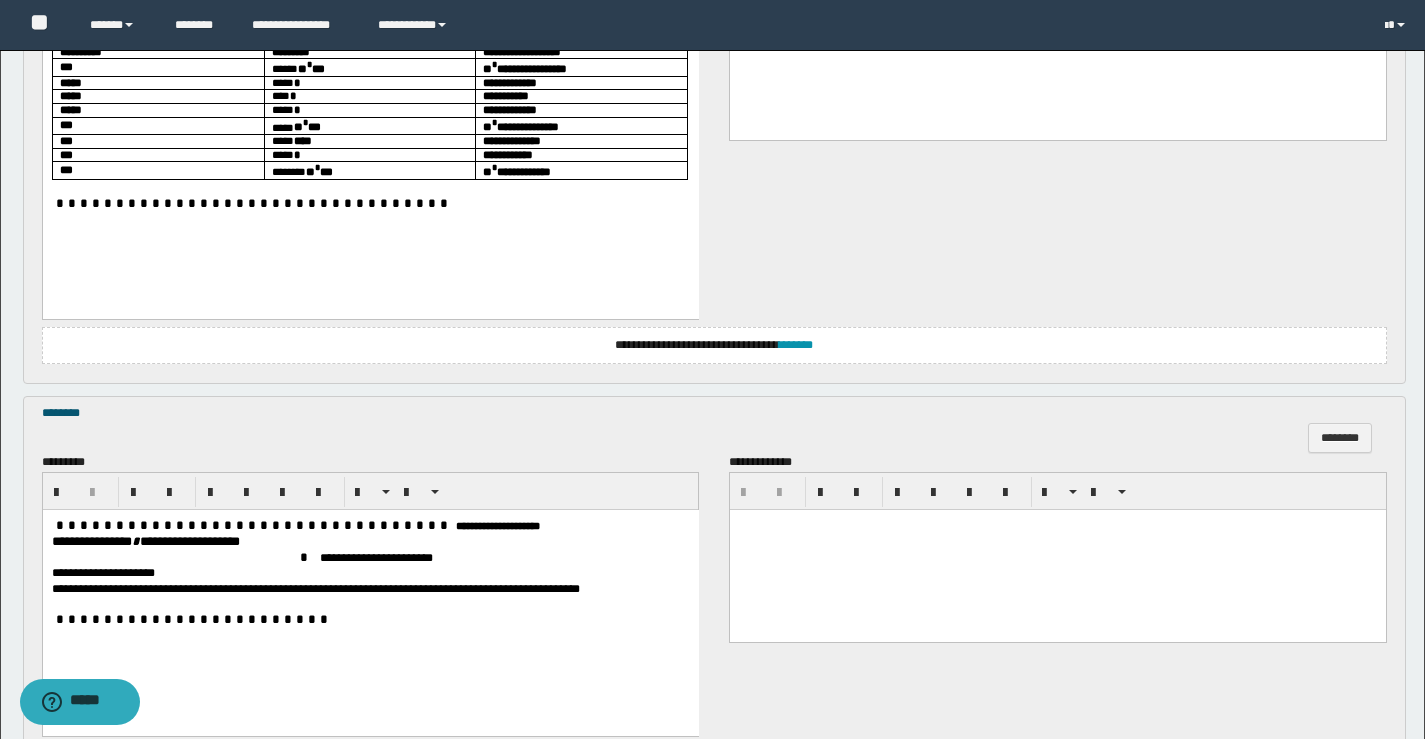 scroll, scrollTop: 1954, scrollLeft: 0, axis: vertical 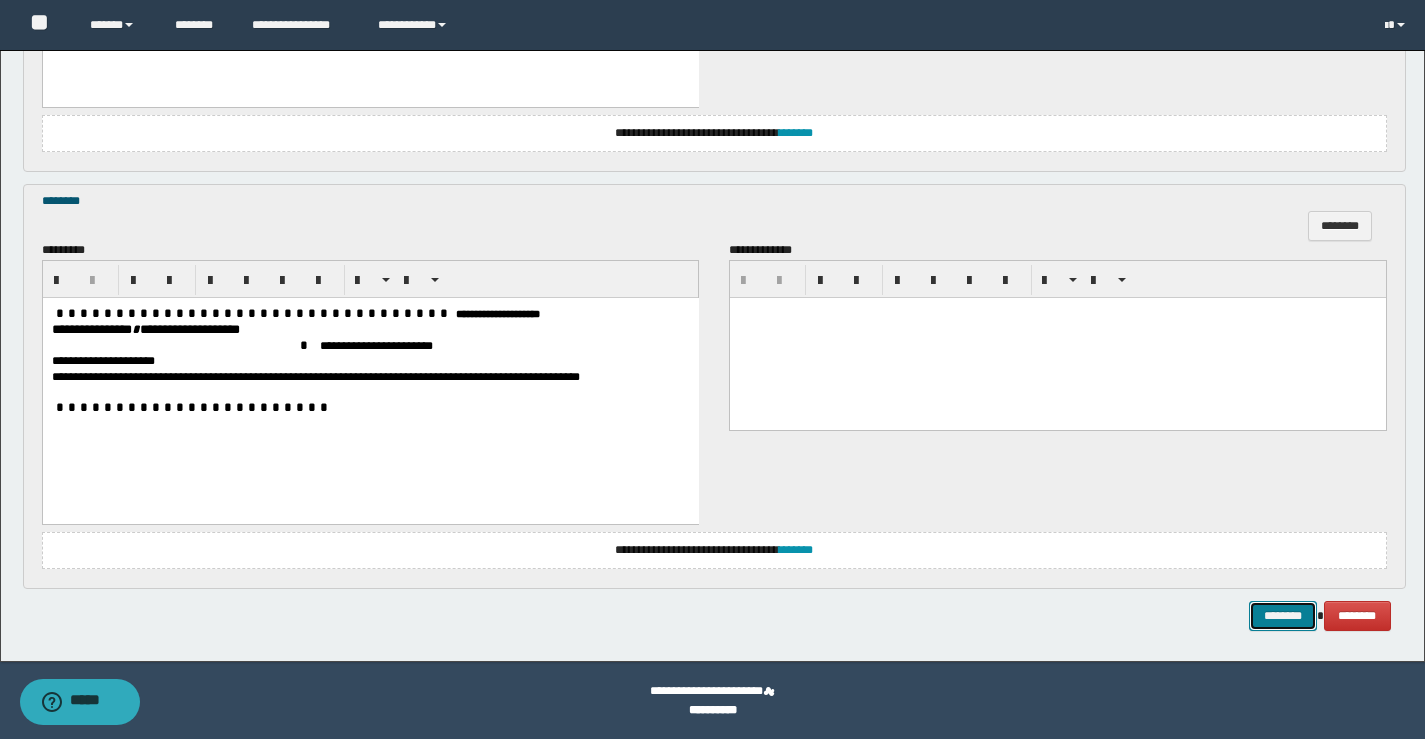 click on "********" at bounding box center [1283, 616] 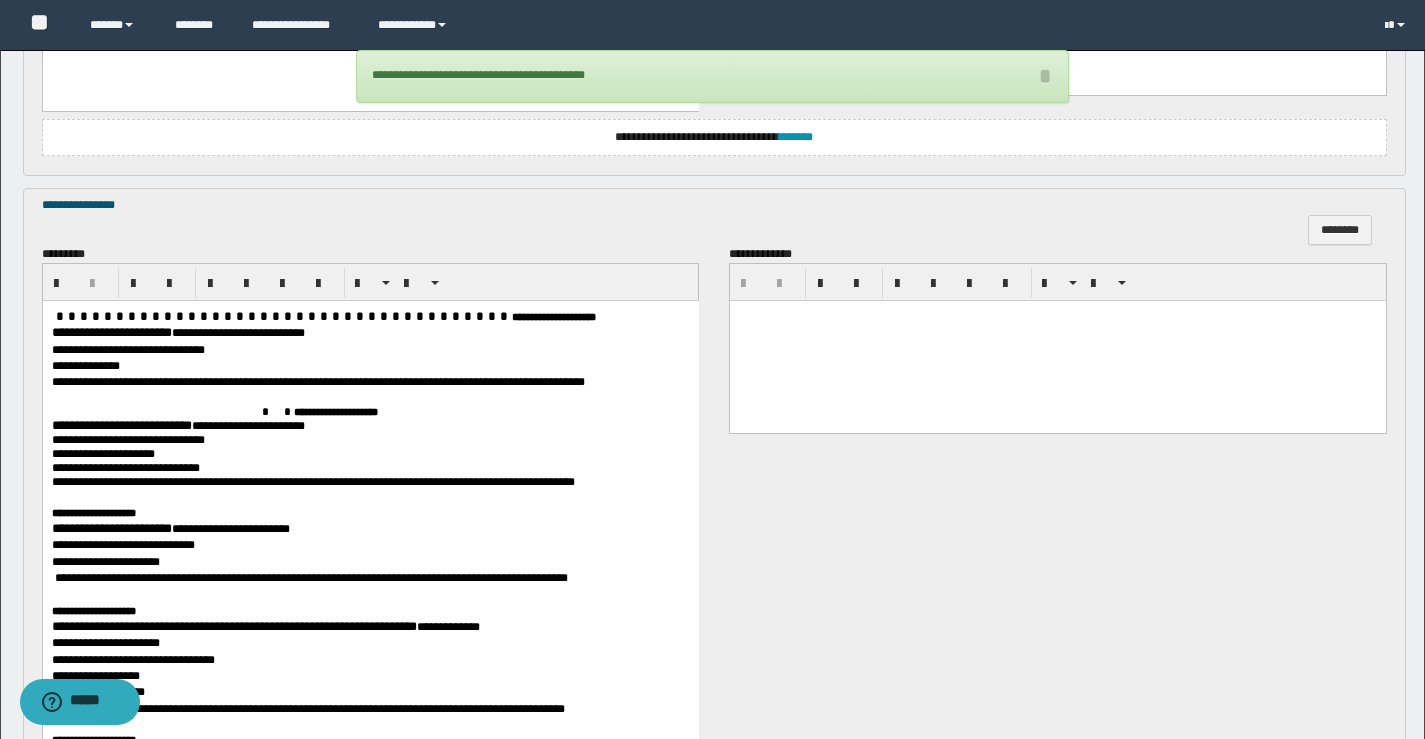 scroll, scrollTop: 854, scrollLeft: 0, axis: vertical 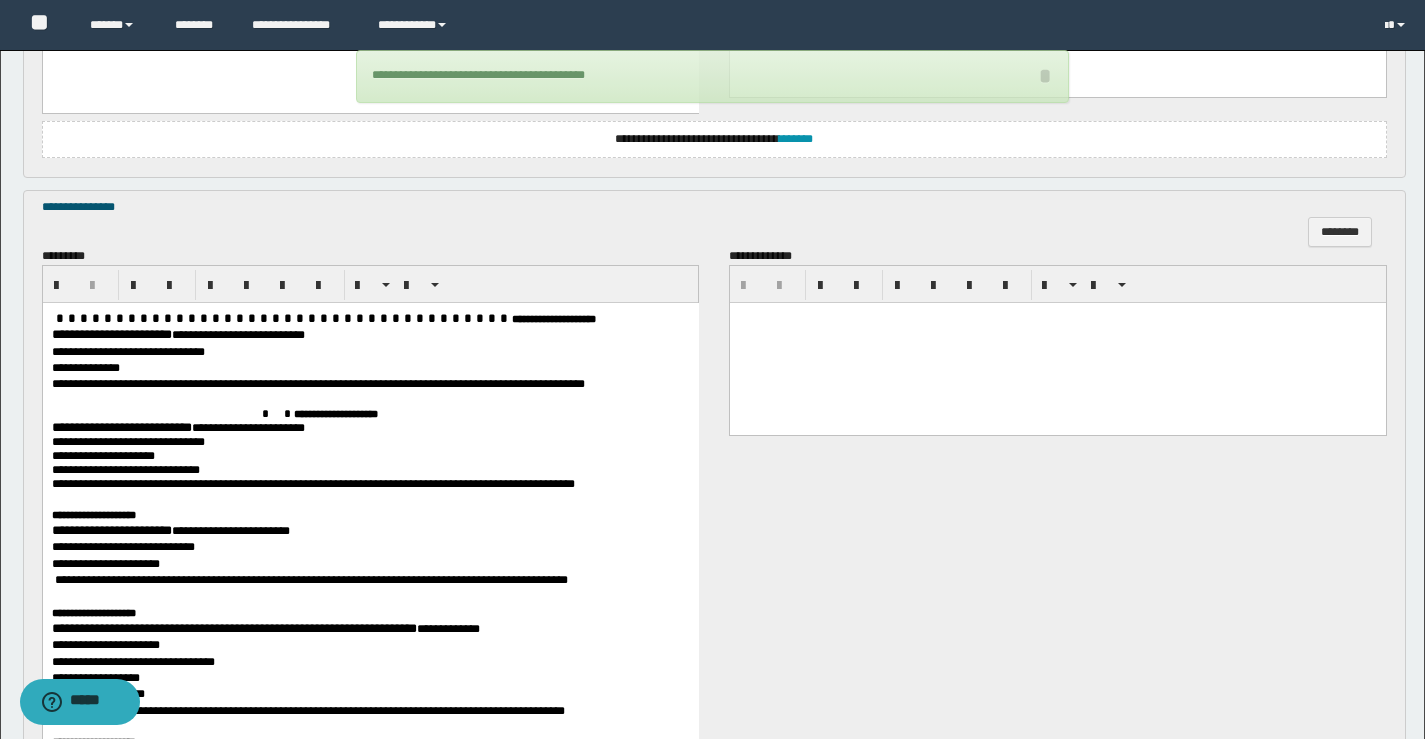 drag, startPoint x: 1540, startPoint y: 608, endPoint x: 811, endPoint y: 328, distance: 780.92316 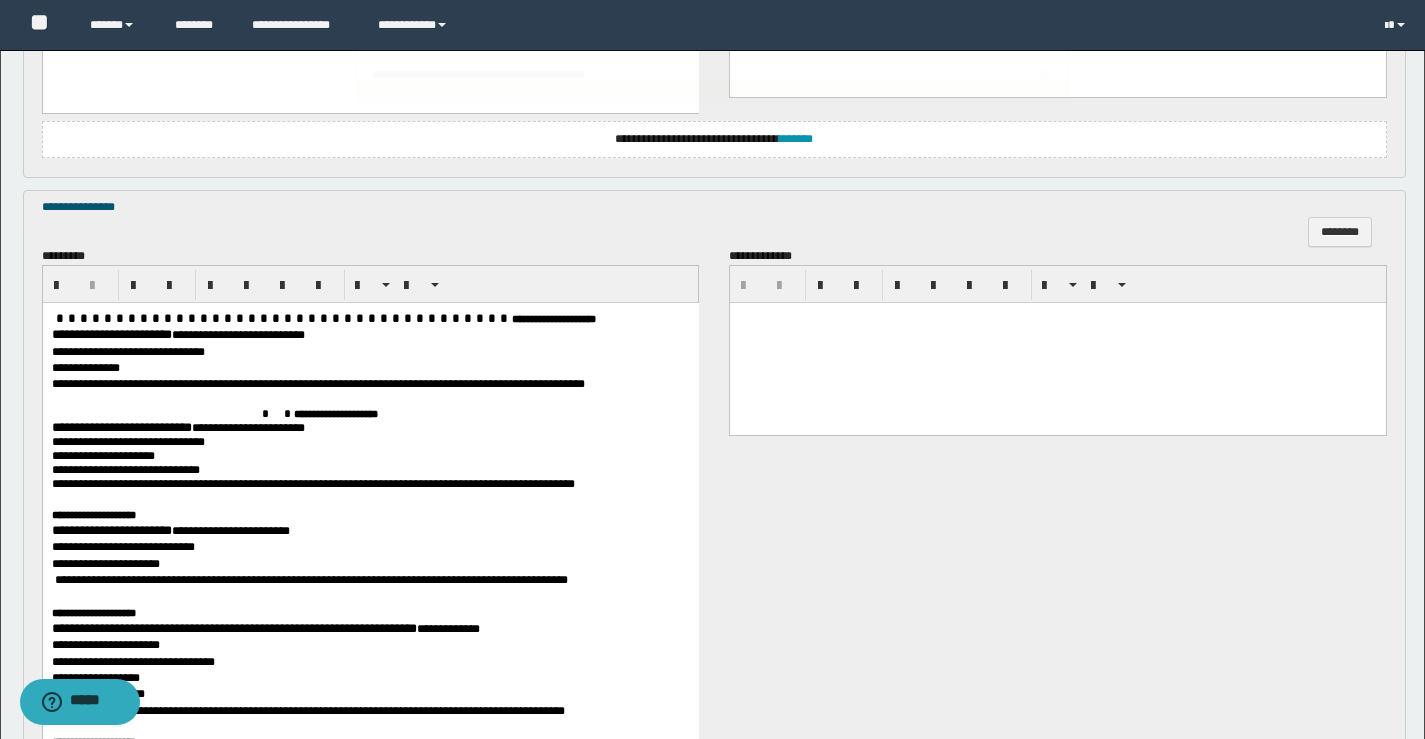 click at bounding box center (1058, 343) 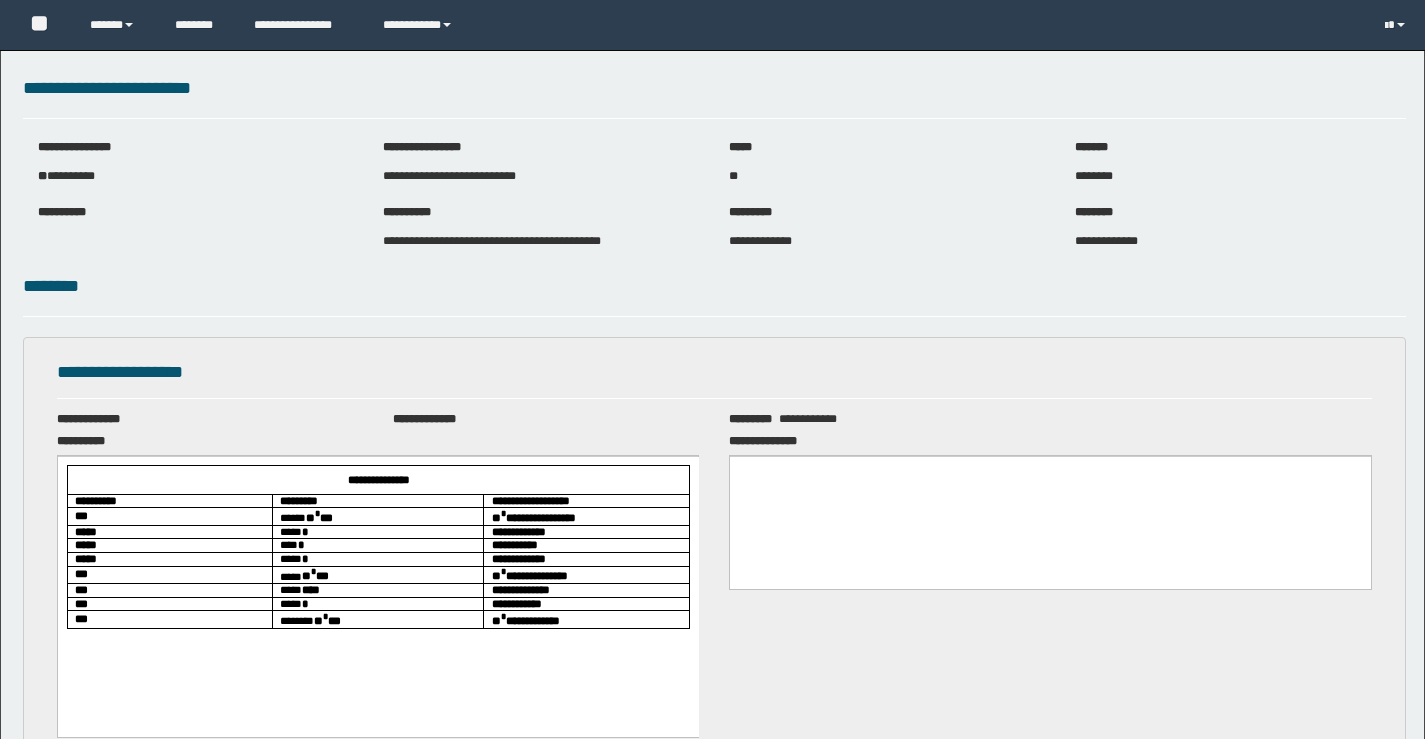 scroll, scrollTop: 0, scrollLeft: 0, axis: both 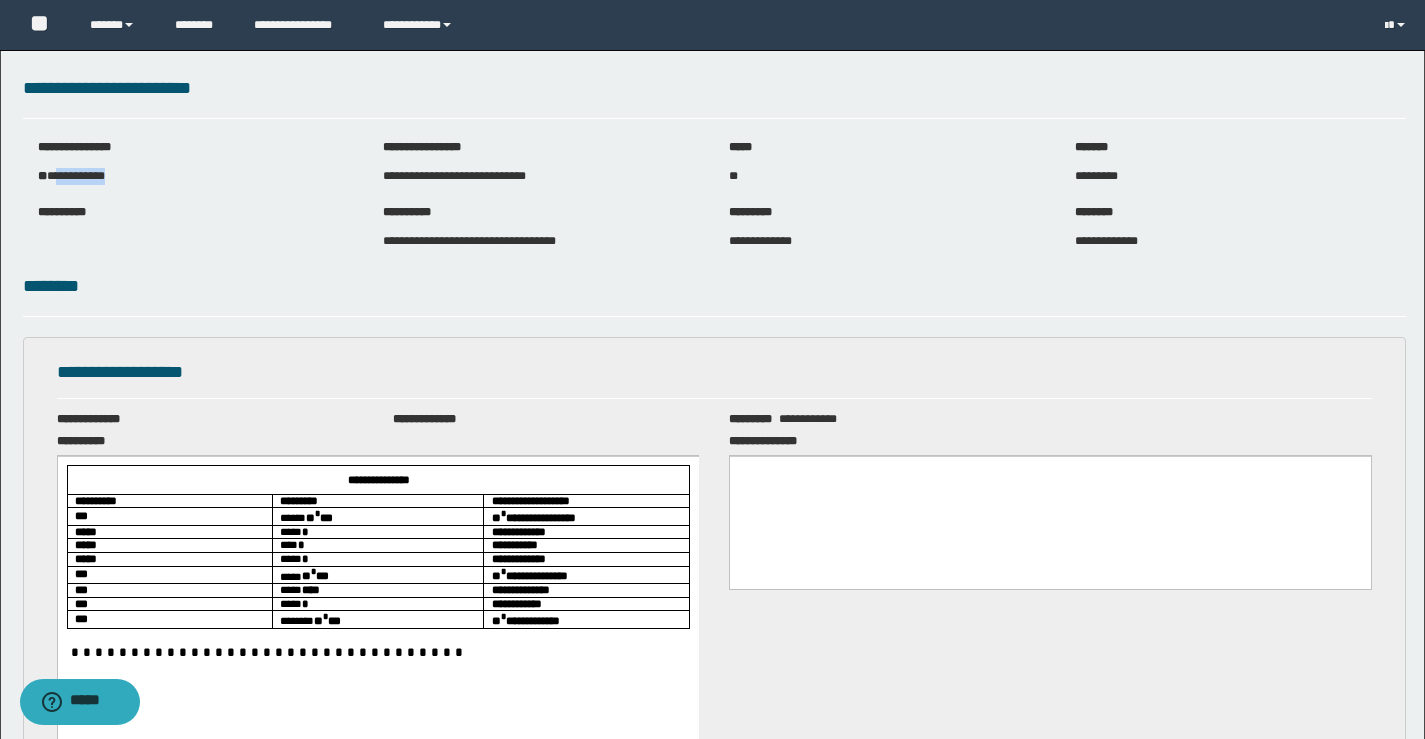 drag, startPoint x: 135, startPoint y: 179, endPoint x: 63, endPoint y: 170, distance: 72.56032 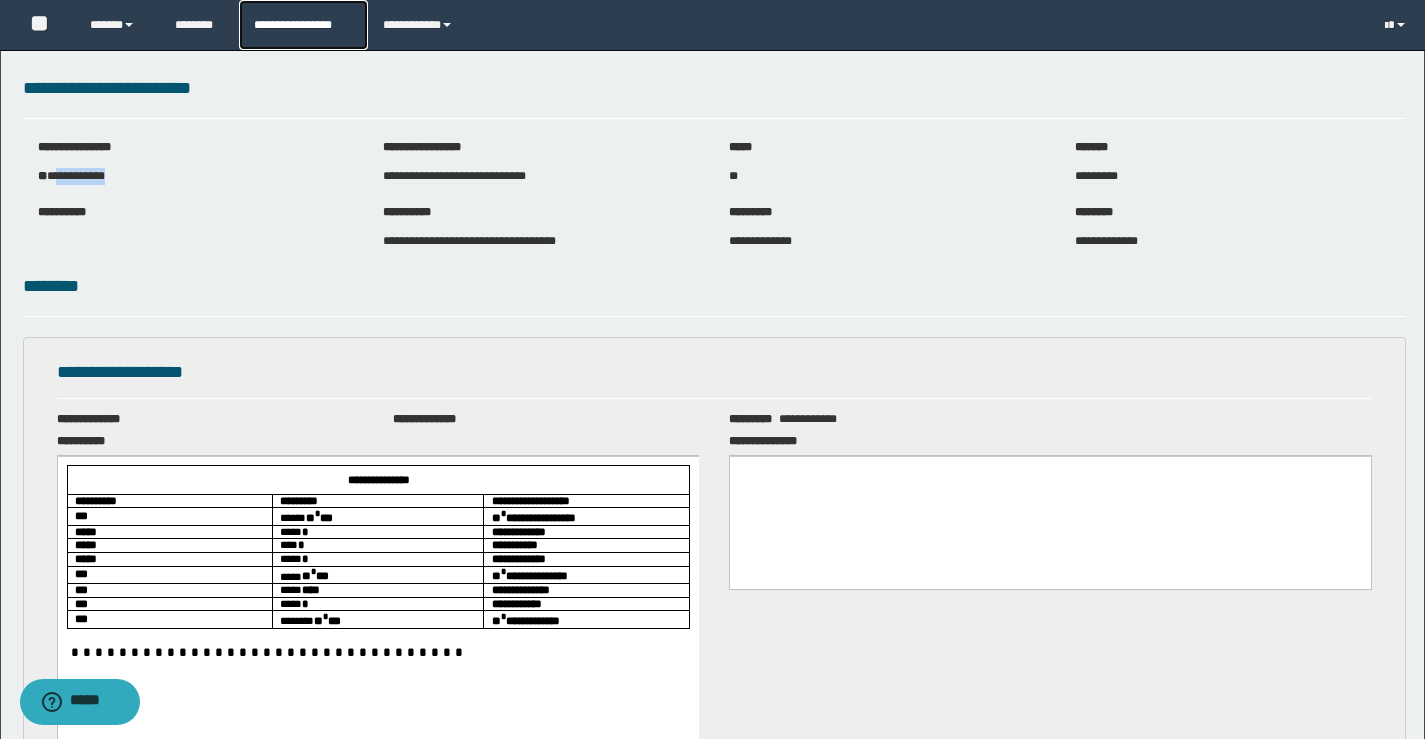click on "**********" at bounding box center (303, 25) 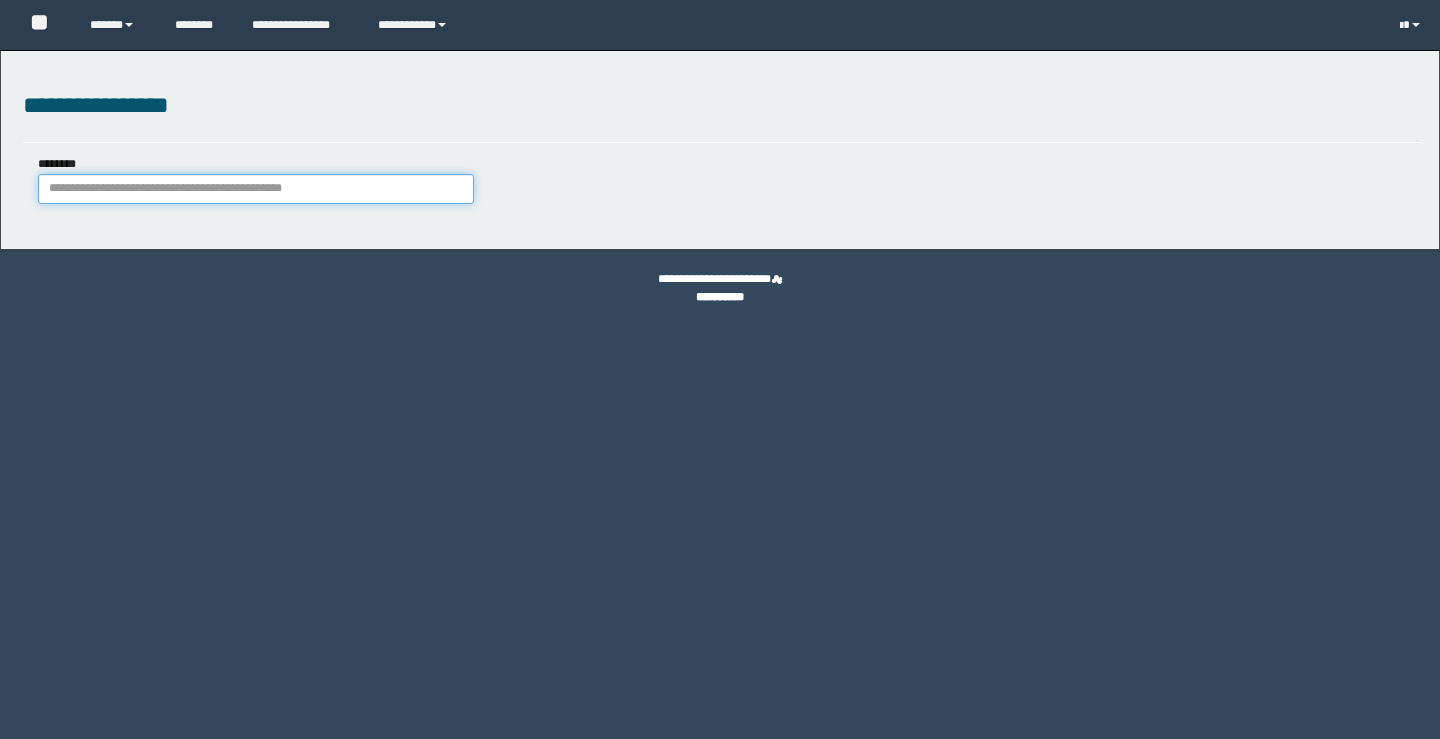 scroll, scrollTop: 0, scrollLeft: 0, axis: both 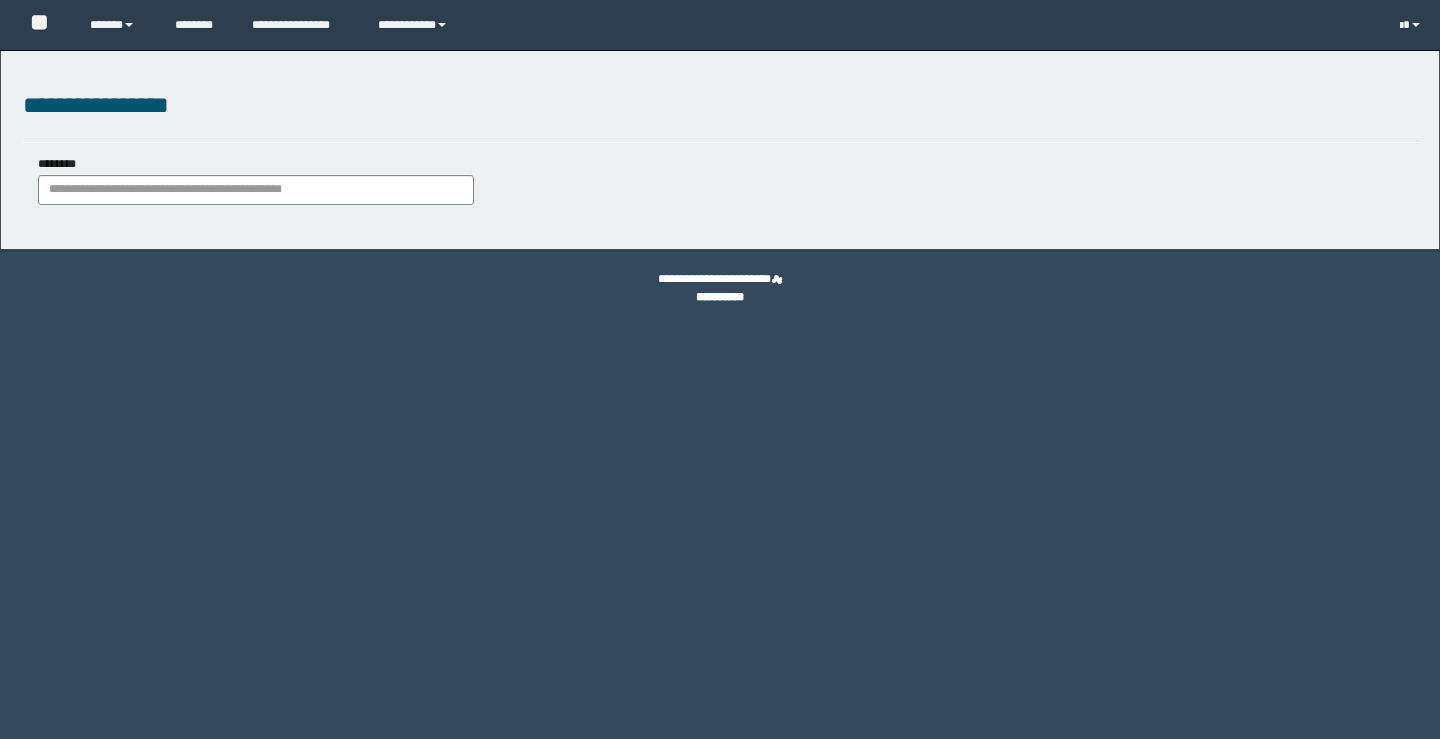 type on "**********" 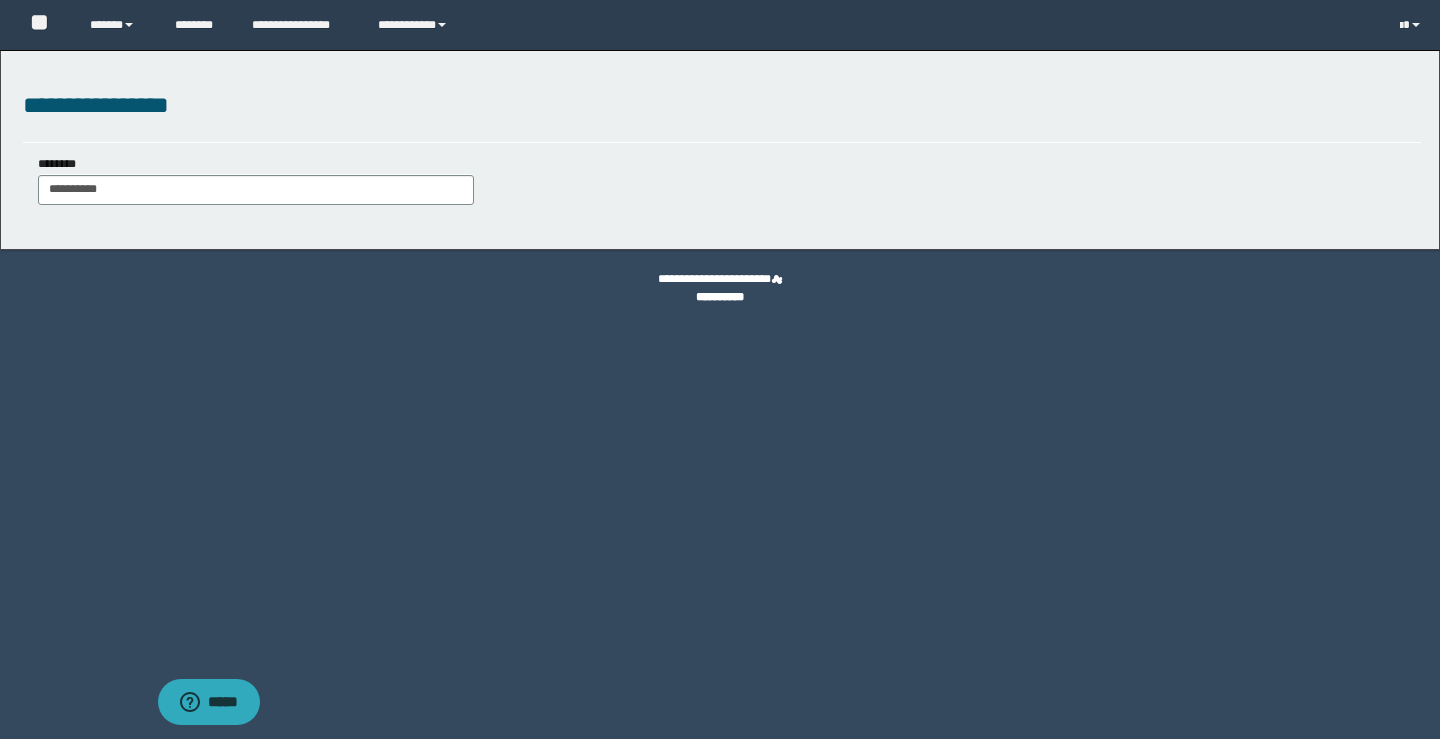 scroll, scrollTop: 0, scrollLeft: 0, axis: both 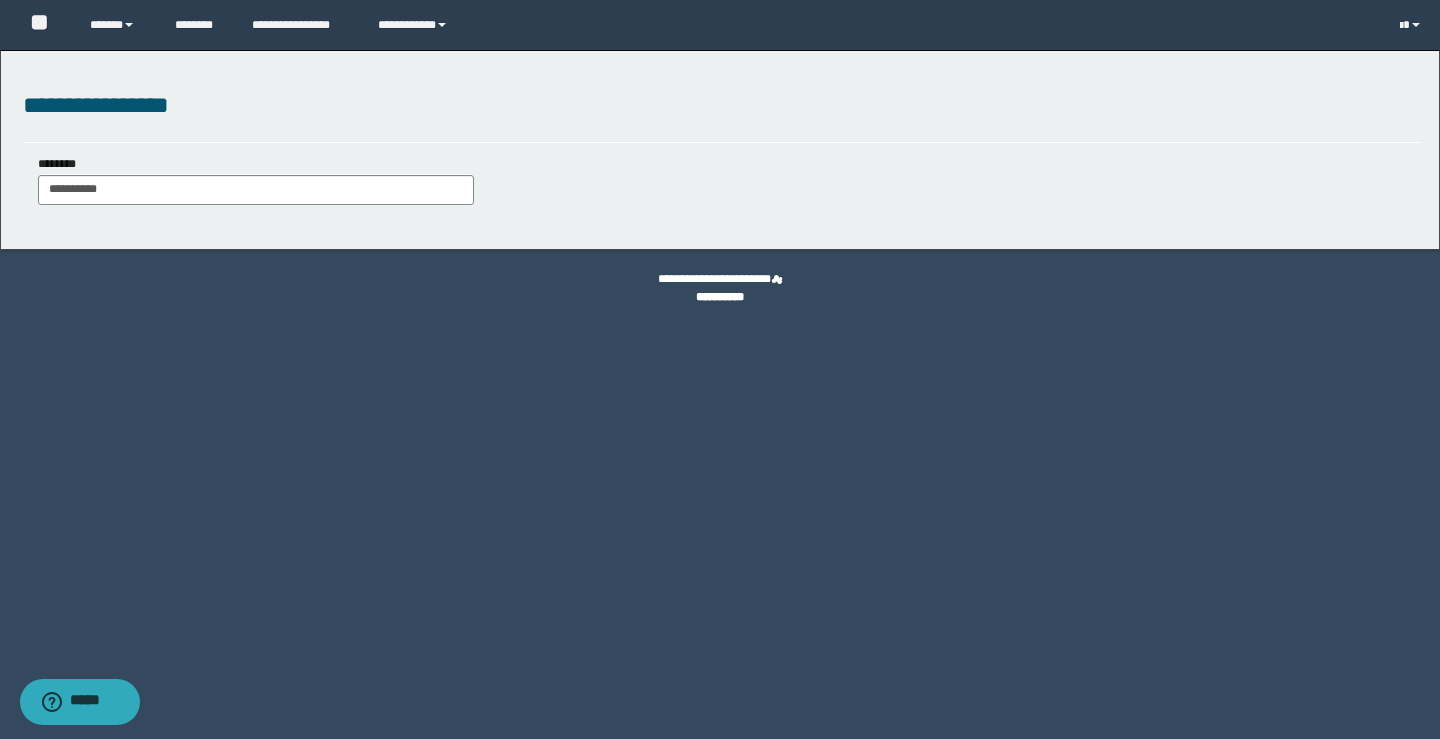 type on "**********" 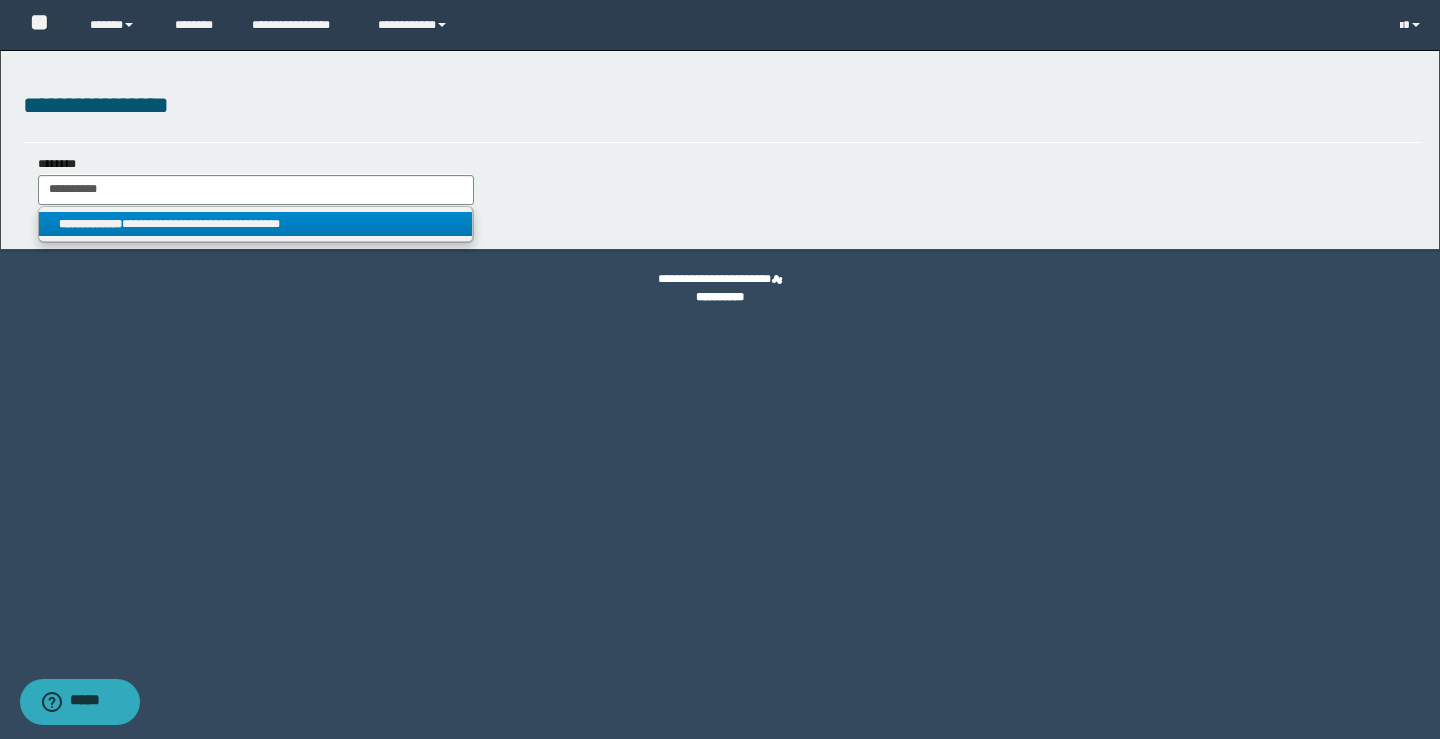 type on "**********" 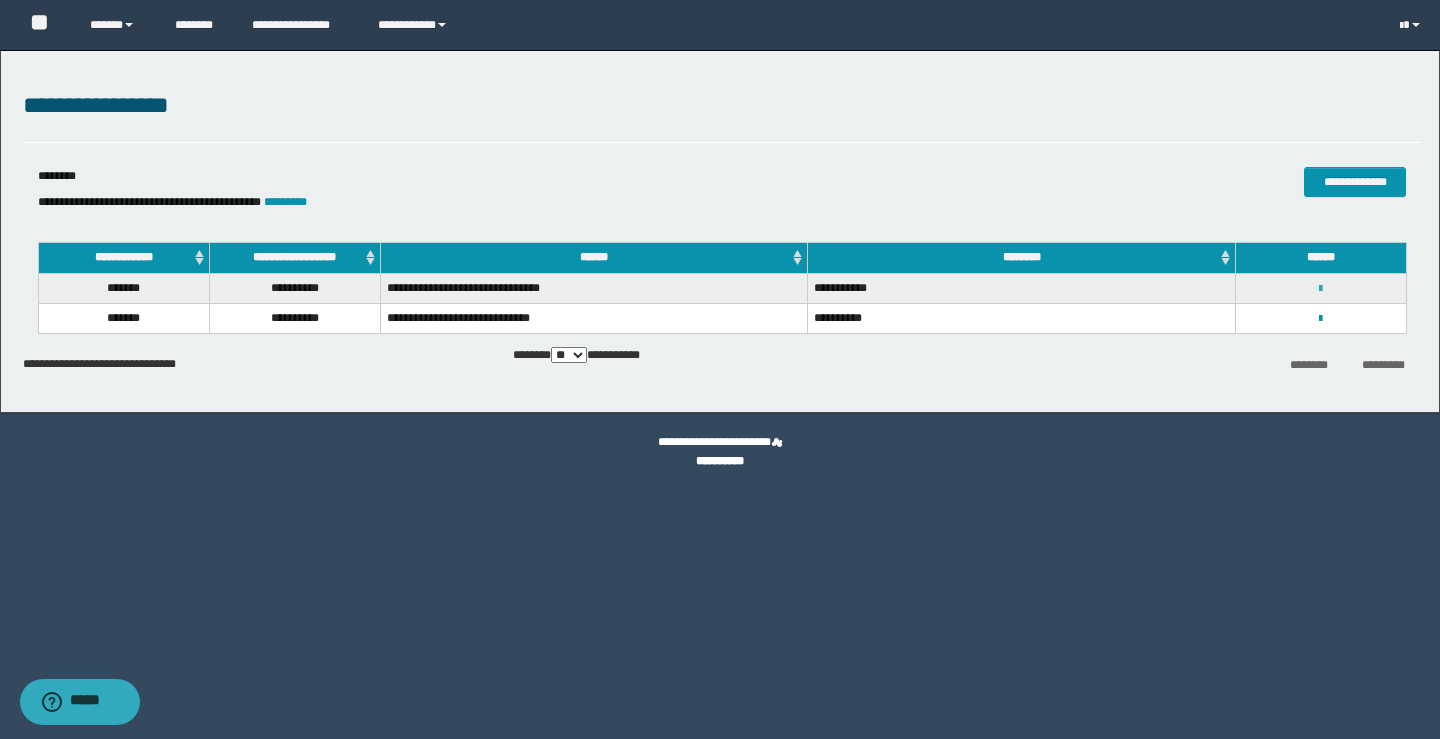 click at bounding box center (1320, 289) 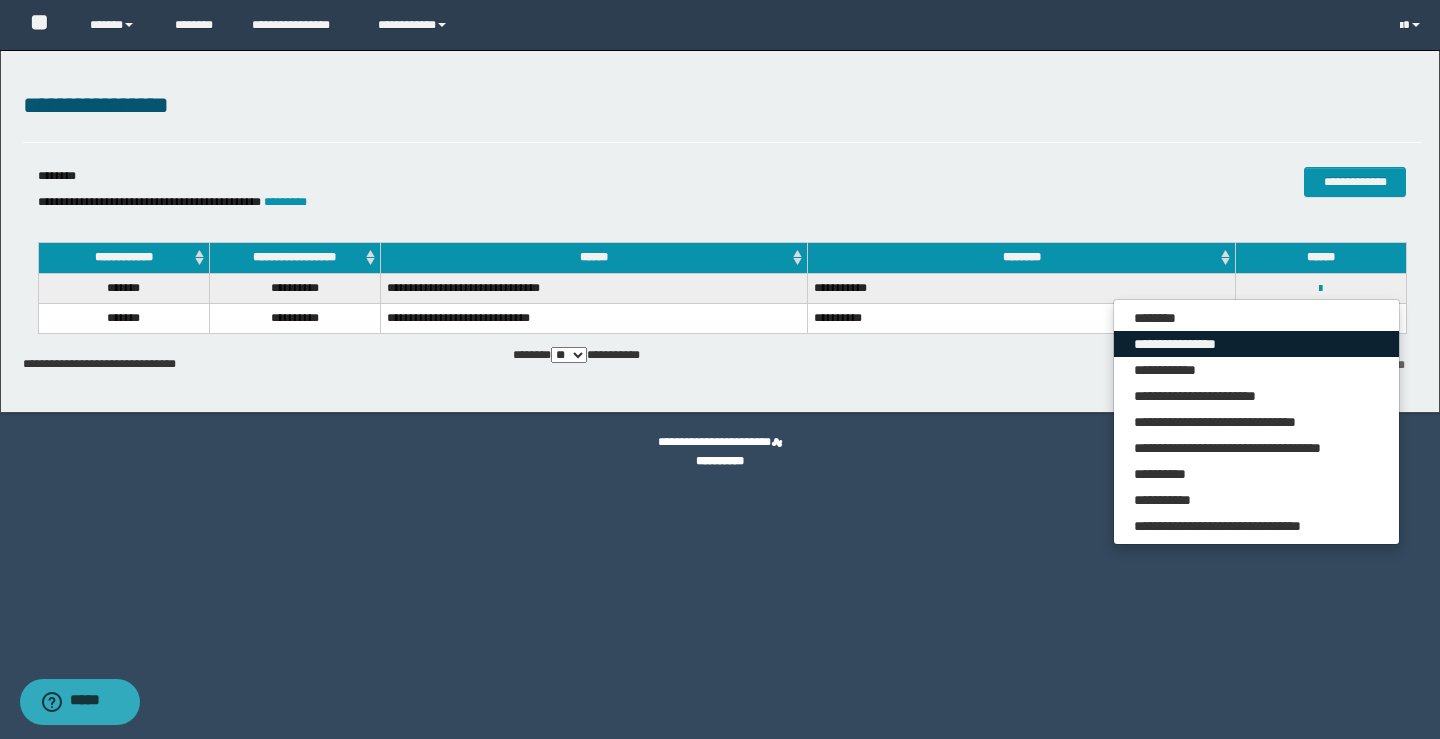 click on "**********" at bounding box center [1256, 344] 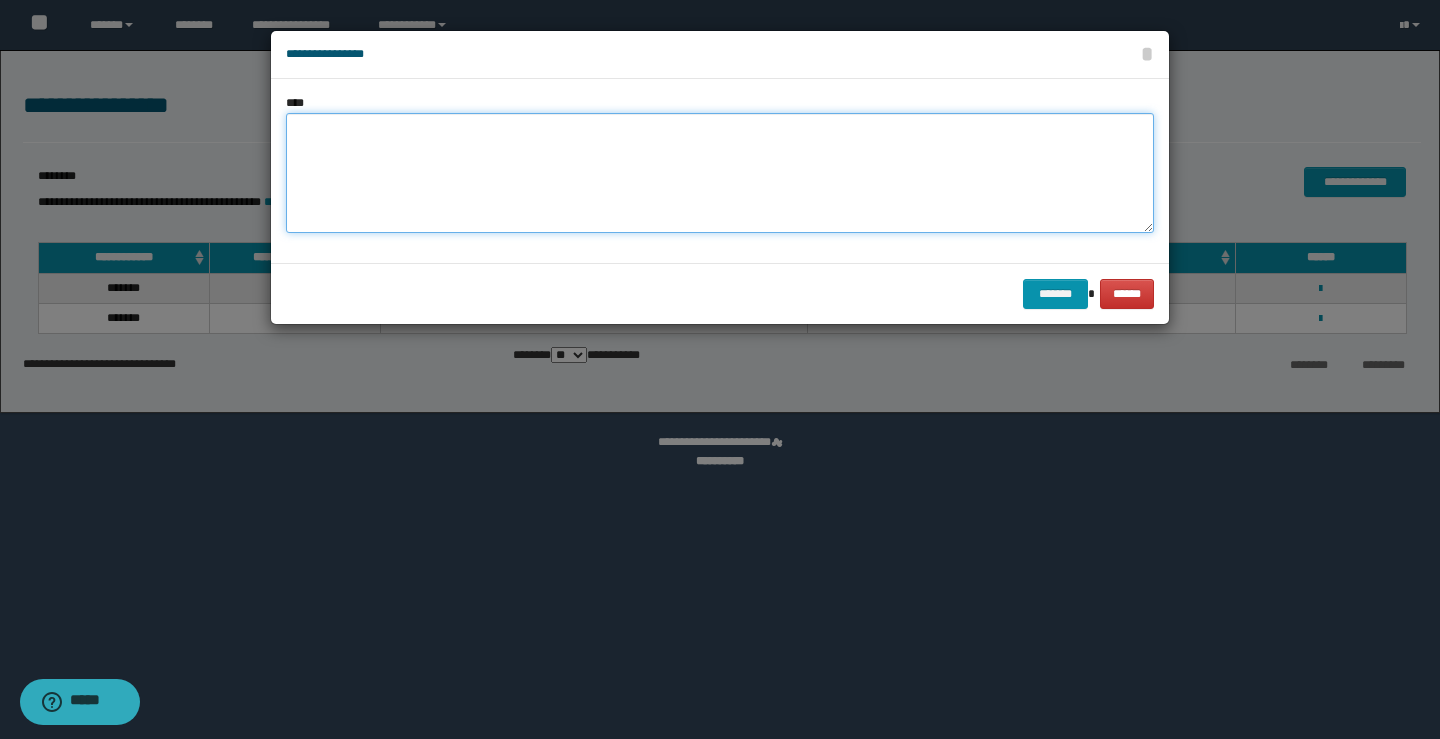 click at bounding box center (720, 173) 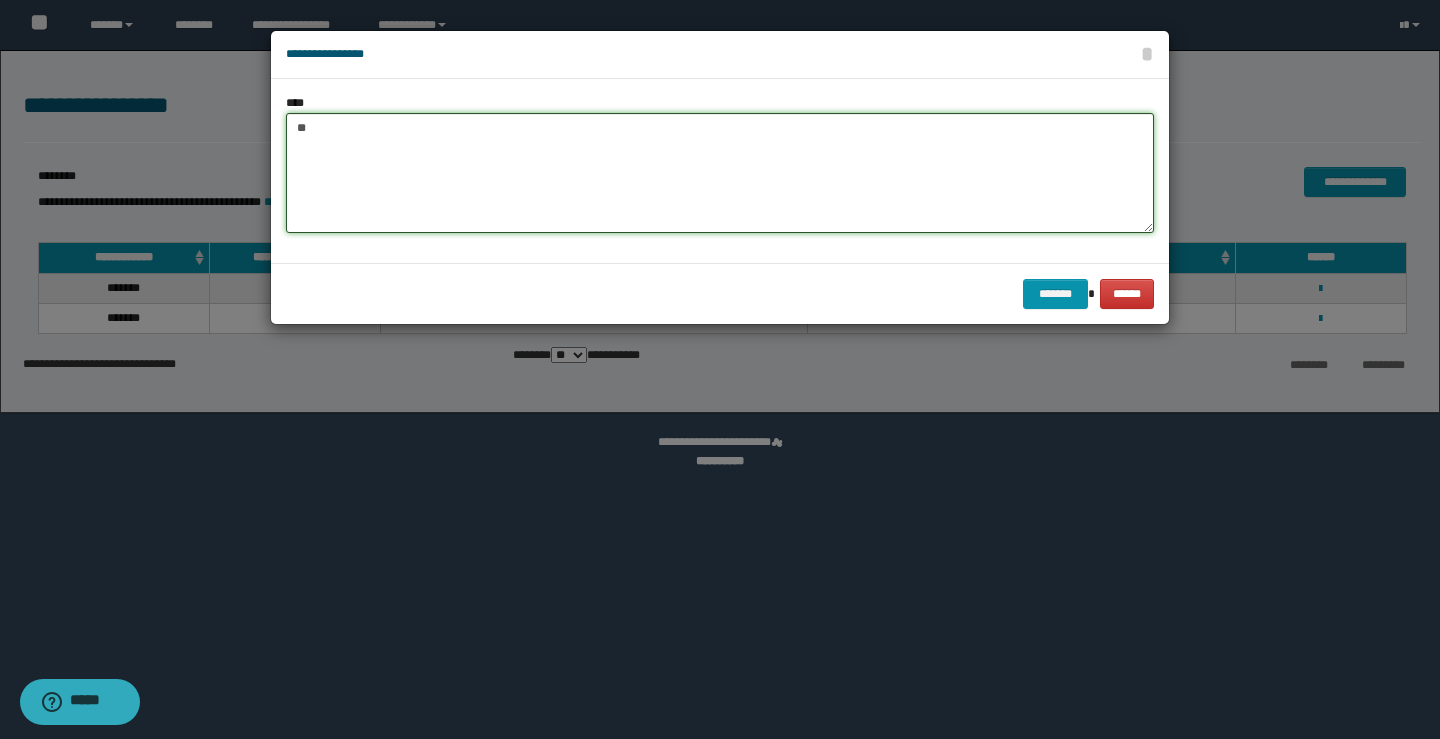 type on "*" 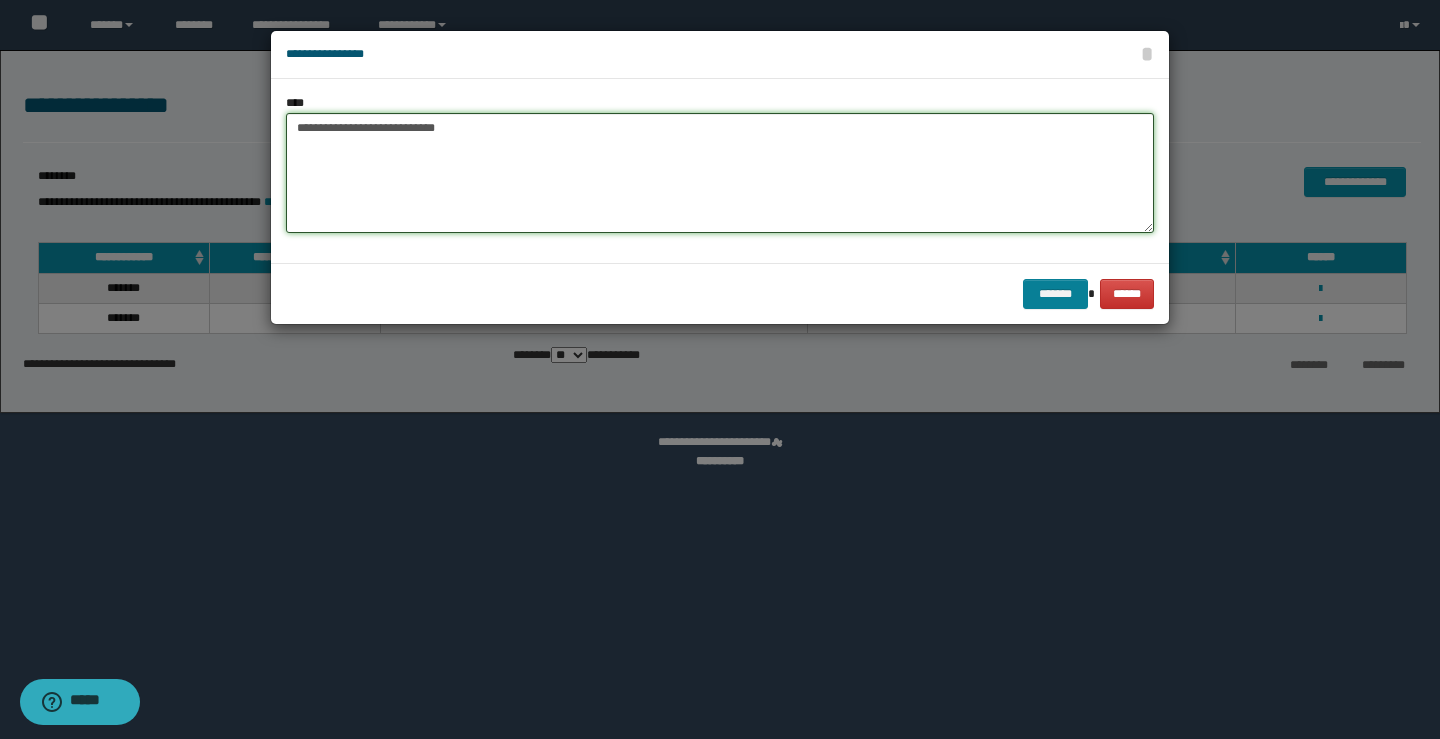 type on "**********" 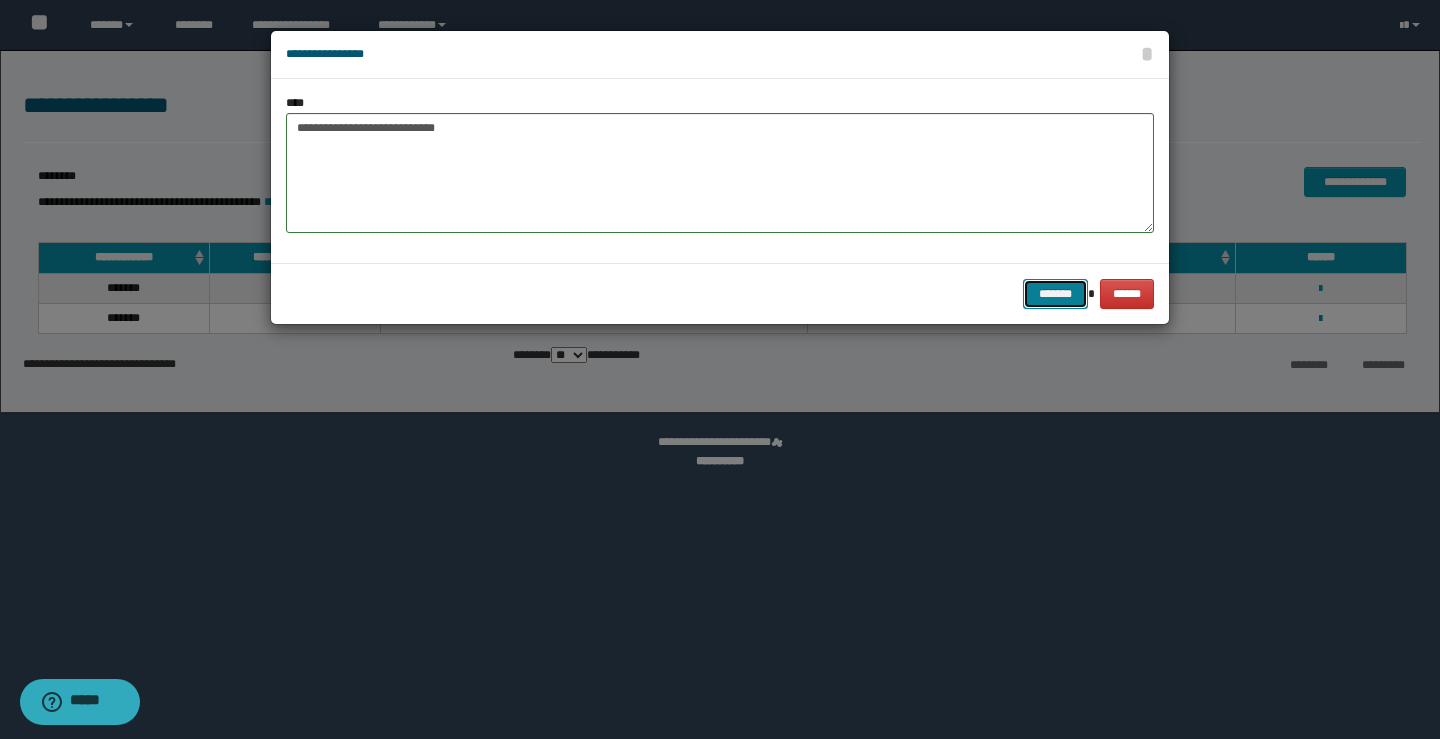 click on "*******" at bounding box center (1055, 294) 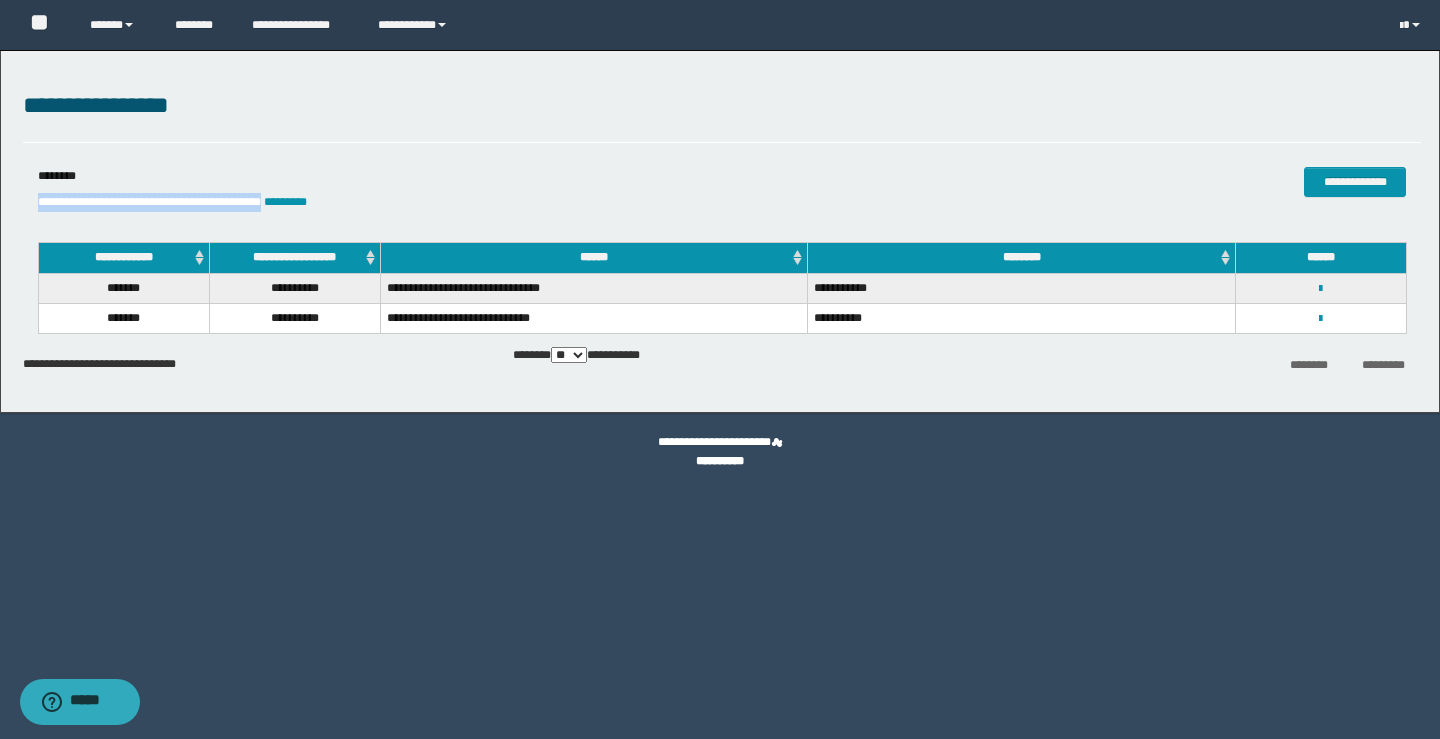 drag, startPoint x: 32, startPoint y: 201, endPoint x: 319, endPoint y: 222, distance: 287.76727 